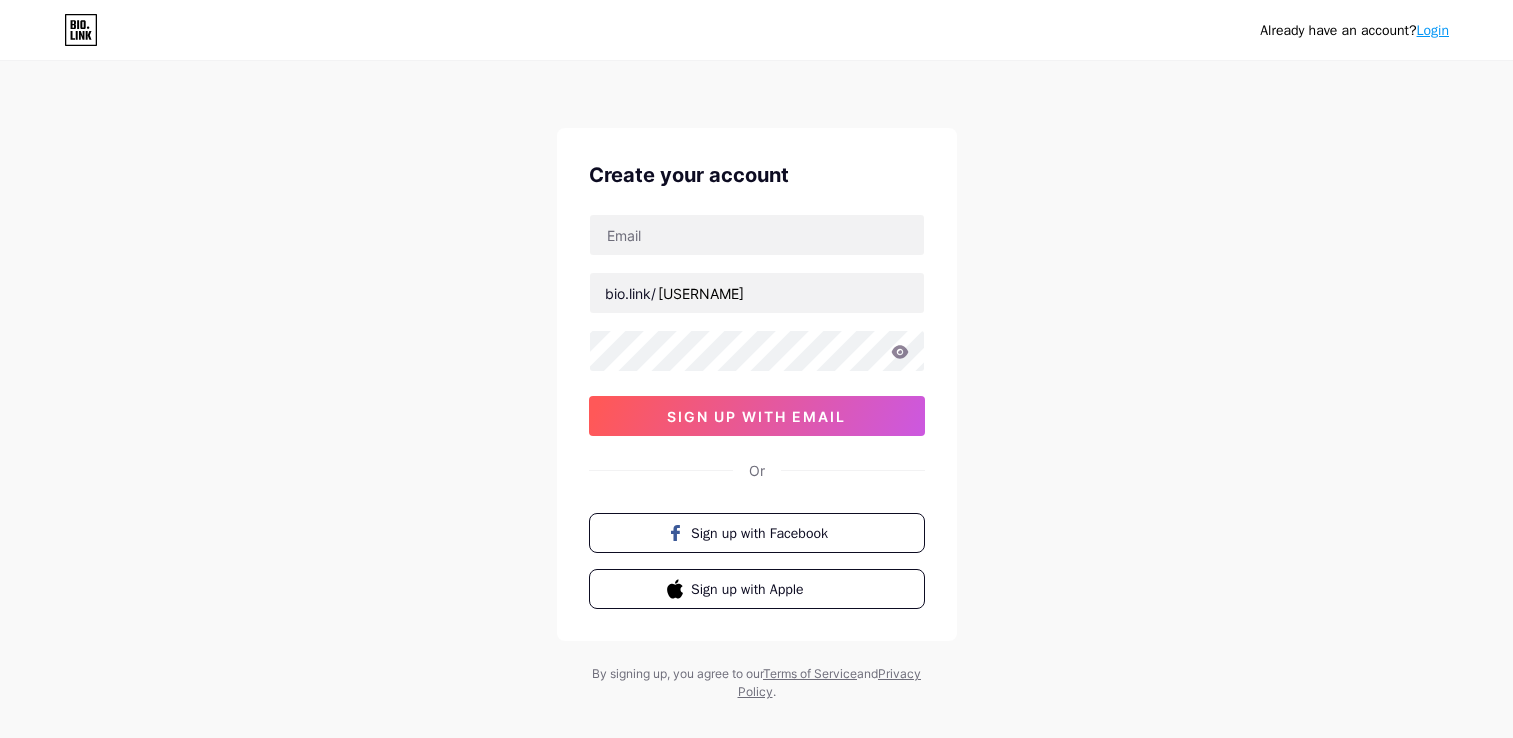 scroll, scrollTop: 0, scrollLeft: 0, axis: both 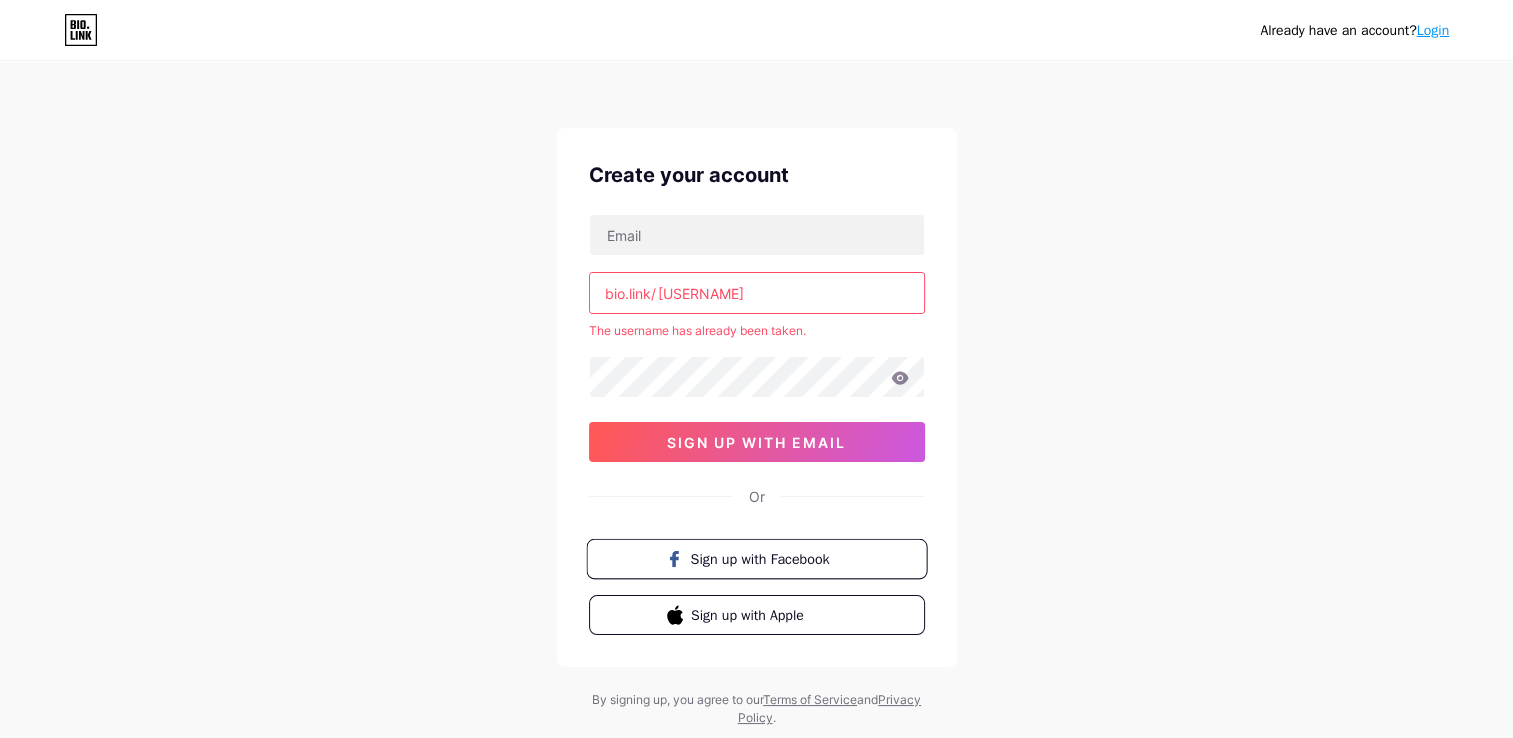 click on "Sign up with Facebook" at bounding box center [768, 558] 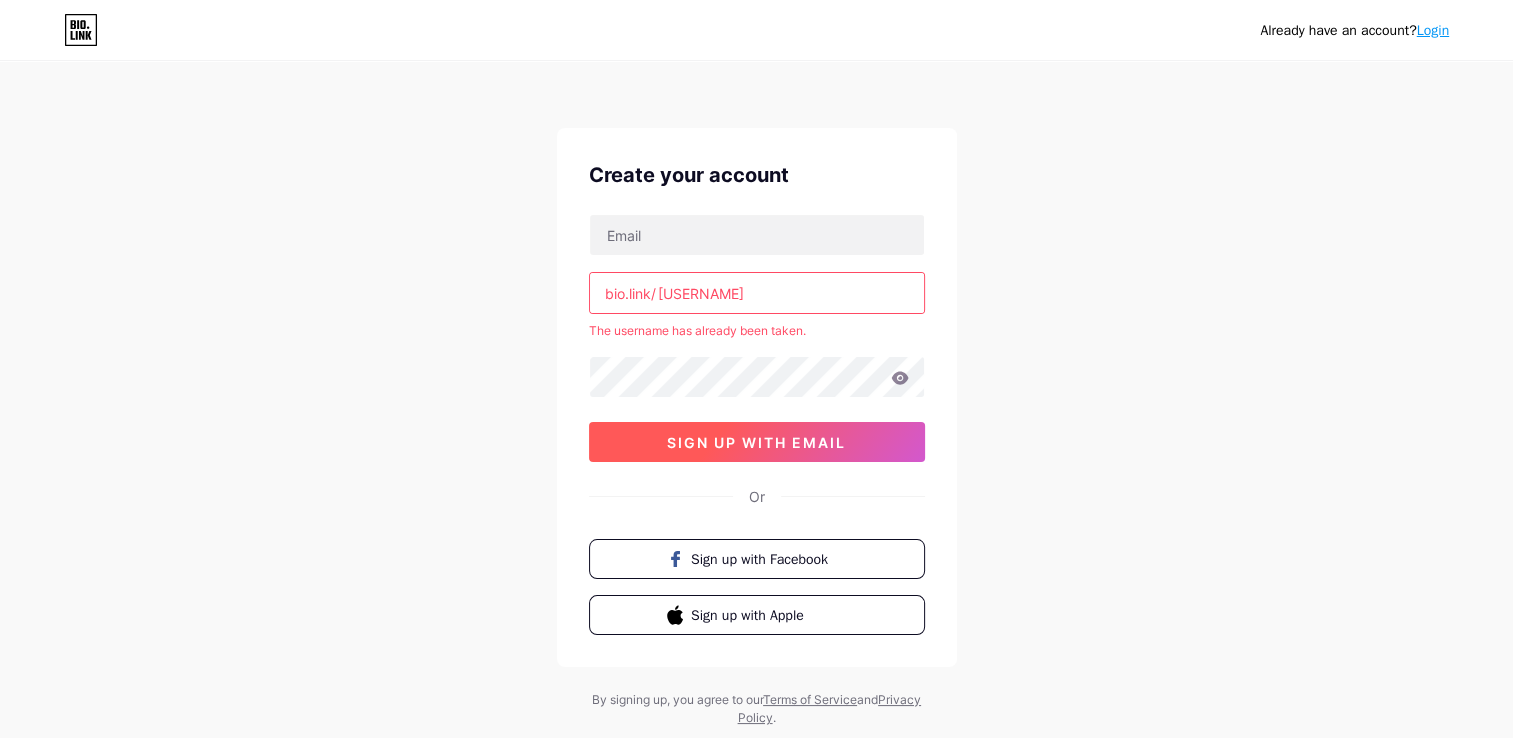 click on "sign up with email" at bounding box center [756, 442] 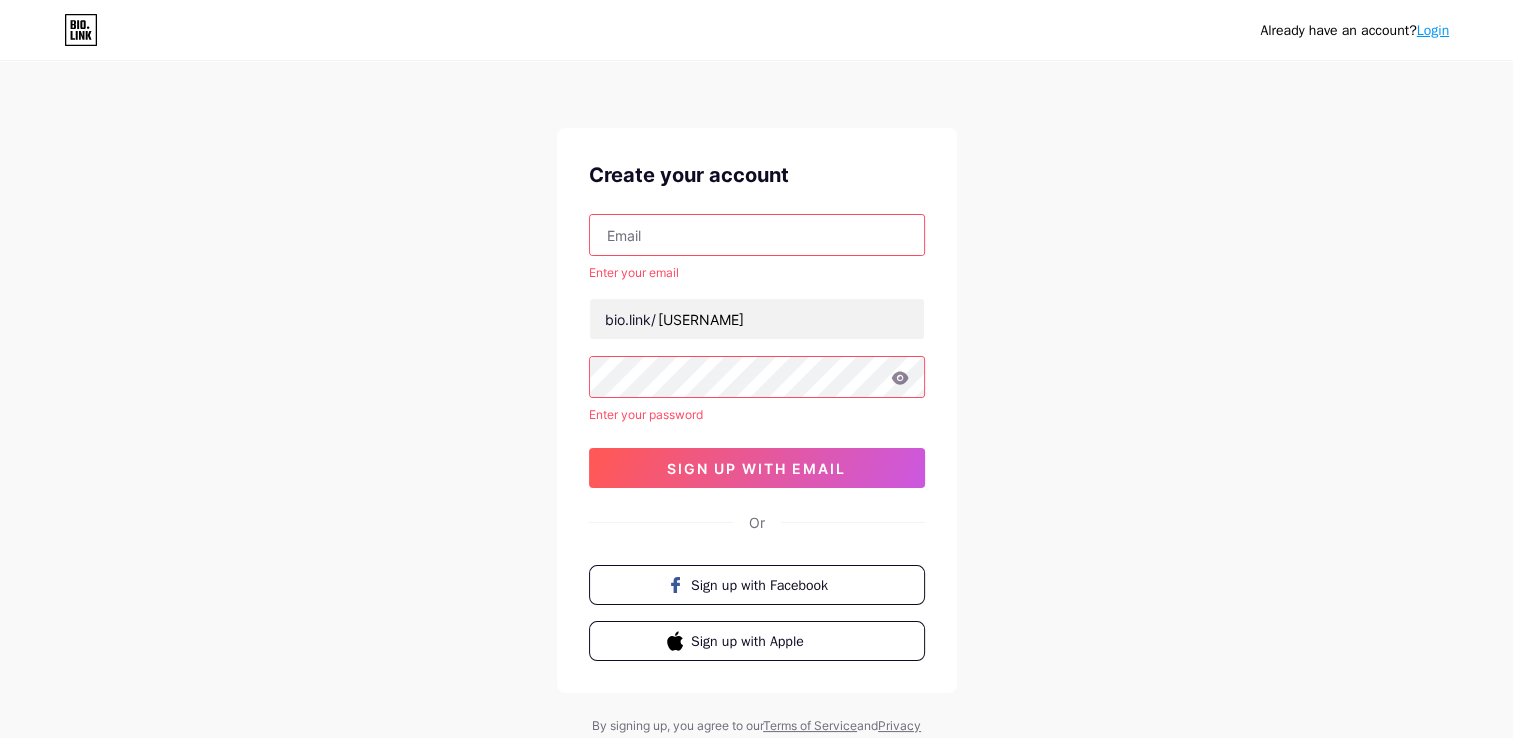 type 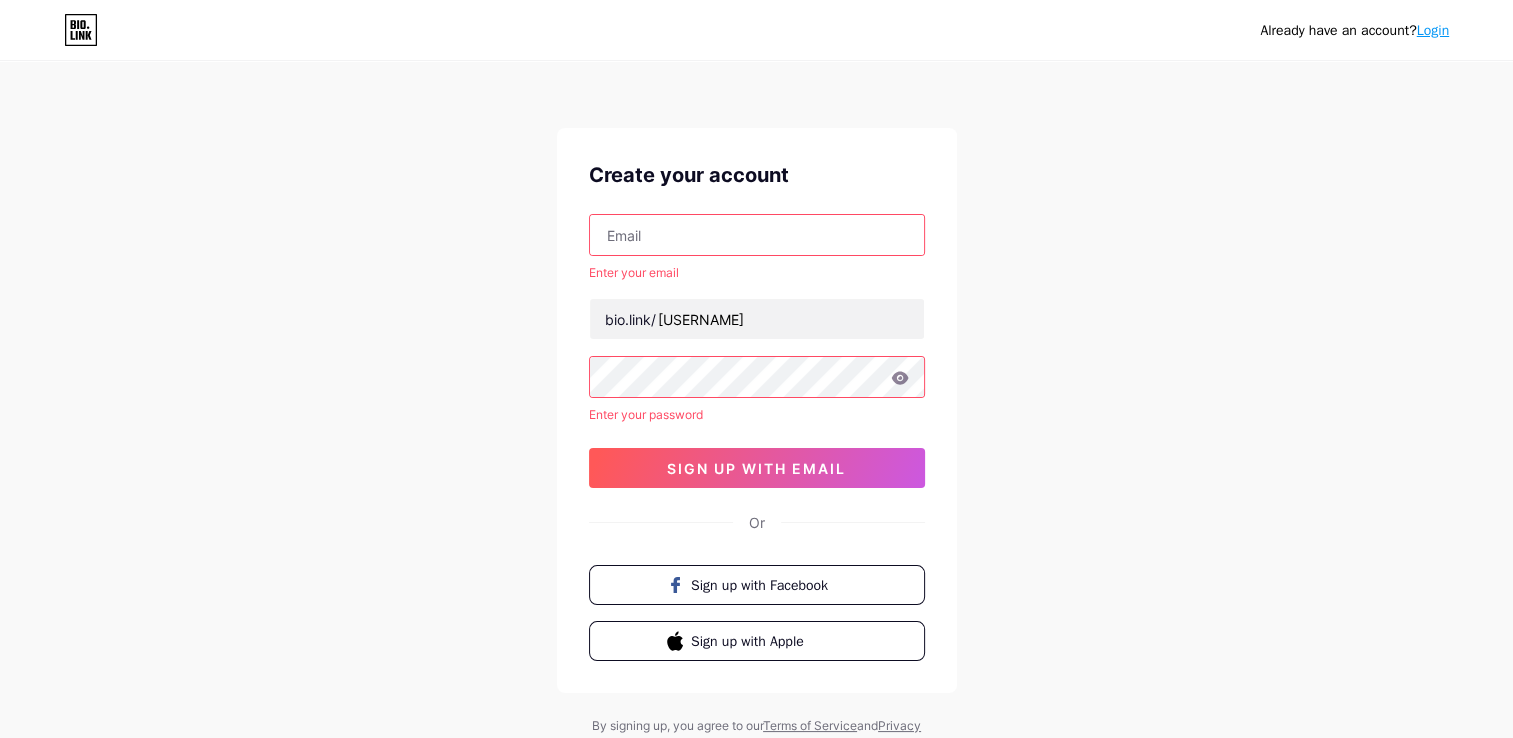 paste on "[USERNAME]@example.com" 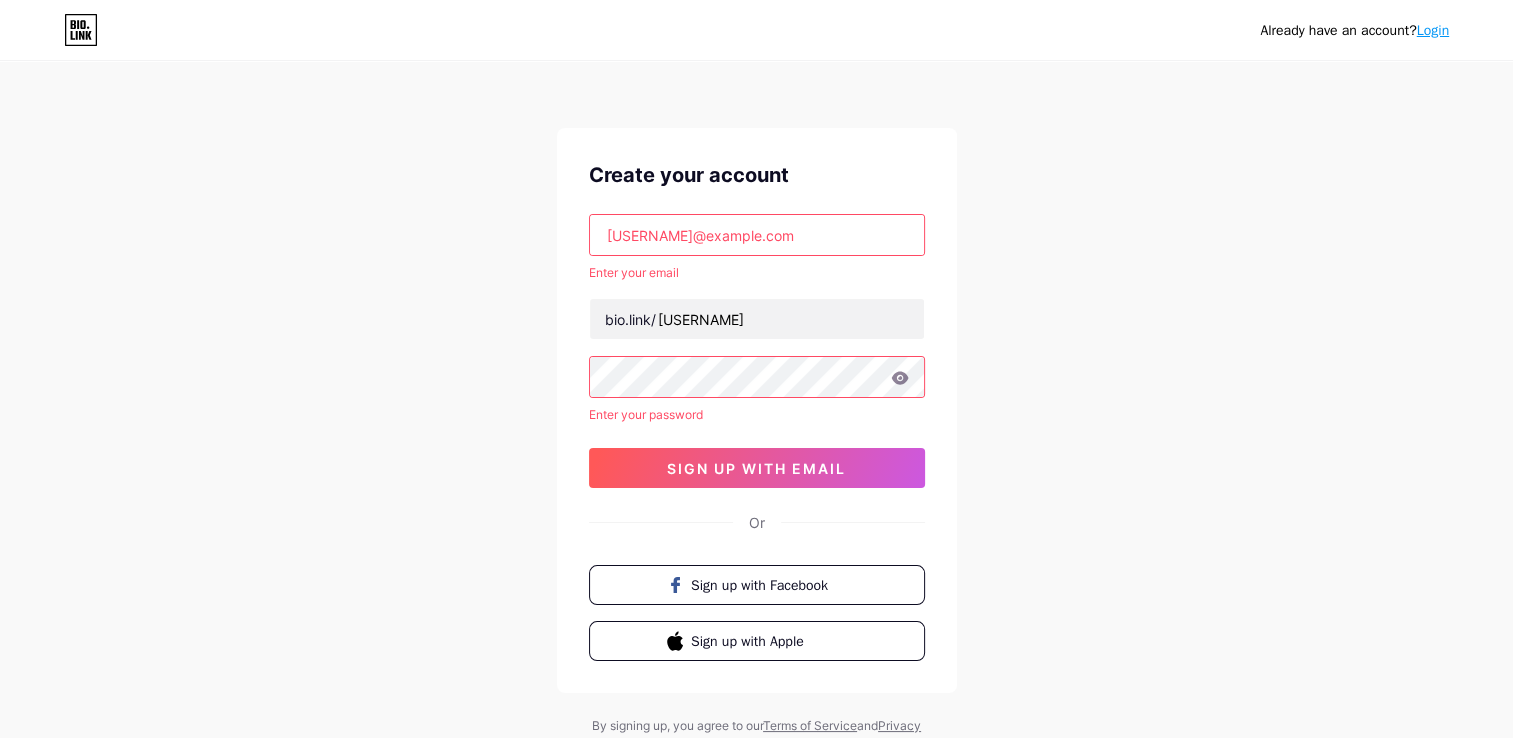 type on "[USERNAME]@example.com" 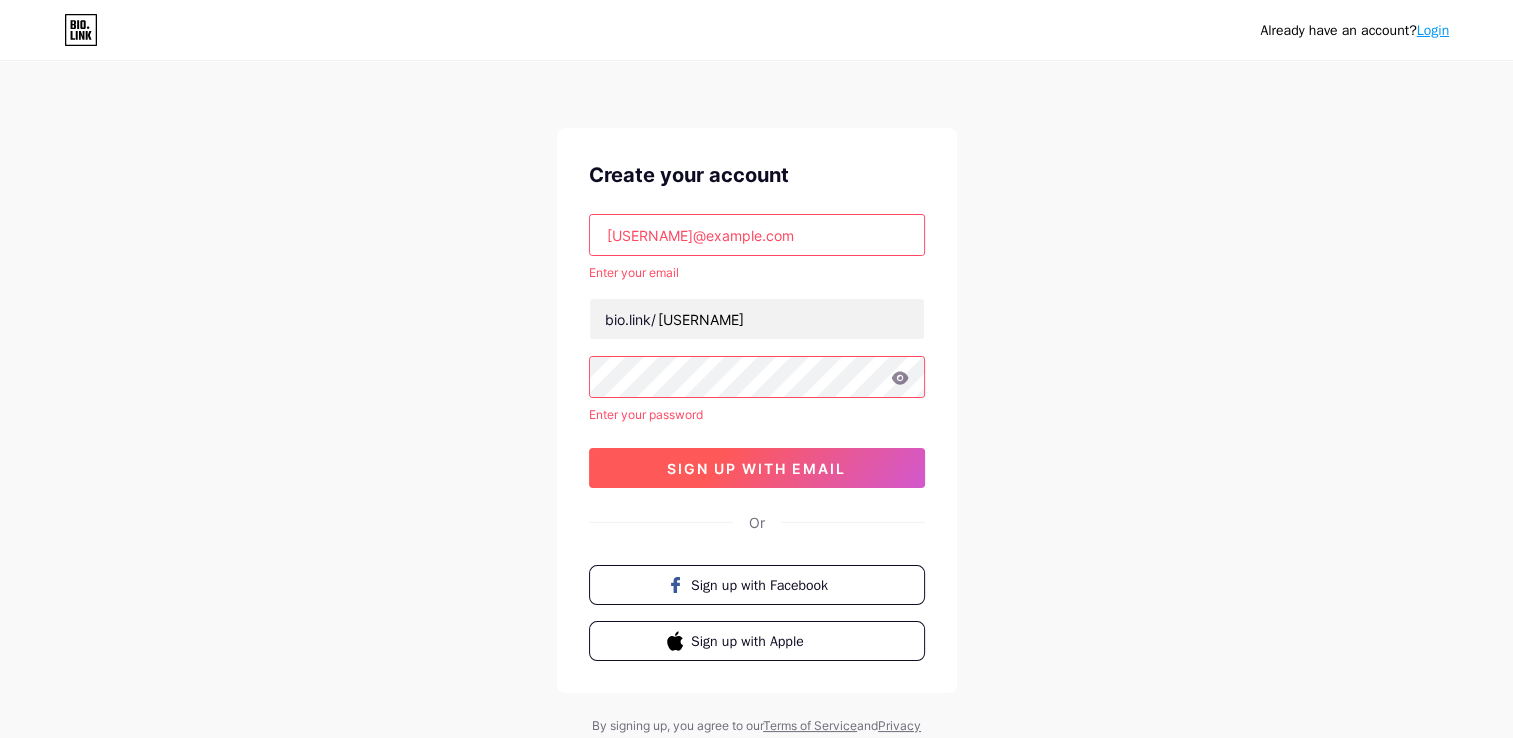 click on "sign up with email" at bounding box center (756, 468) 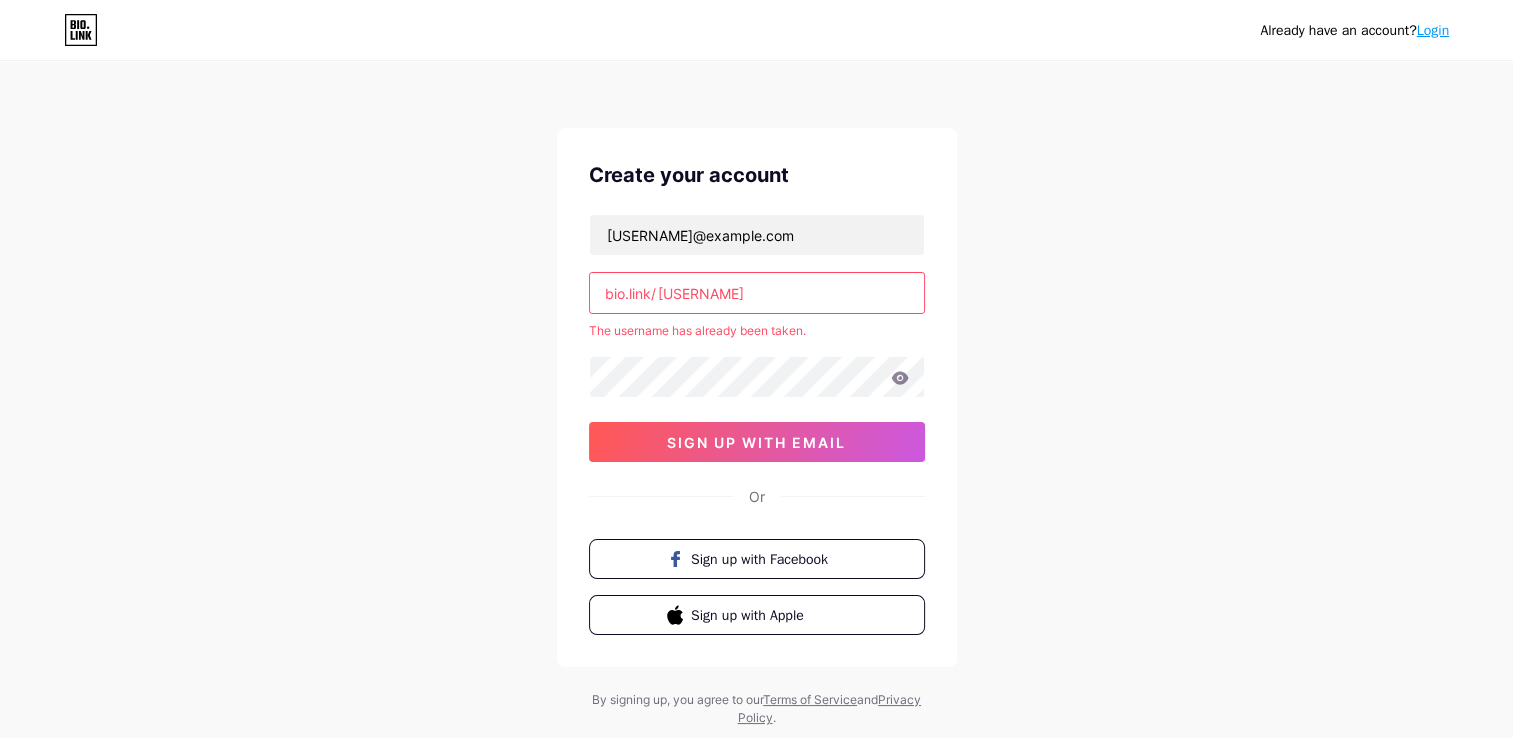 click on "[USERNAME]" at bounding box center (757, 293) 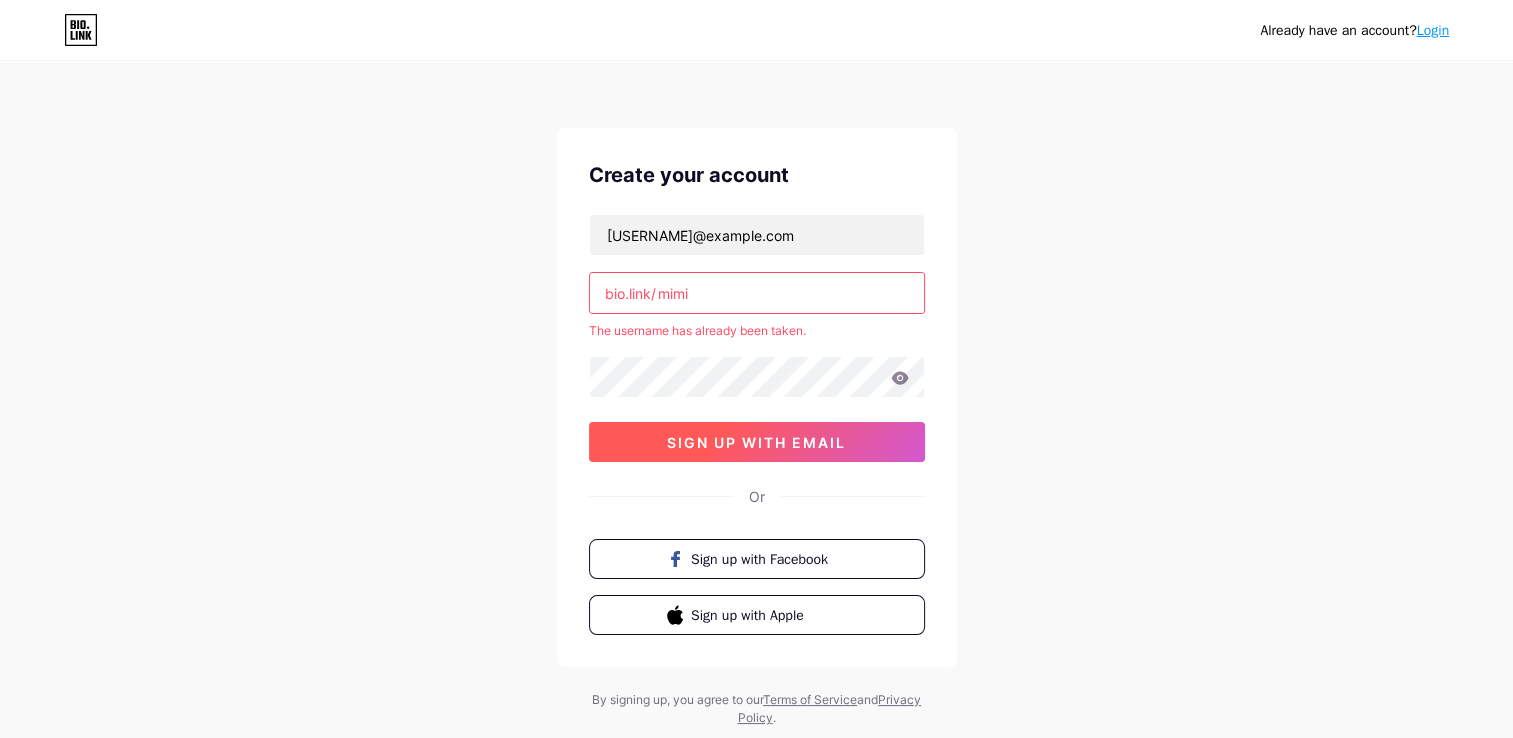 click on "sign up with email" at bounding box center [757, 442] 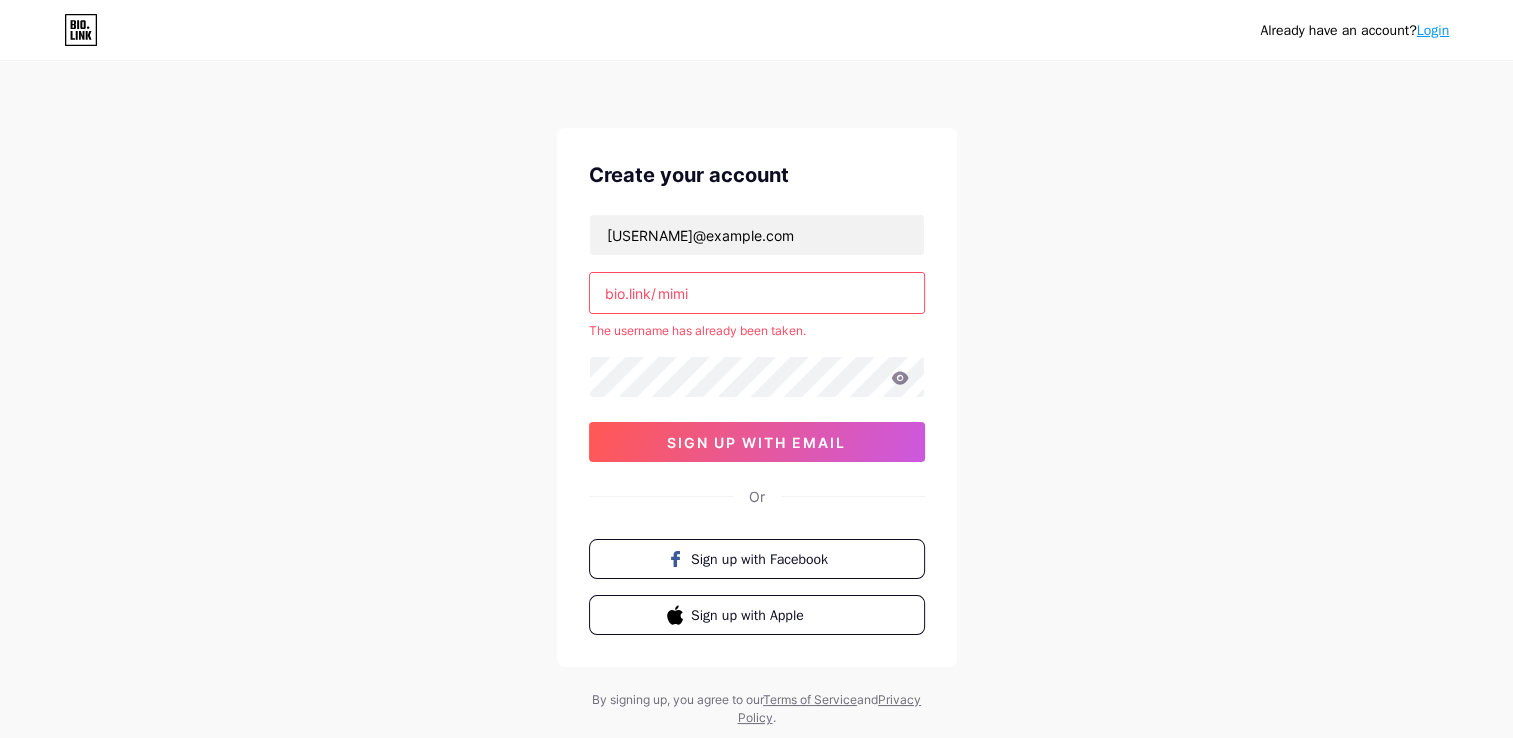 click on "mimi" at bounding box center (757, 293) 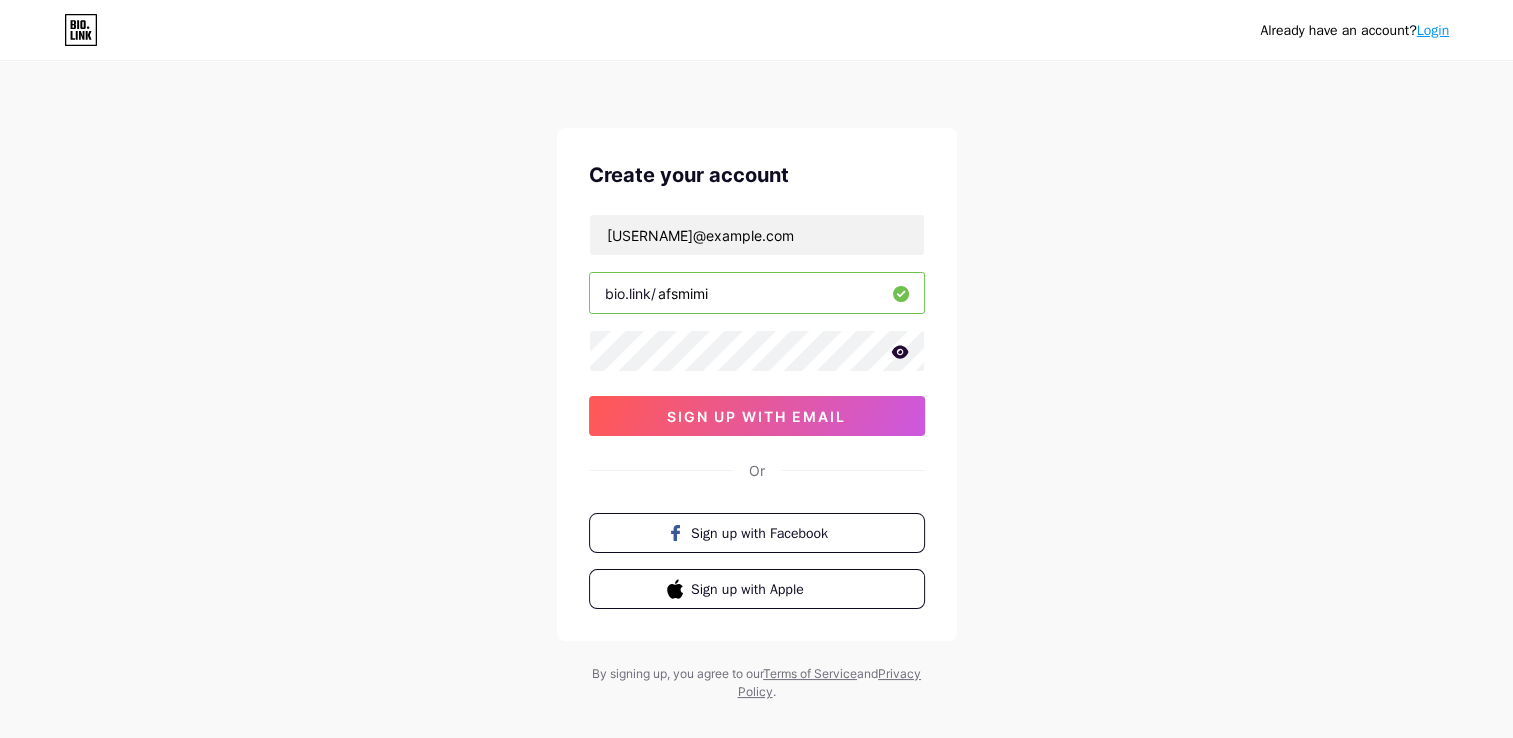 type on "afsmimi" 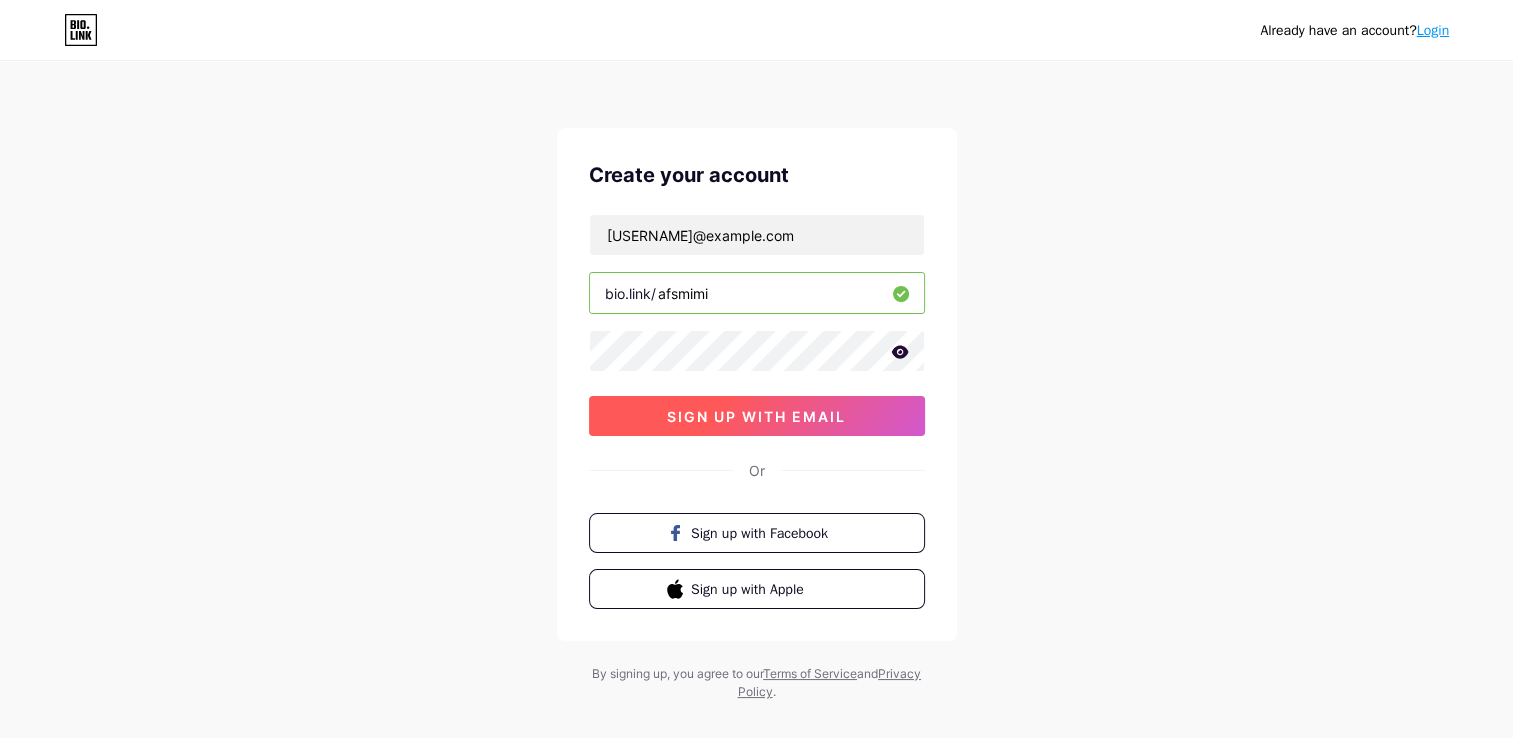 click on "sign up with email" at bounding box center (756, 416) 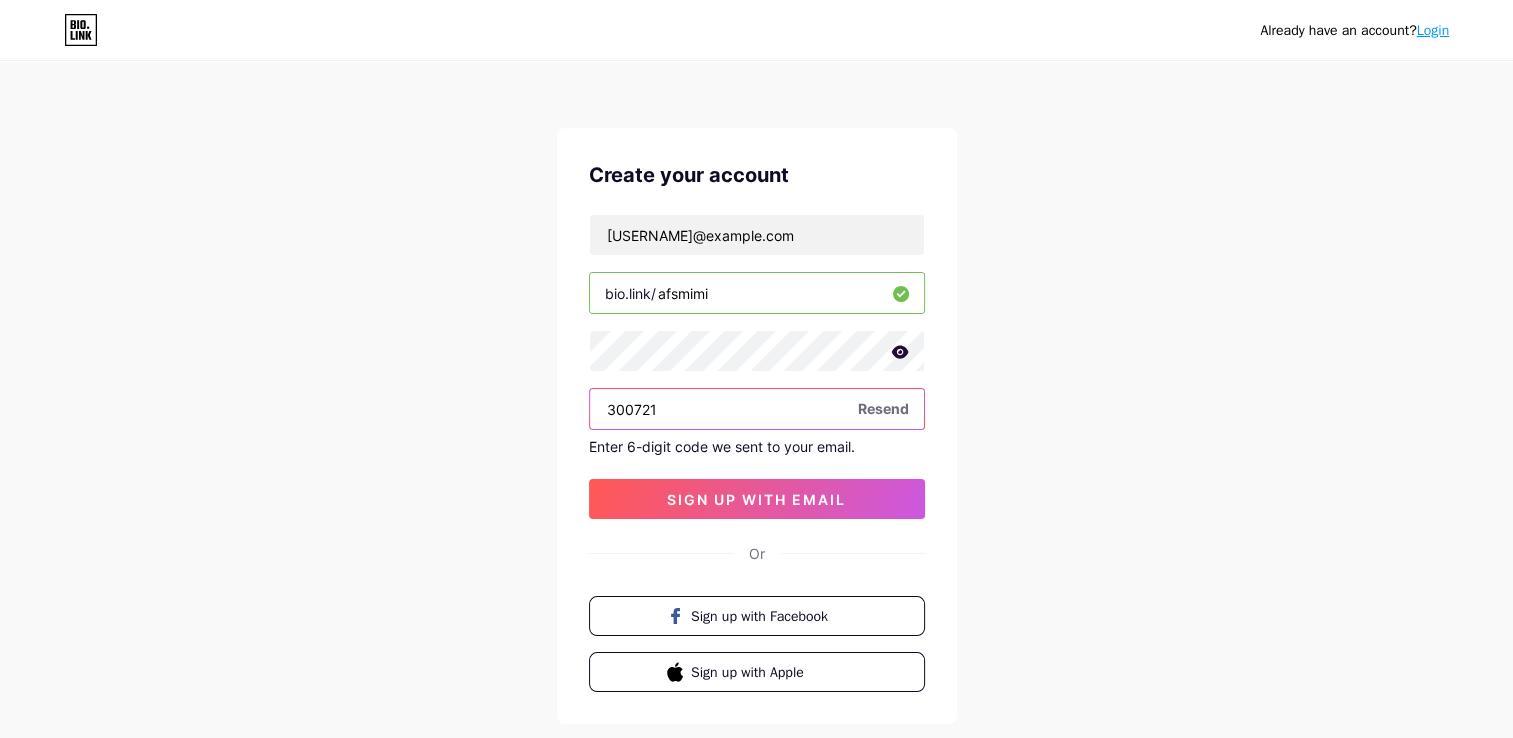 type on "300721" 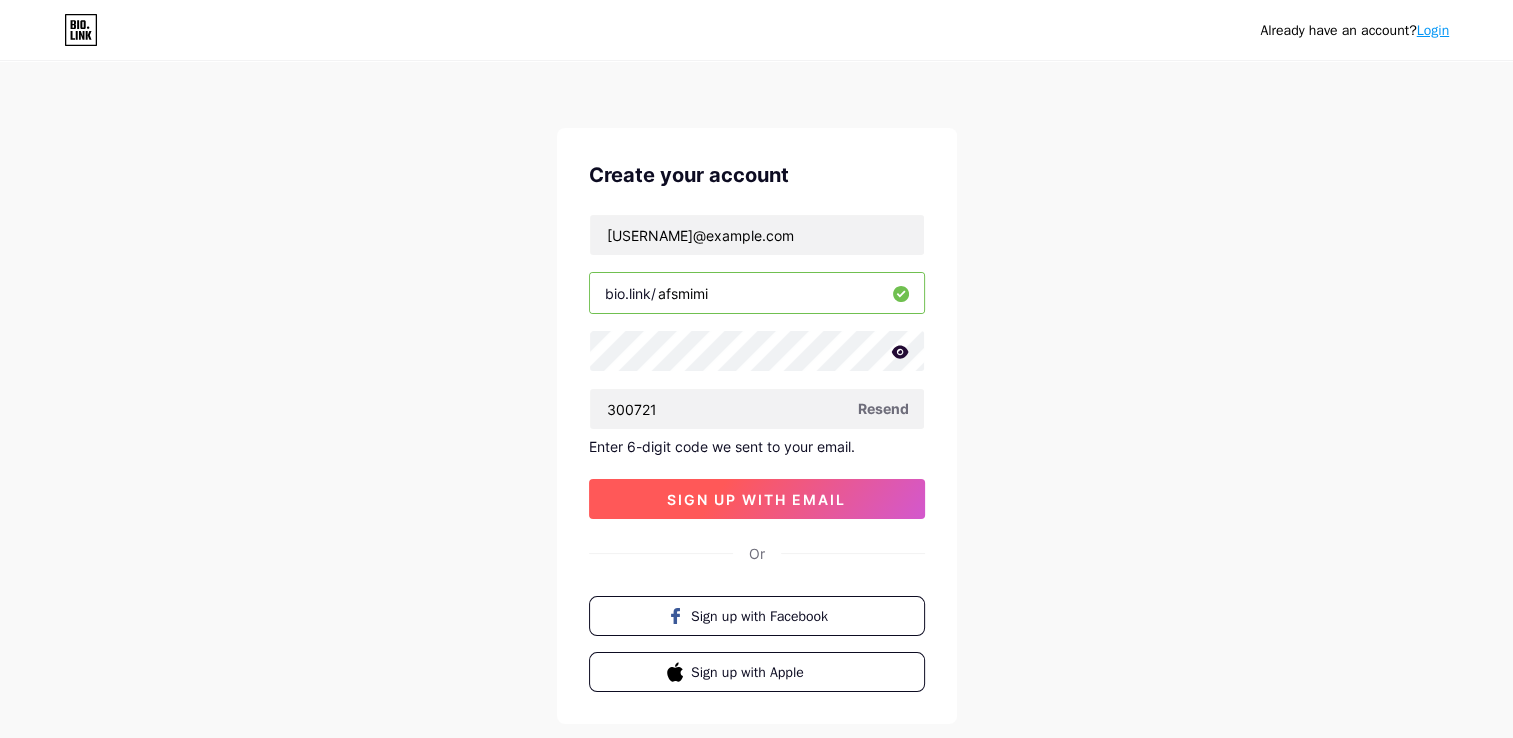 click on "sign up with email" at bounding box center [756, 499] 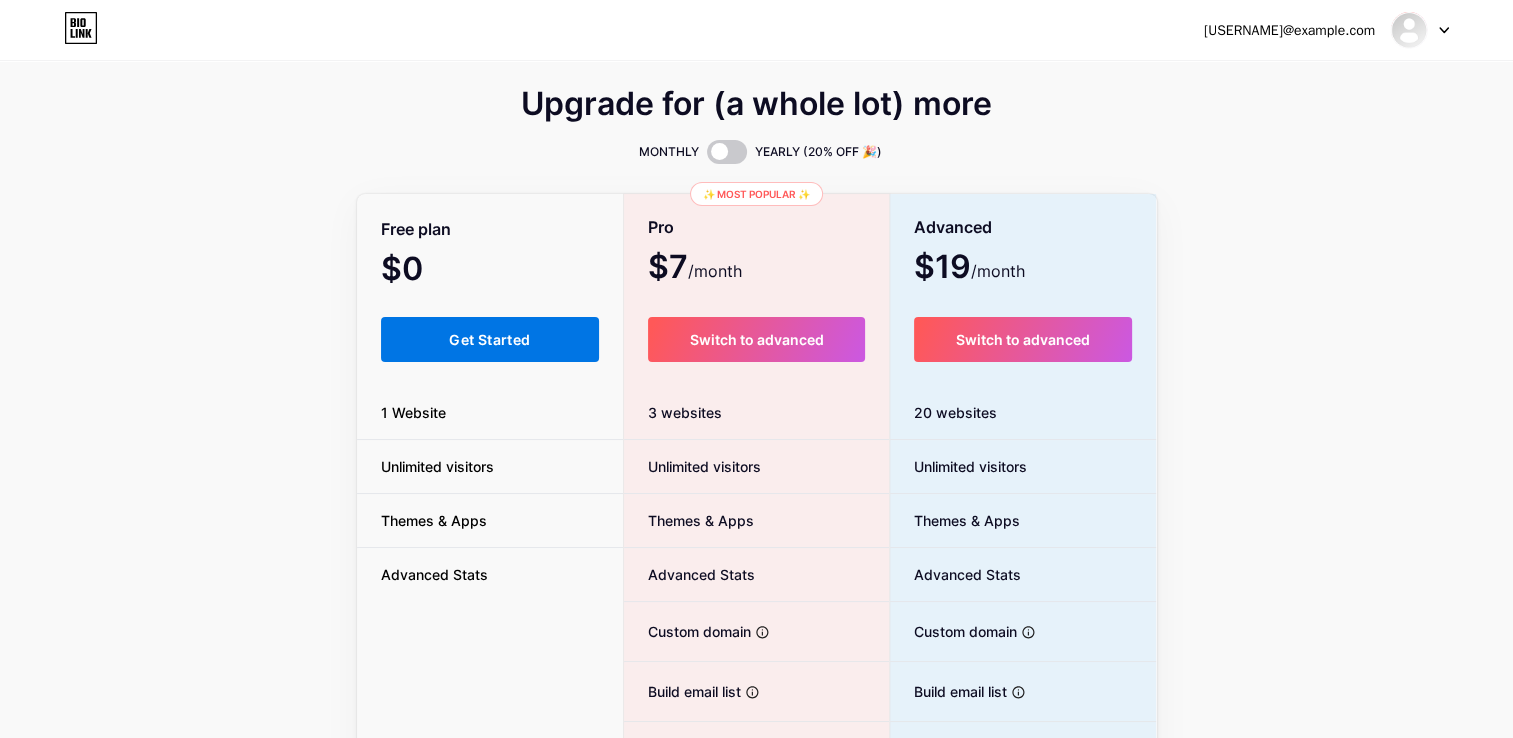 click on "Get Started" at bounding box center (490, 339) 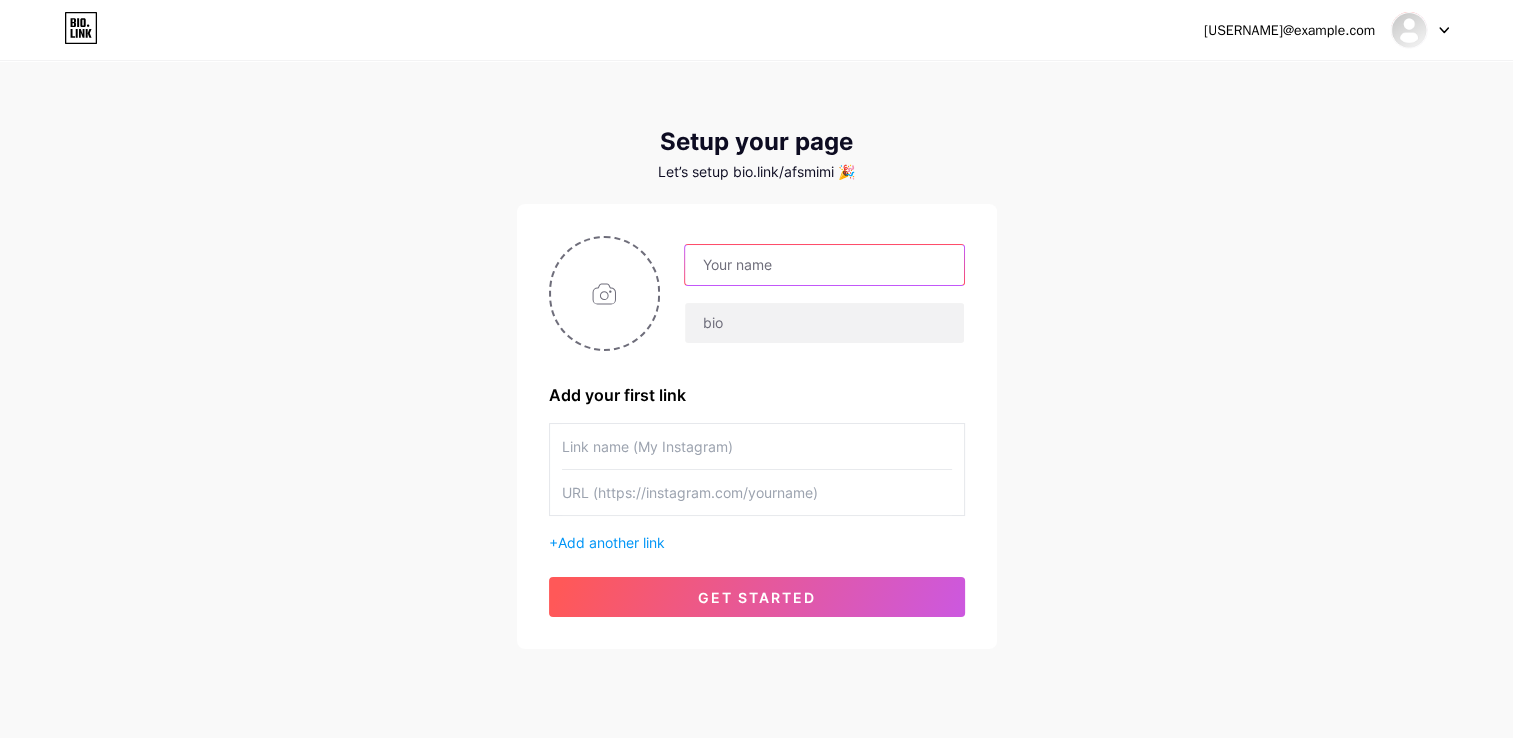 click at bounding box center (824, 265) 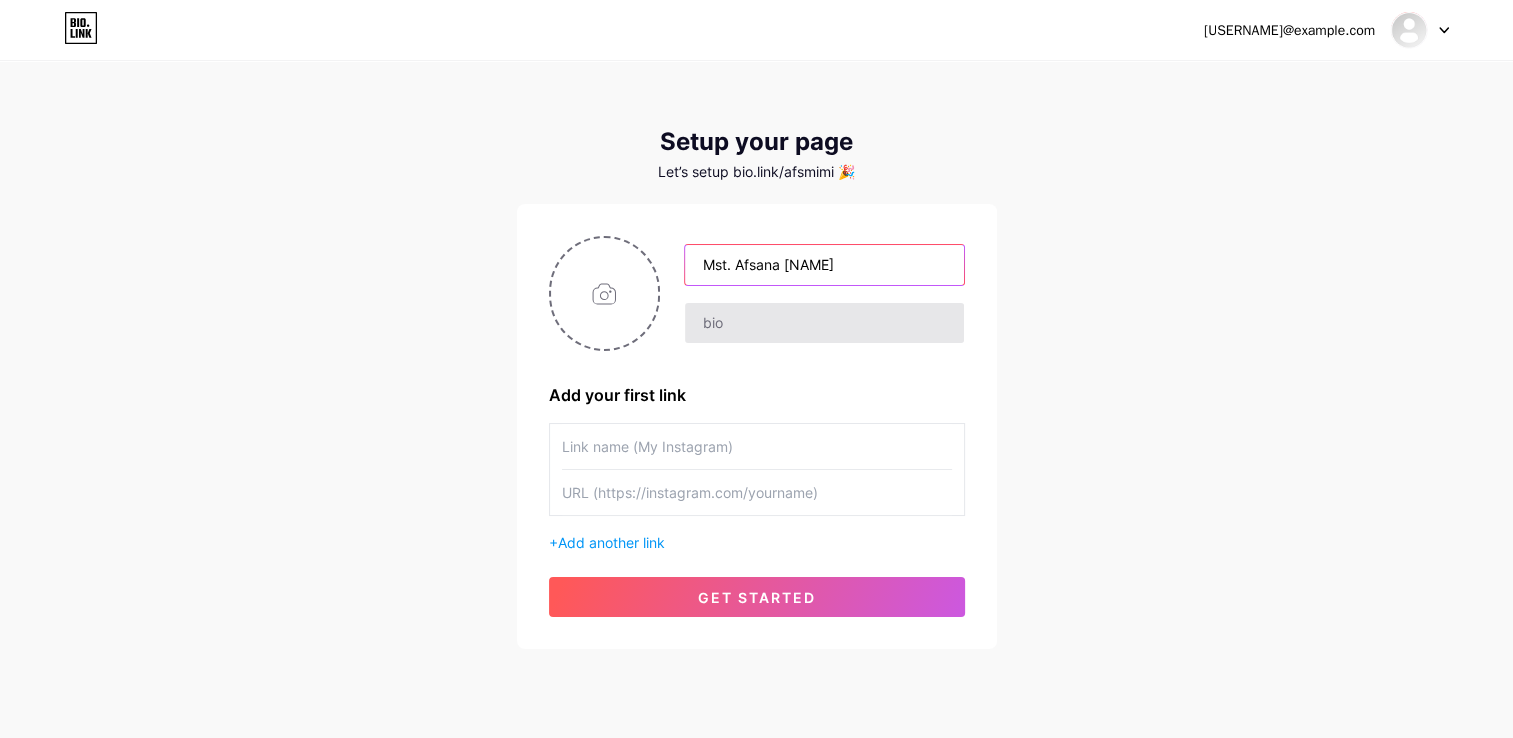 type on "Mst. Afsana [NAME]" 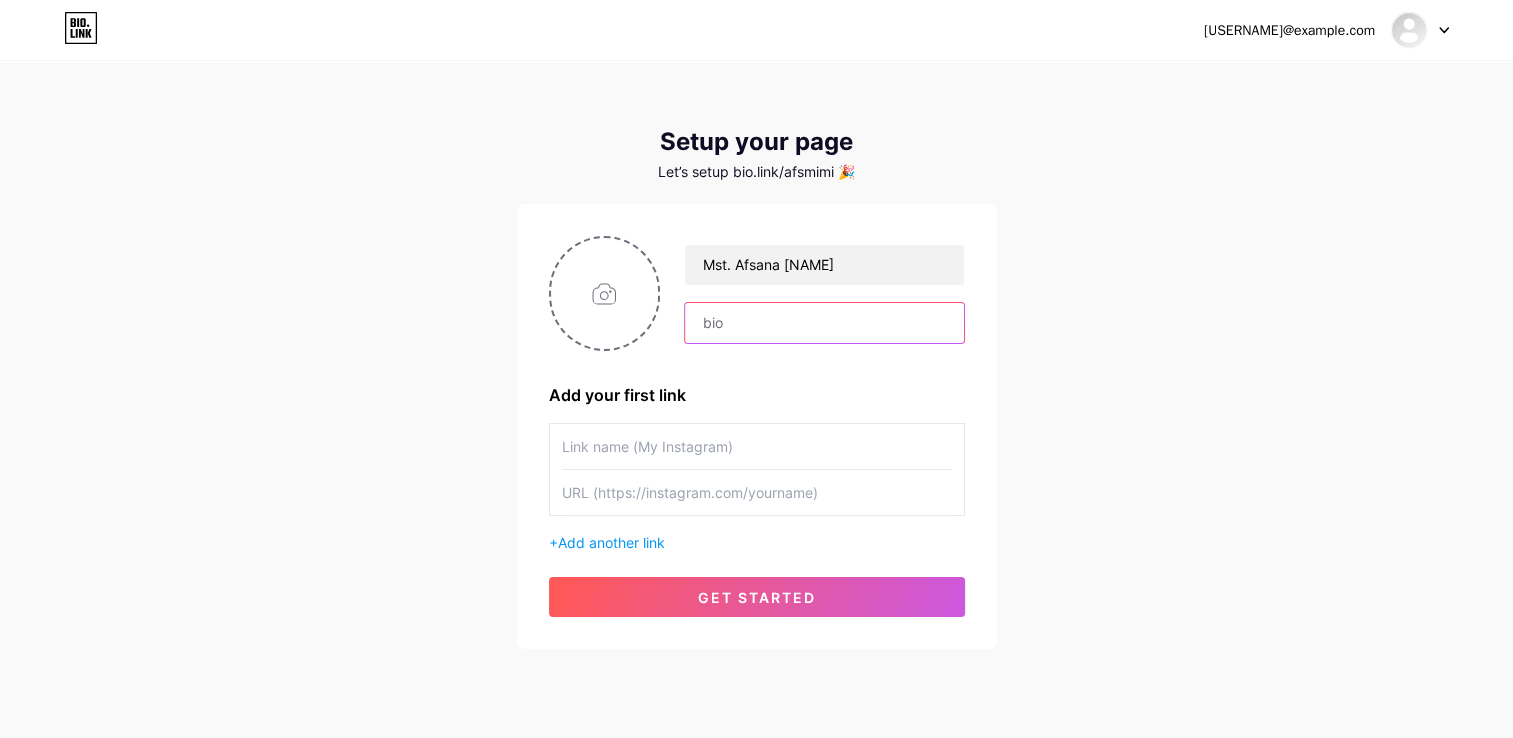 click at bounding box center [824, 323] 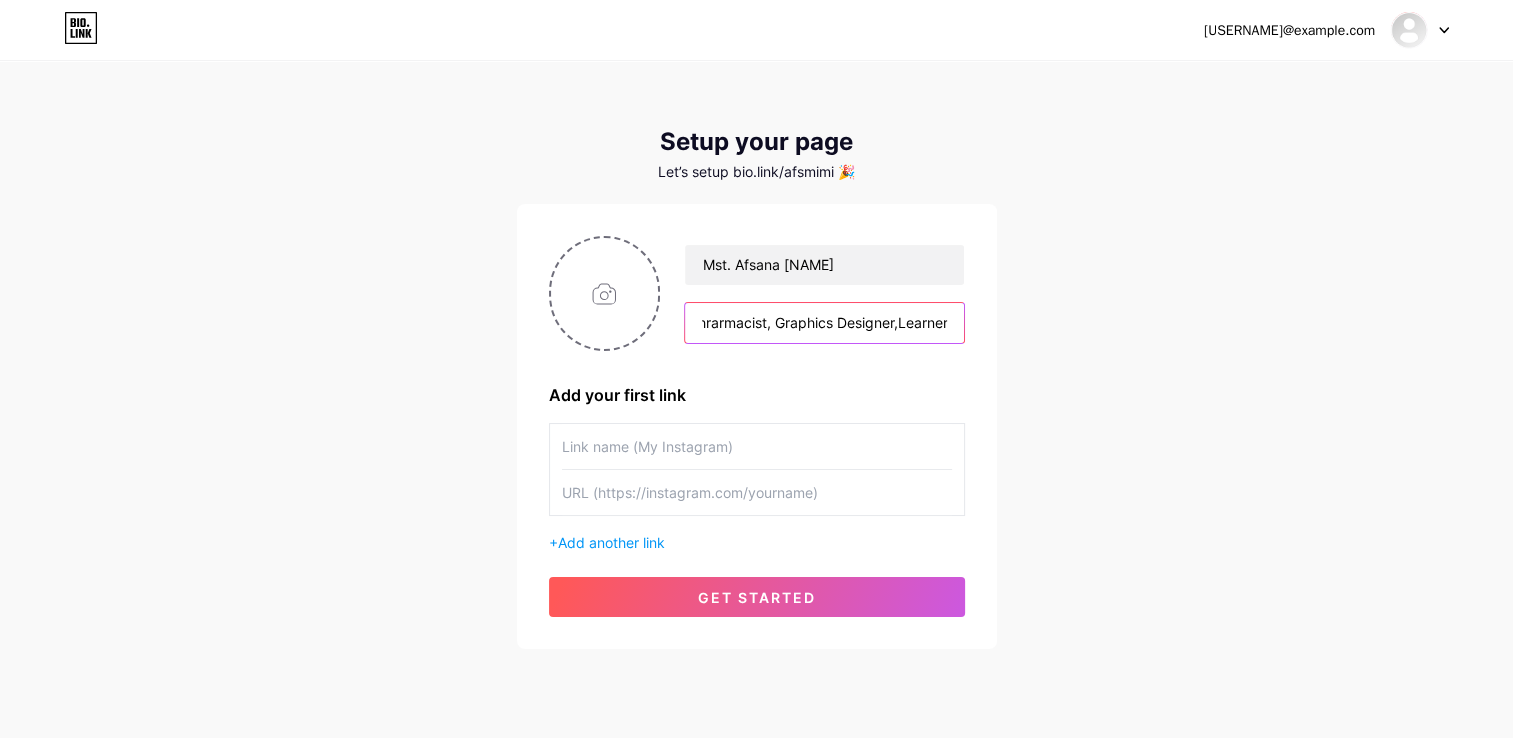 scroll, scrollTop: 0, scrollLeft: 164, axis: horizontal 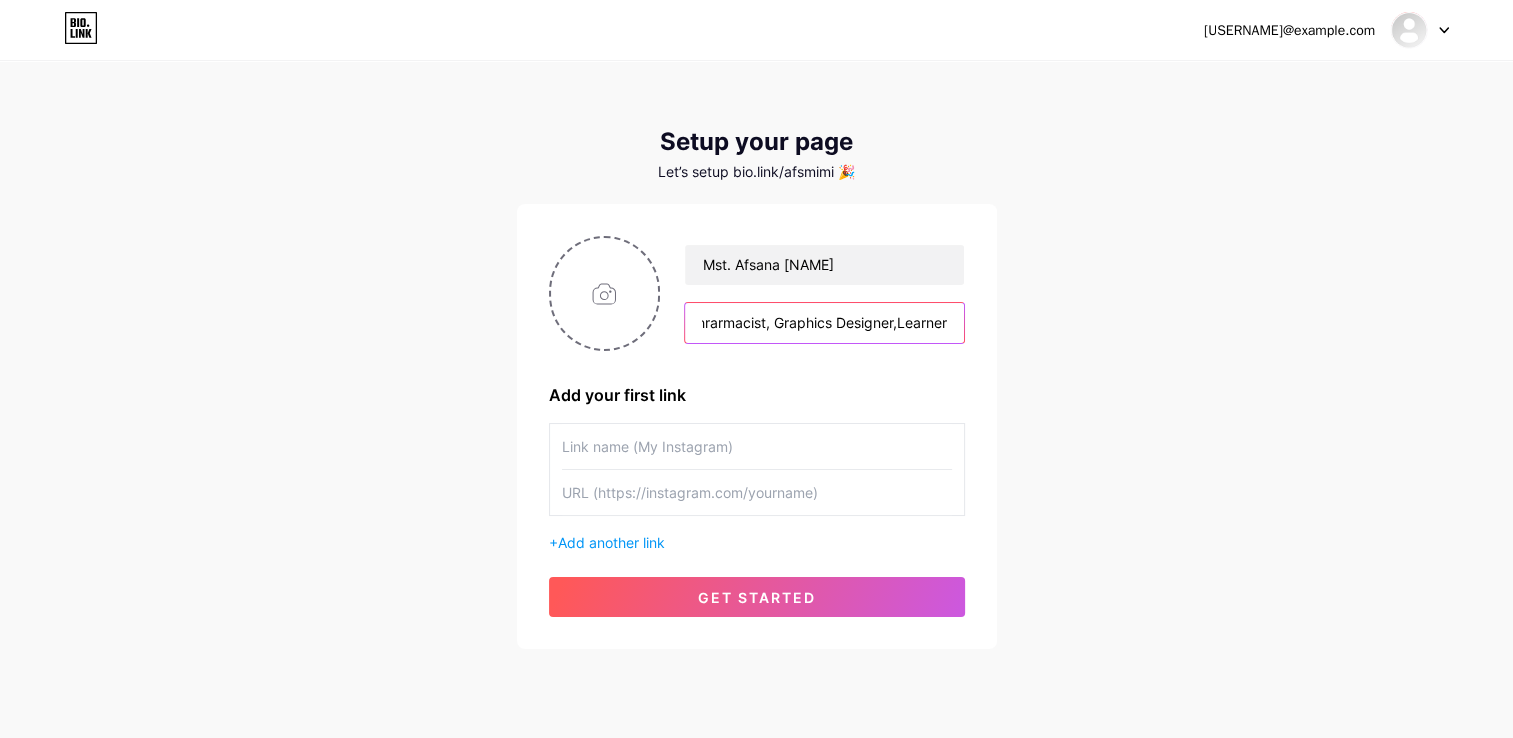 type on "Research enthusiast , Phrarmacist, Graphics Designer,Learner" 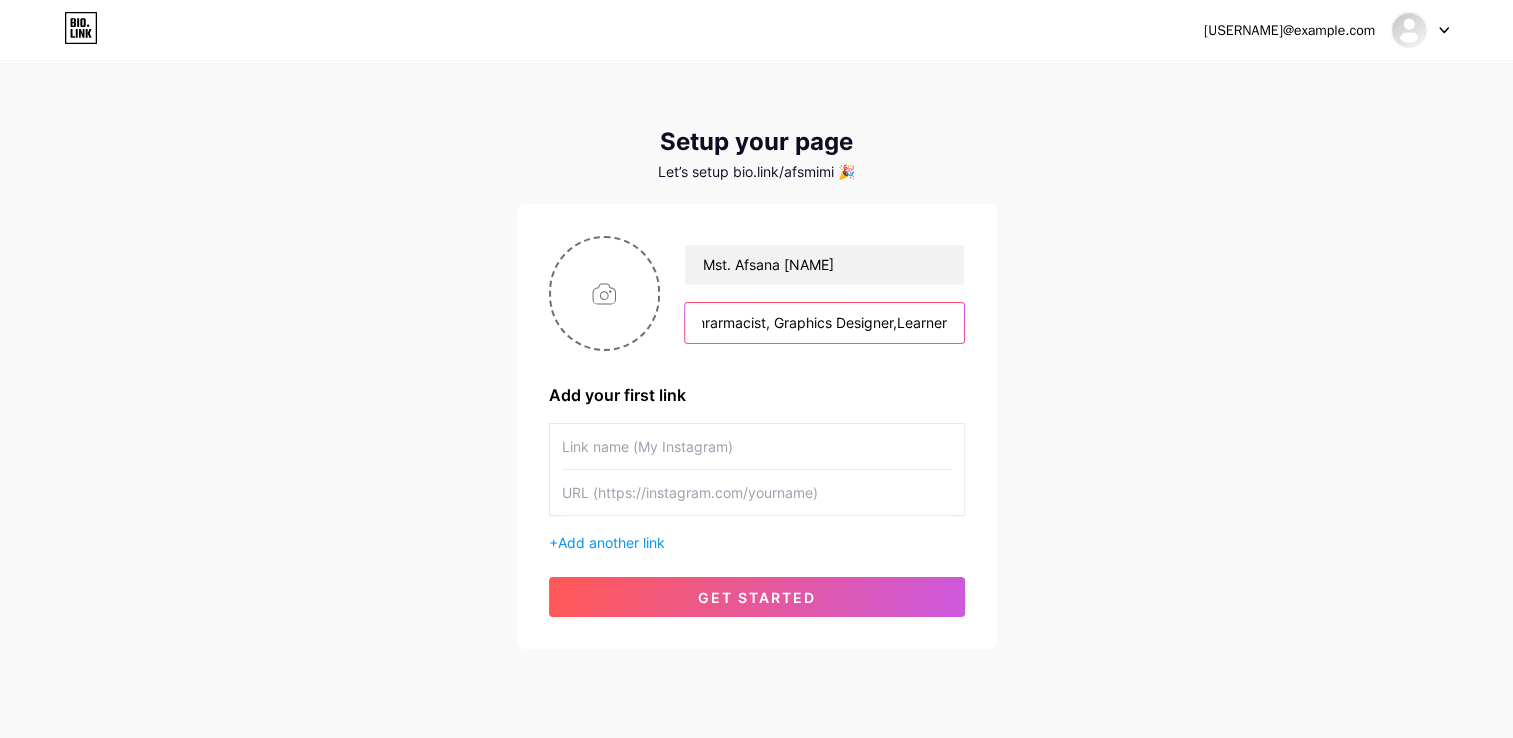 scroll, scrollTop: 0, scrollLeft: 0, axis: both 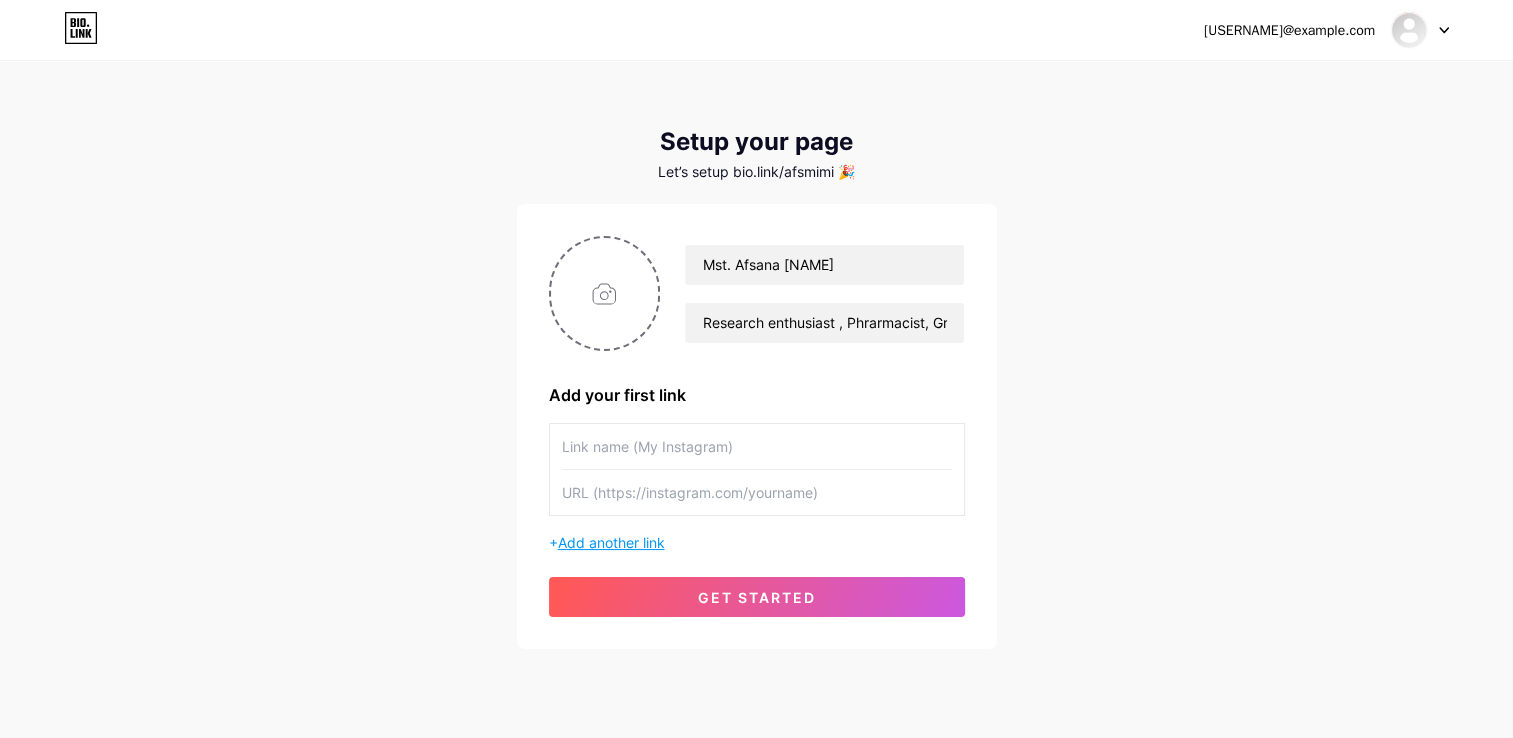 click on "Add another link" at bounding box center [611, 542] 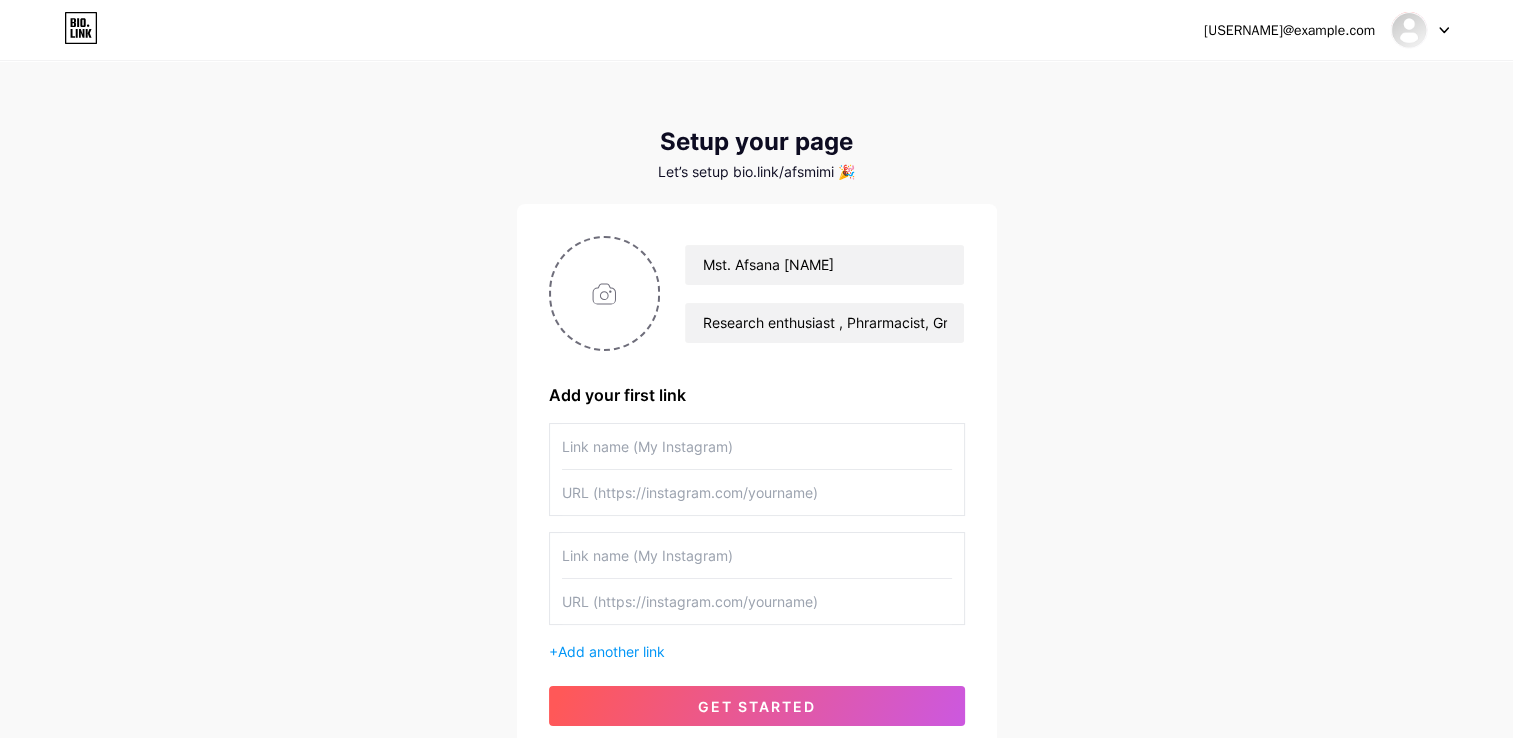 click at bounding box center (757, 446) 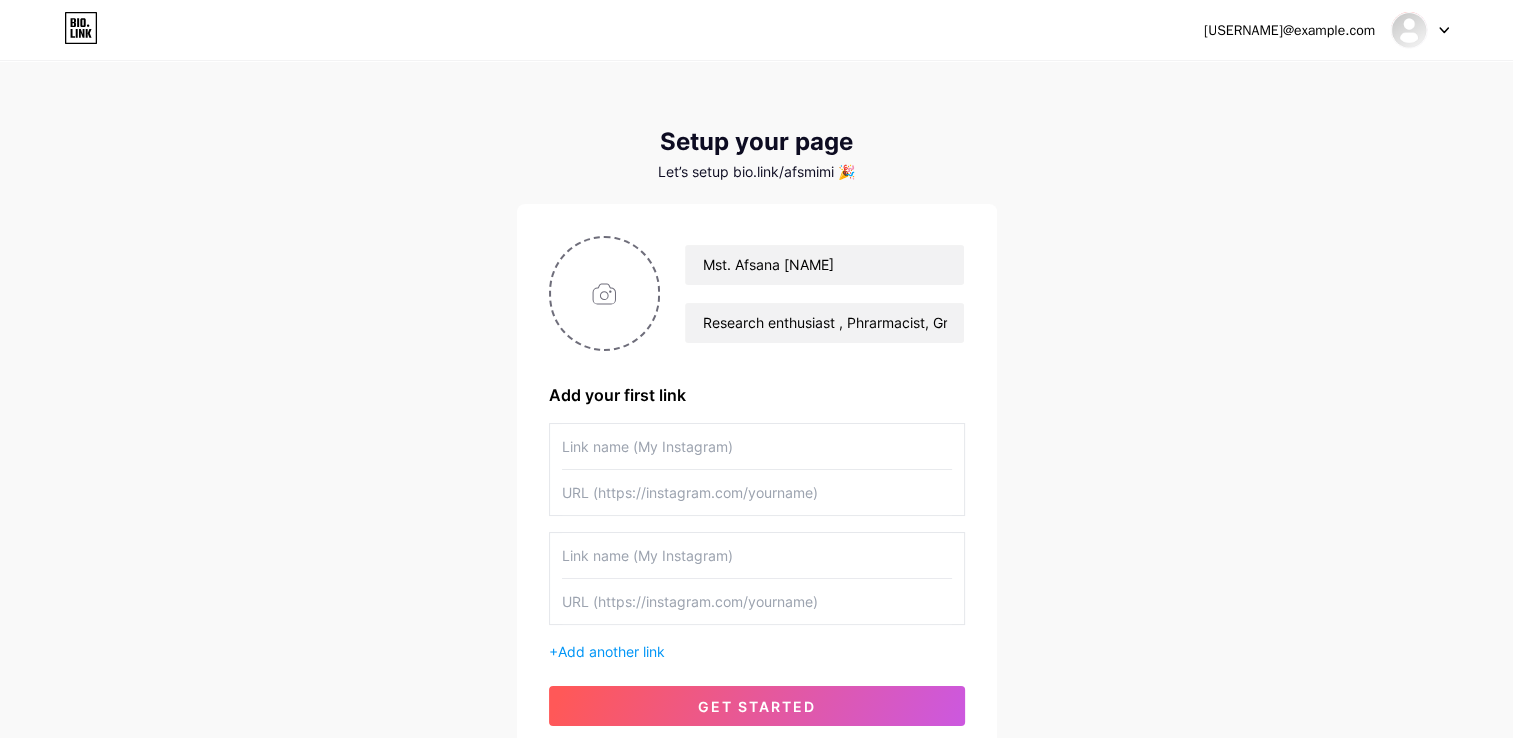paste on "https://www.linkedin.com/in/afsana-meme-3b8918343/overlay/about-this-profile/?lipi=urn%3Ali%3Apage%3Ad_flagship3_profile_view_base%3B4iv1txLiTlmoh%2B6oOCygeQ%3D%3D" 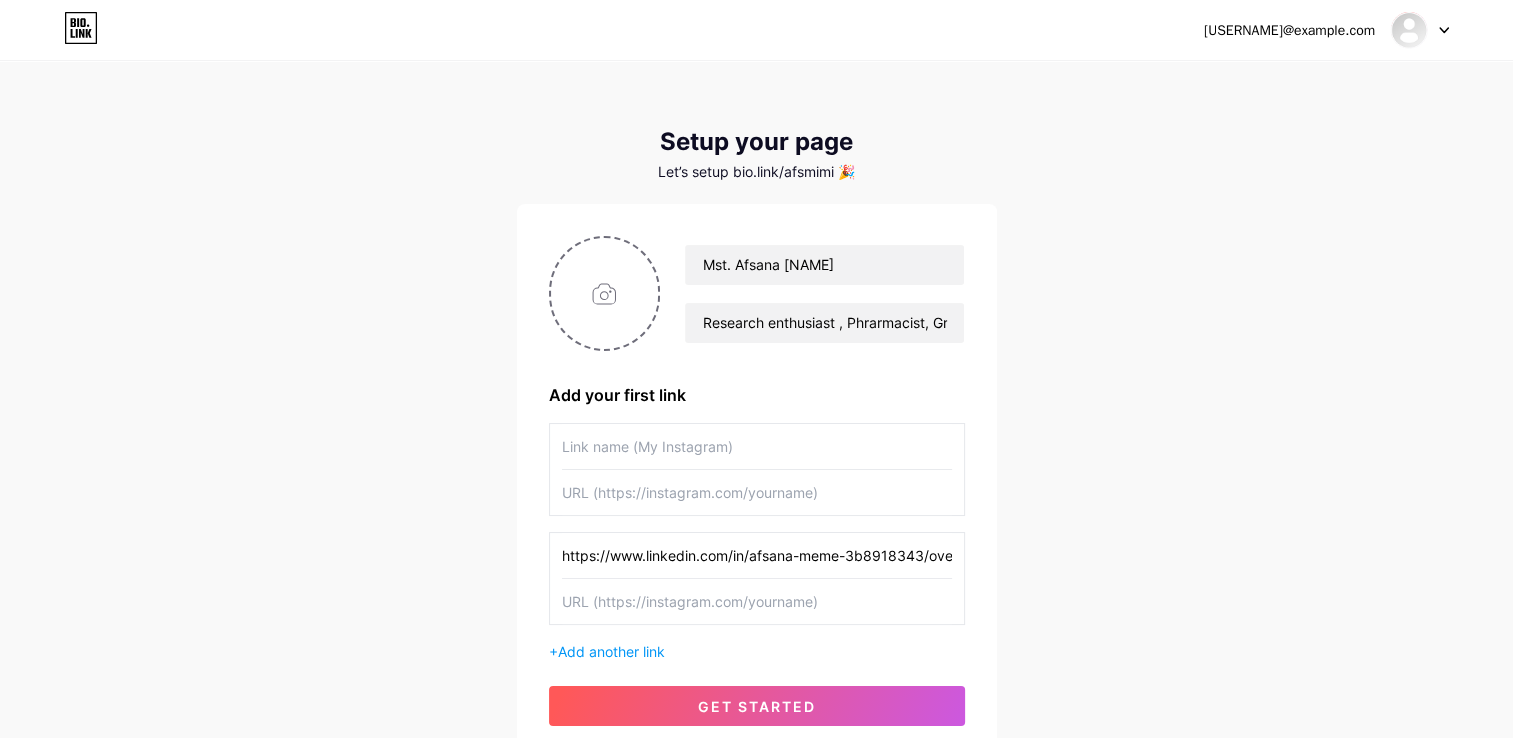 scroll, scrollTop: 0, scrollLeft: 820, axis: horizontal 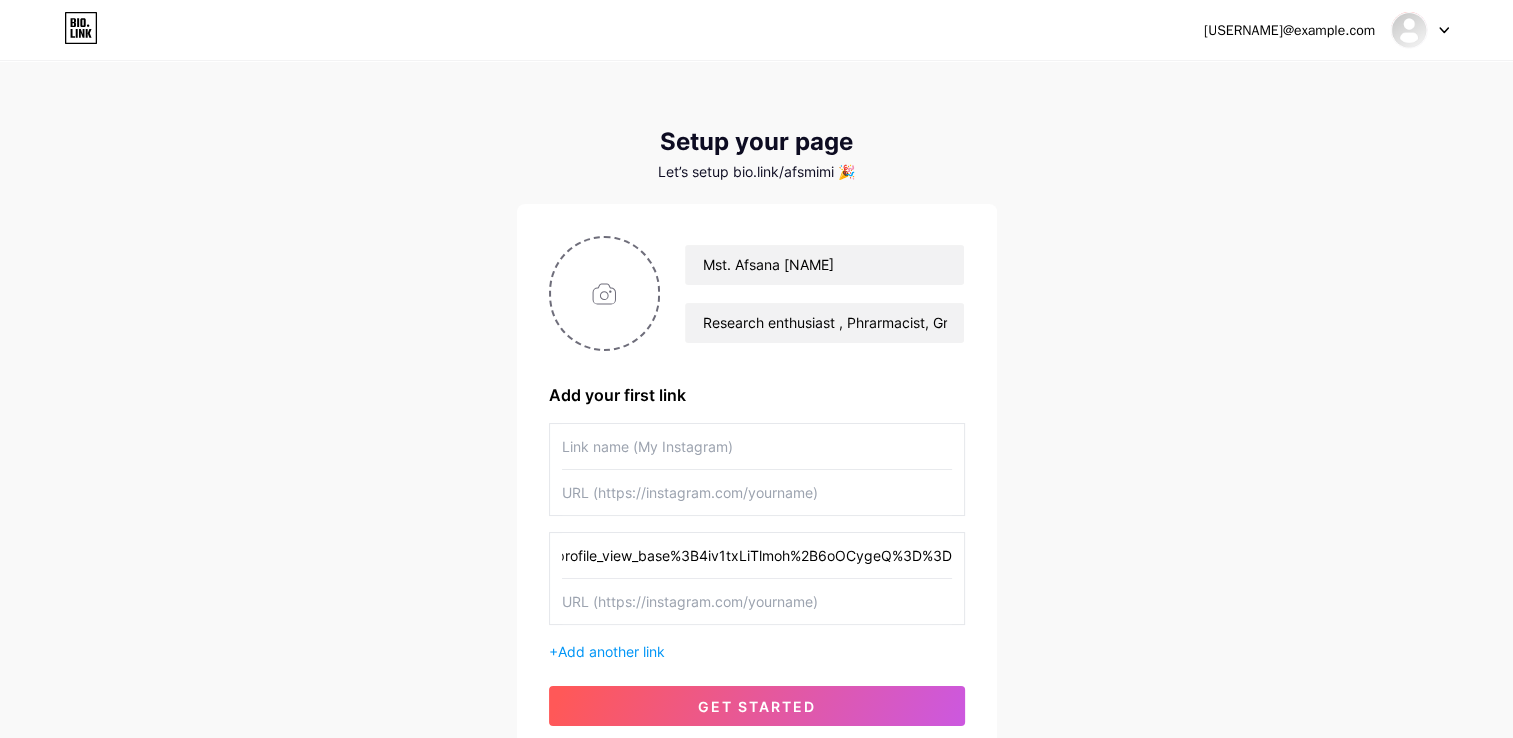 type on "https://www.linkedin.com/in/afsana-meme-3b8918343/overlay/about-this-profile/?lipi=urn%3Ali%3Apage%3Ad_flagship3_profile_view_base%3B4iv1txLiTlmoh%2B6oOCygeQ%3D%3D" 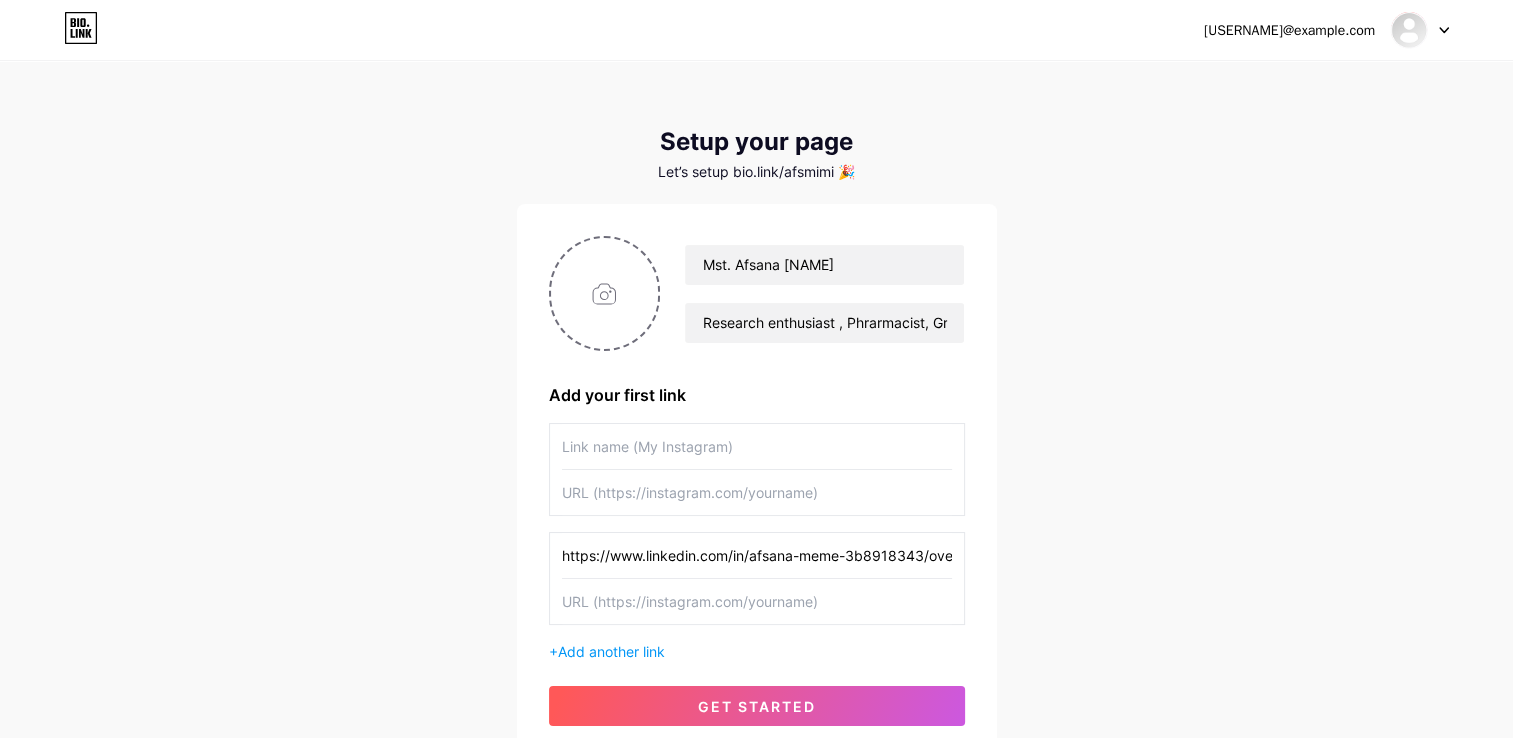 click at bounding box center [757, 446] 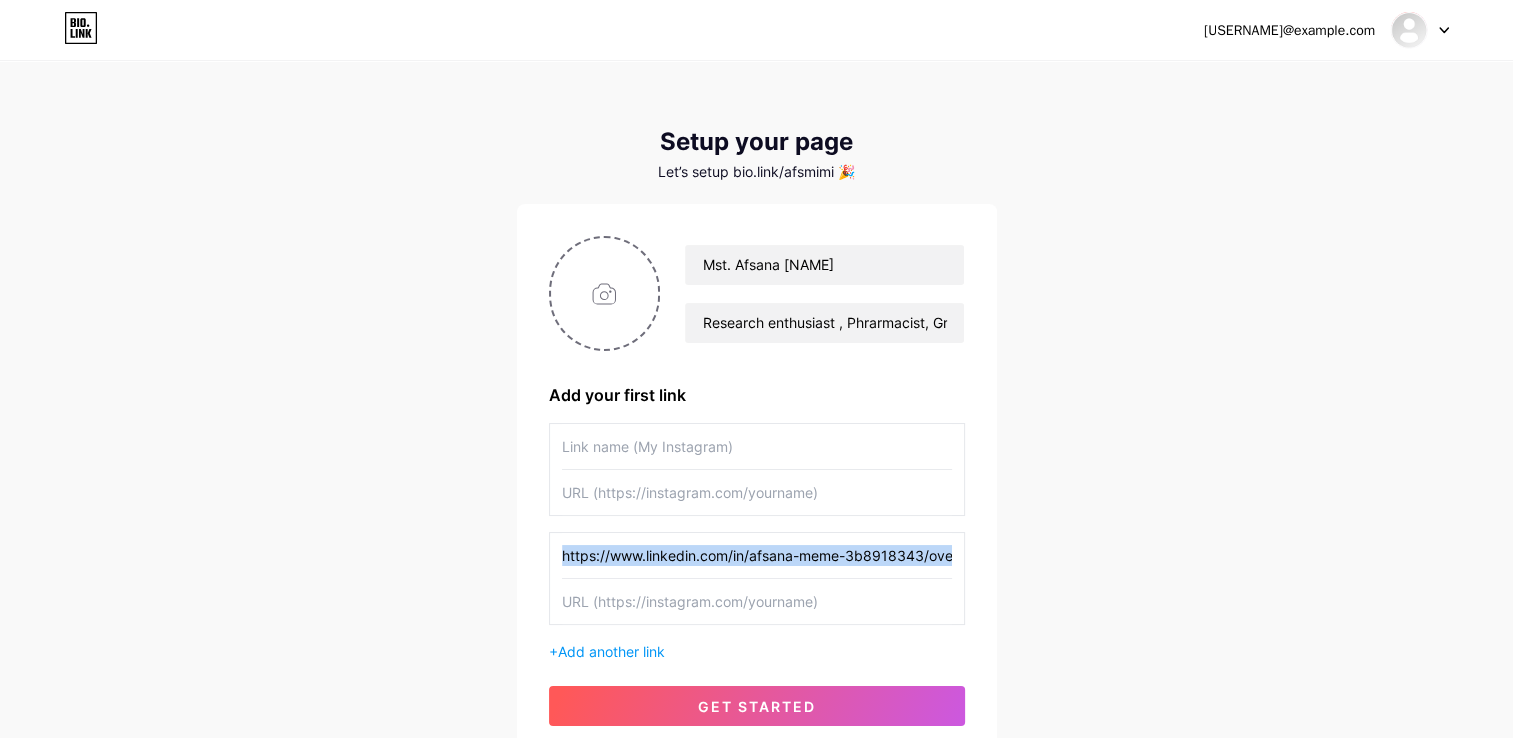click on "https://www.linkedin.com/in/afsana-meme-3b8918343/overlay/about-this-profile/?lipi=urn%3Ali%3Apage%3Ad_flagship3_profile_view_base%3B4iv1txLiTlmoh%2B6oOCygeQ%3D%3D" at bounding box center [757, 469] 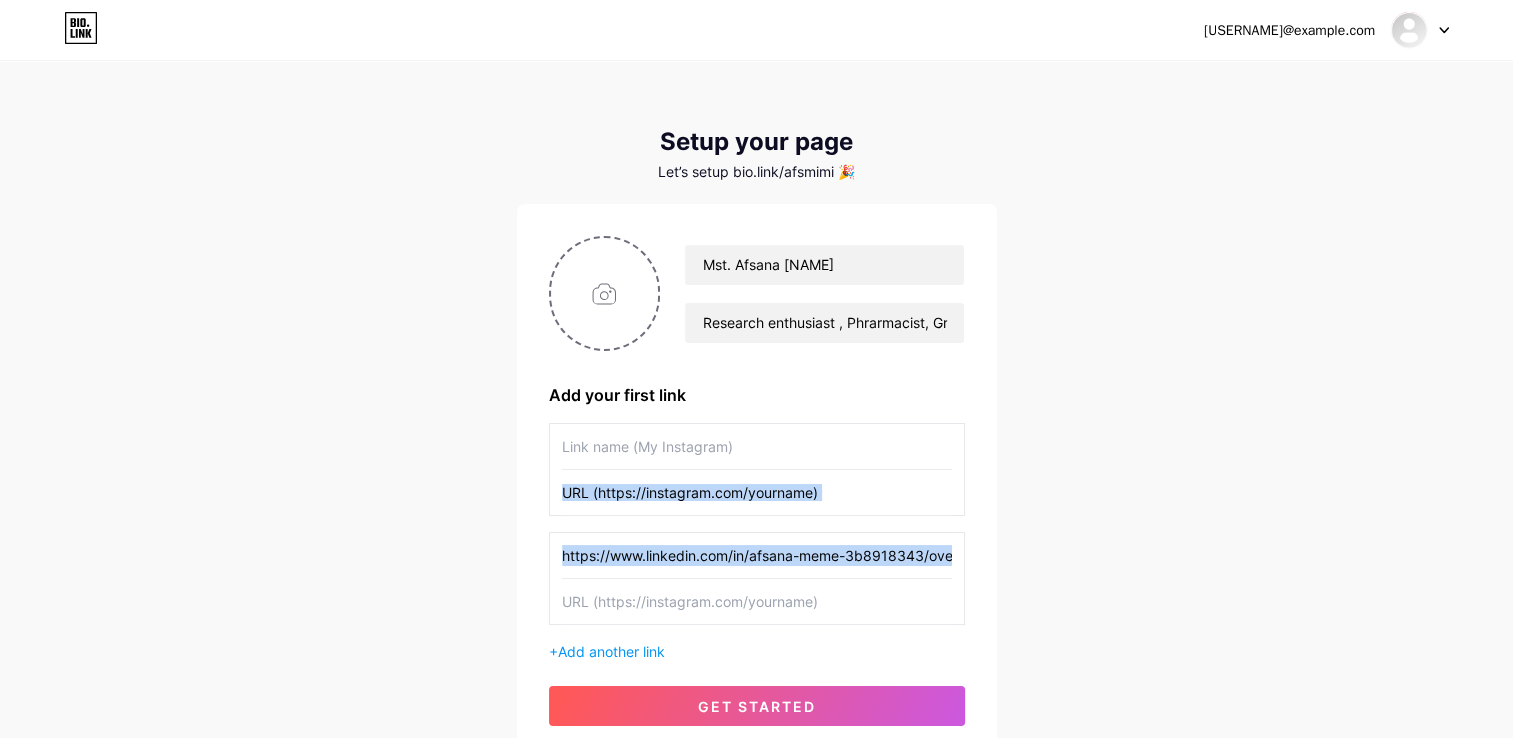 click on "https://www.linkedin.com/in/afsana-meme-3b8918343/overlay/about-this-profile/?lipi=urn%3Ali%3Apage%3Ad_flagship3_profile_view_base%3B4iv1txLiTlmoh%2B6oOCygeQ%3D%3D" at bounding box center (757, 469) 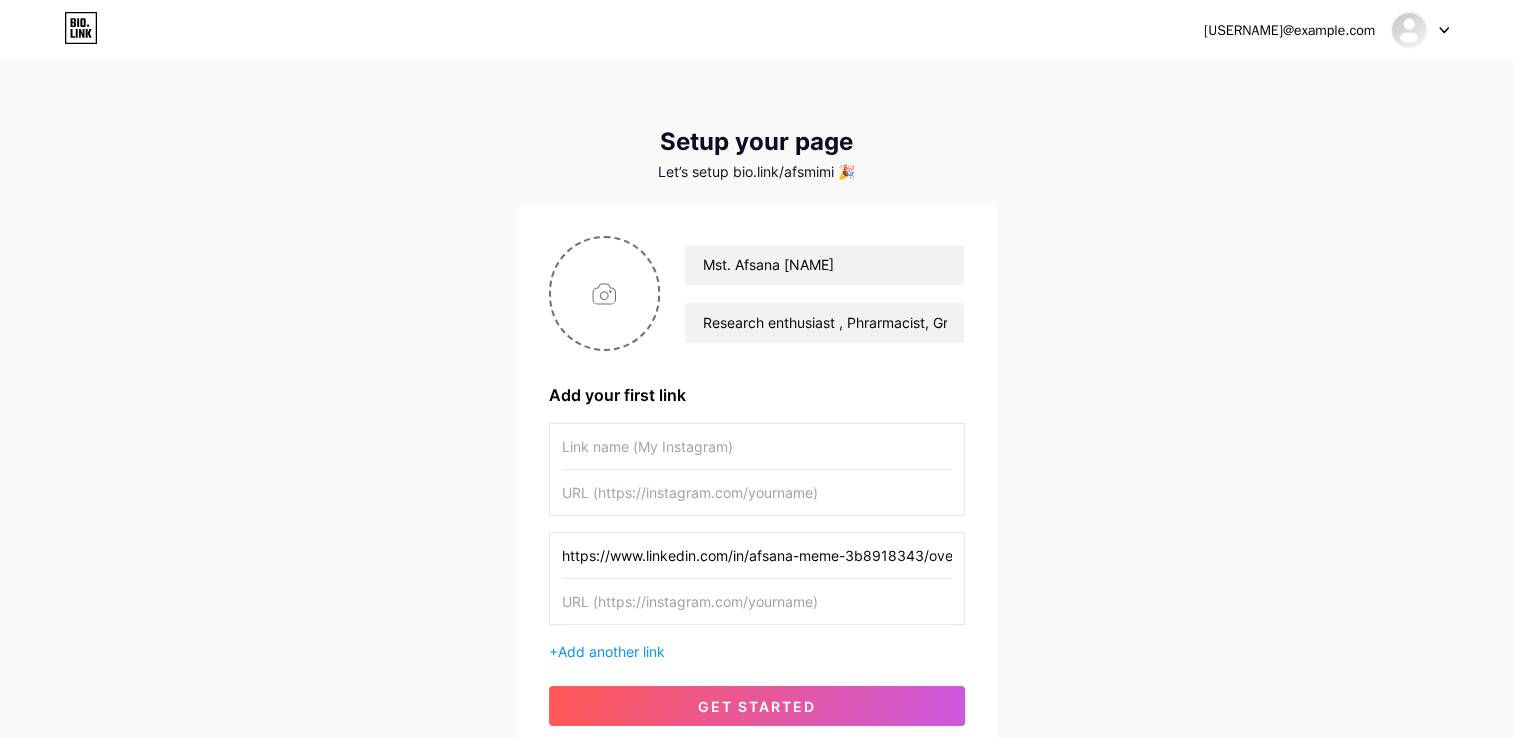 drag, startPoint x: 558, startPoint y: 538, endPoint x: 890, endPoint y: 439, distance: 346.44626 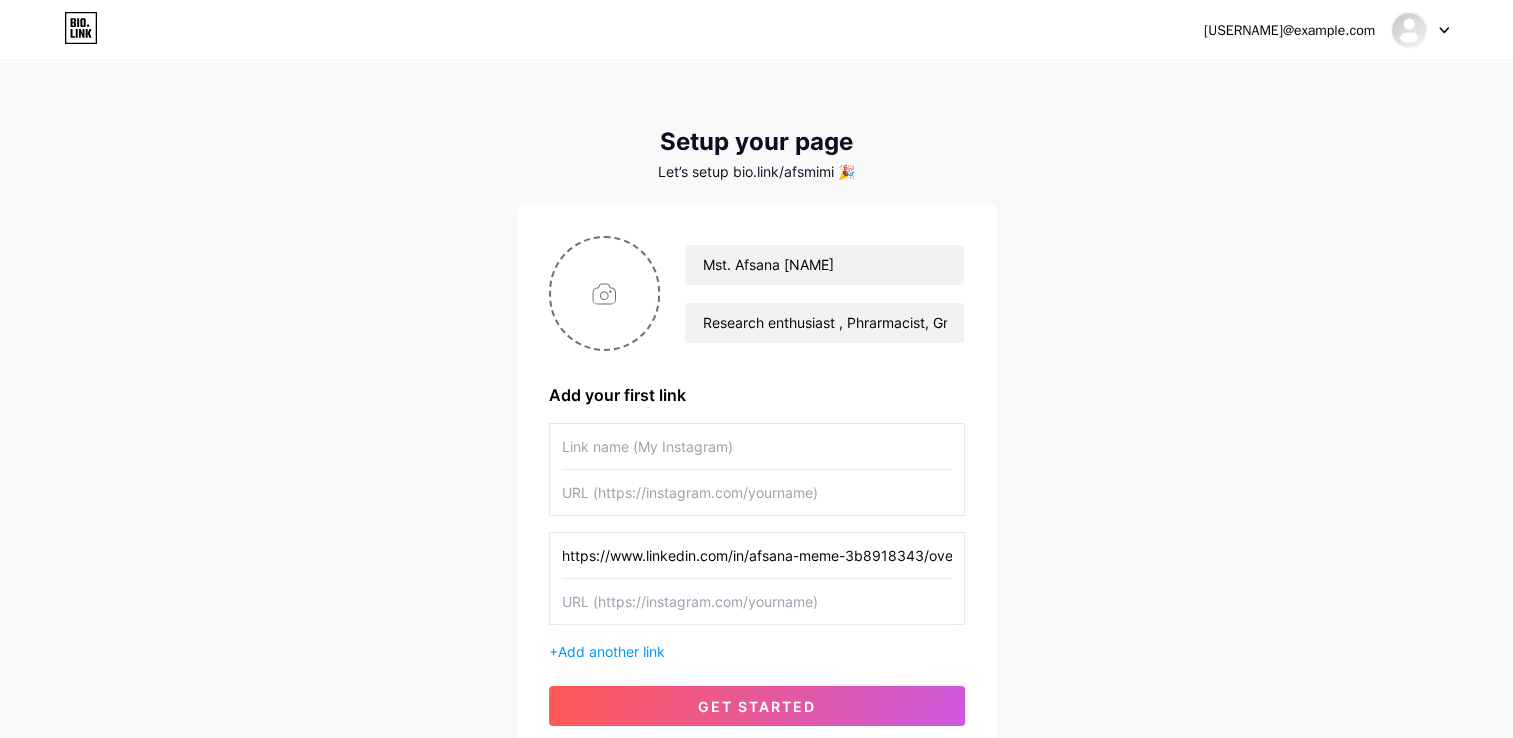 scroll, scrollTop: 162, scrollLeft: 0, axis: vertical 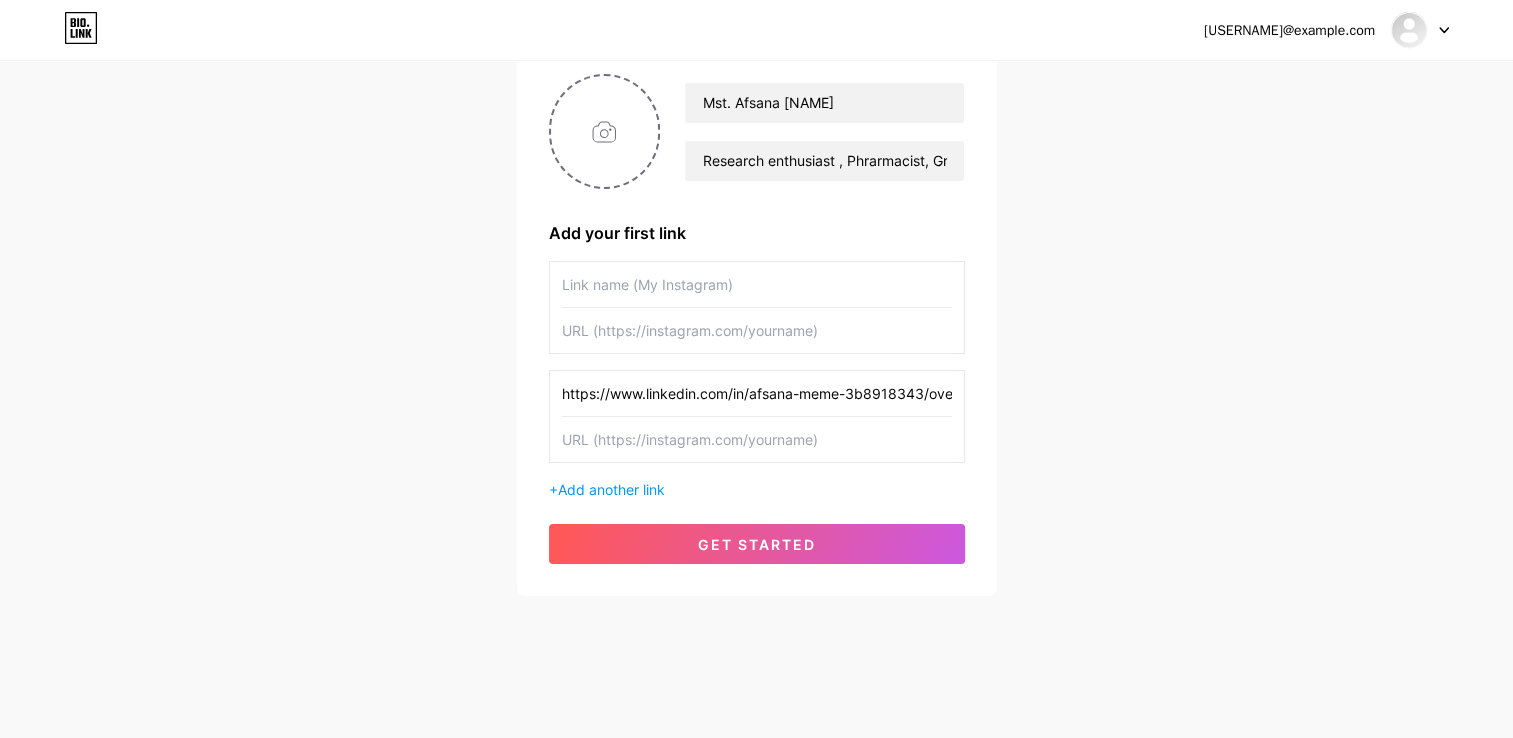 click at bounding box center (757, 284) 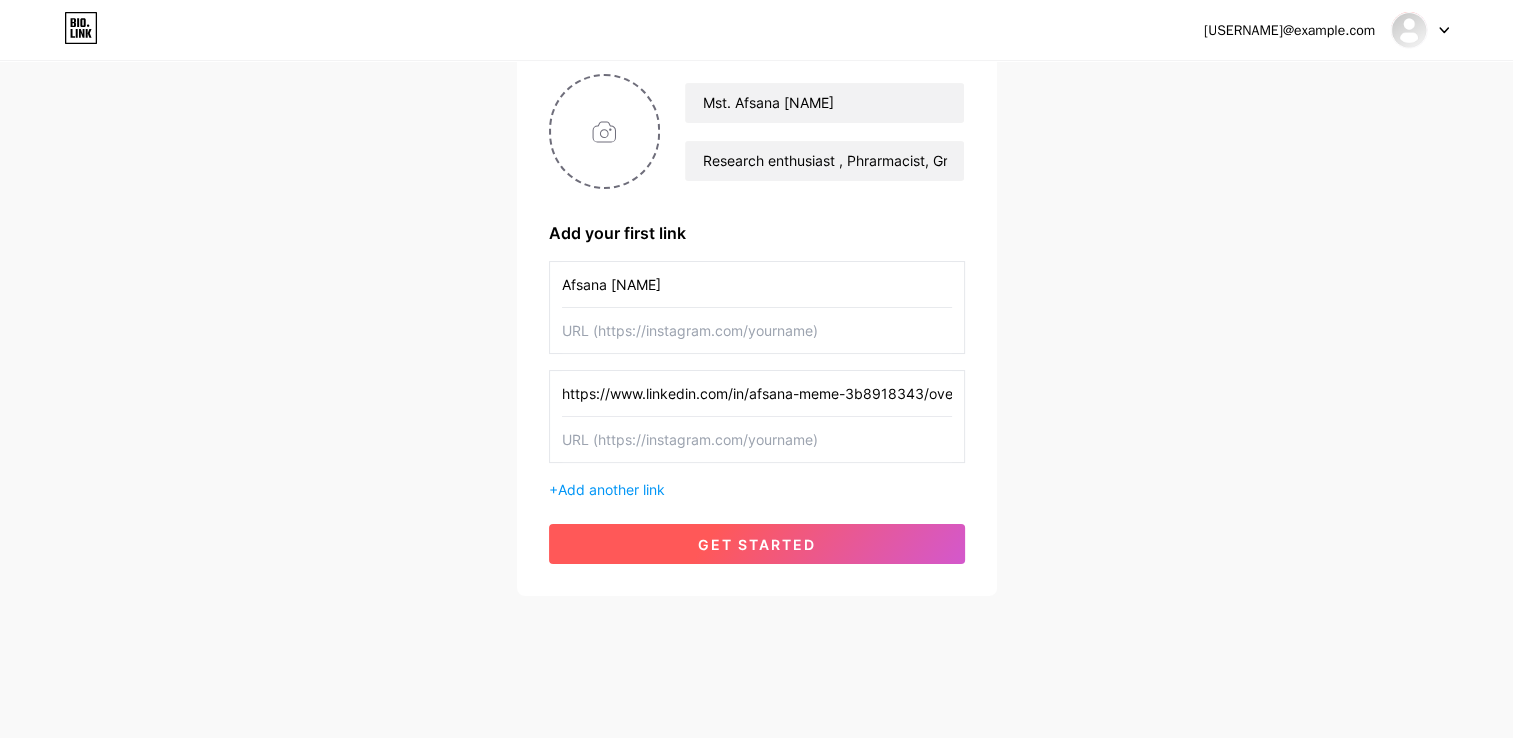 type on "Afsana [NAME]" 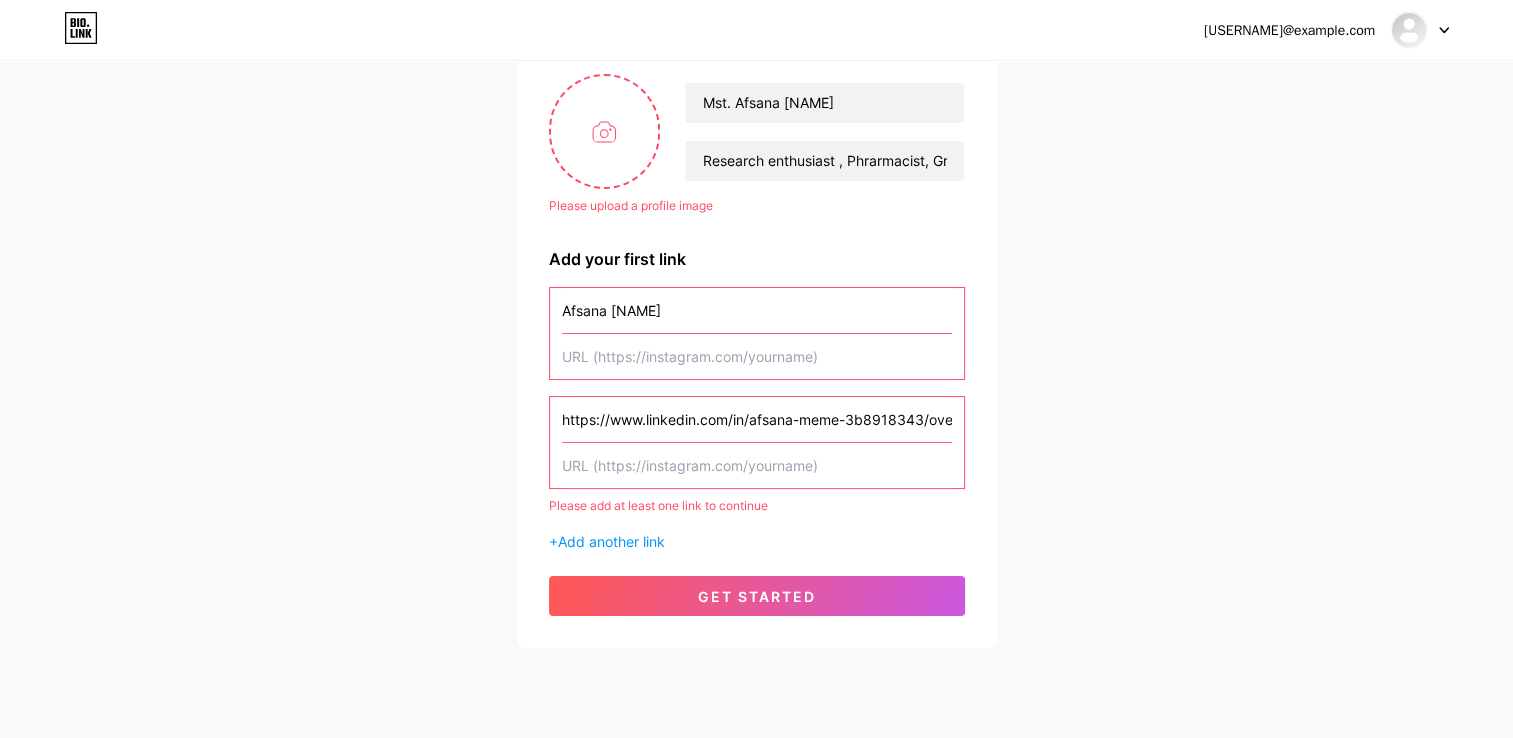 click at bounding box center [757, 310] 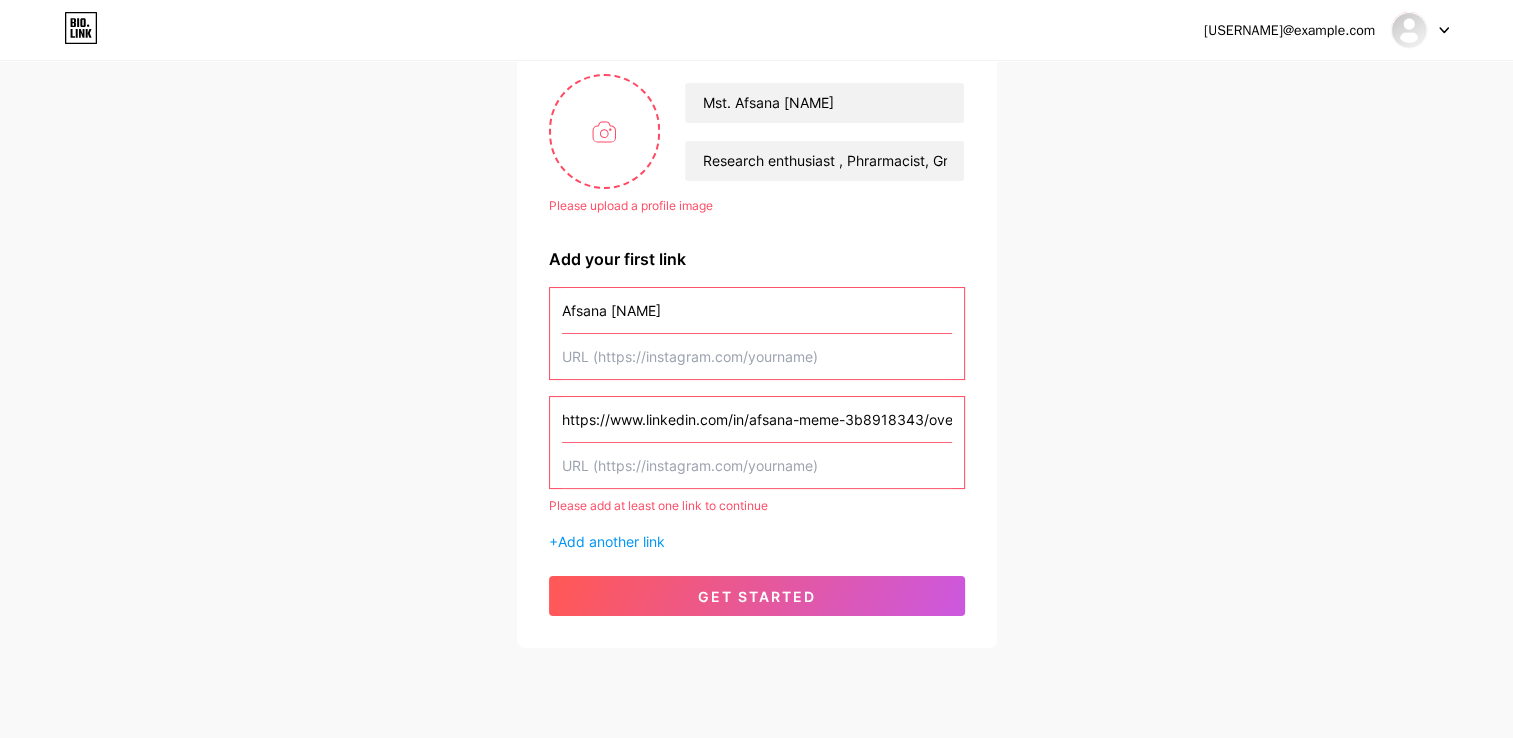 paste on "https://www.linkedin.com/in/afsana-meme-3b8918343/overlay/about-this-profile/?lipi=urn%3Ali%3Apage%3Ad_flagship3_profile_view_base%3B4iv1txLiTlmoh%2B6oOCygeQ%3D%3D" 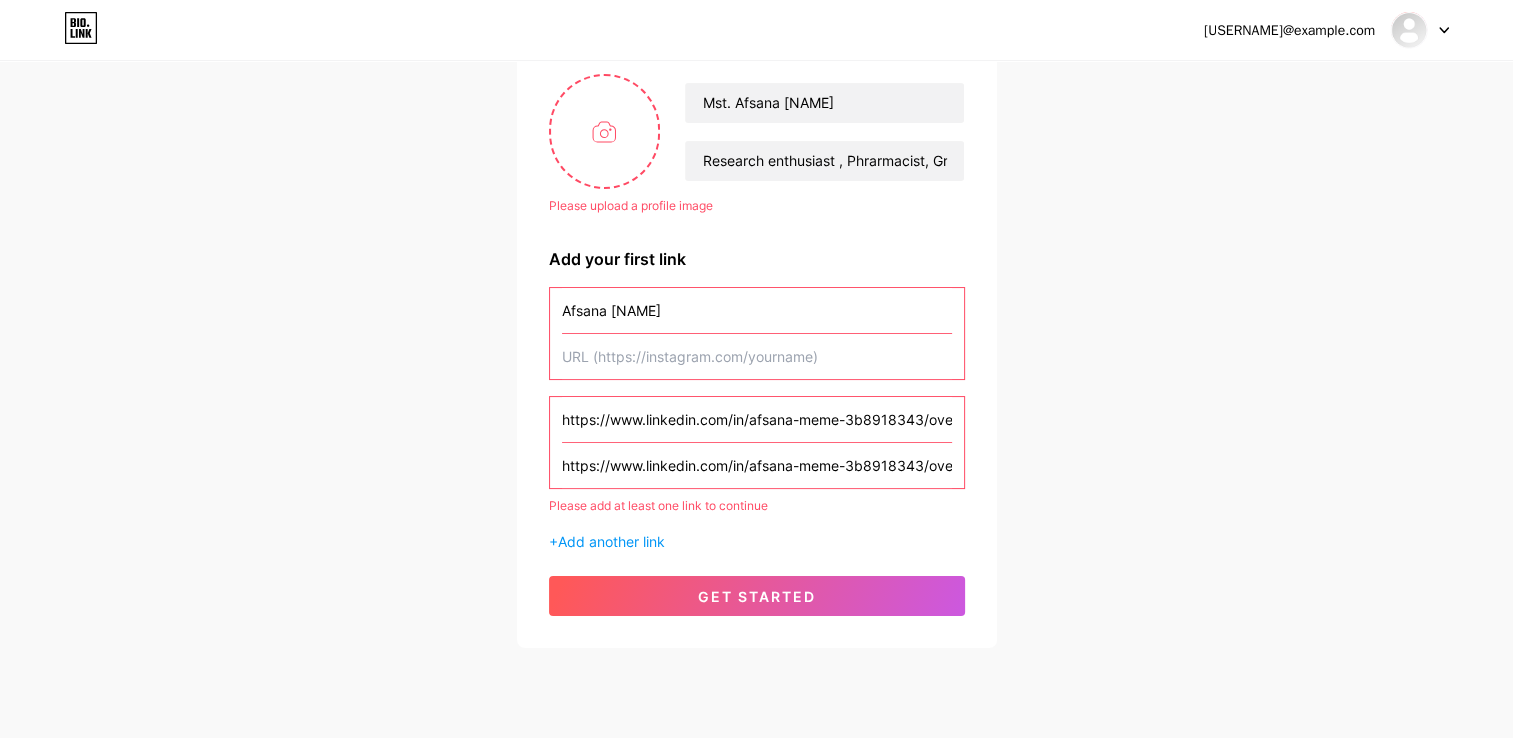 scroll, scrollTop: 0, scrollLeft: 820, axis: horizontal 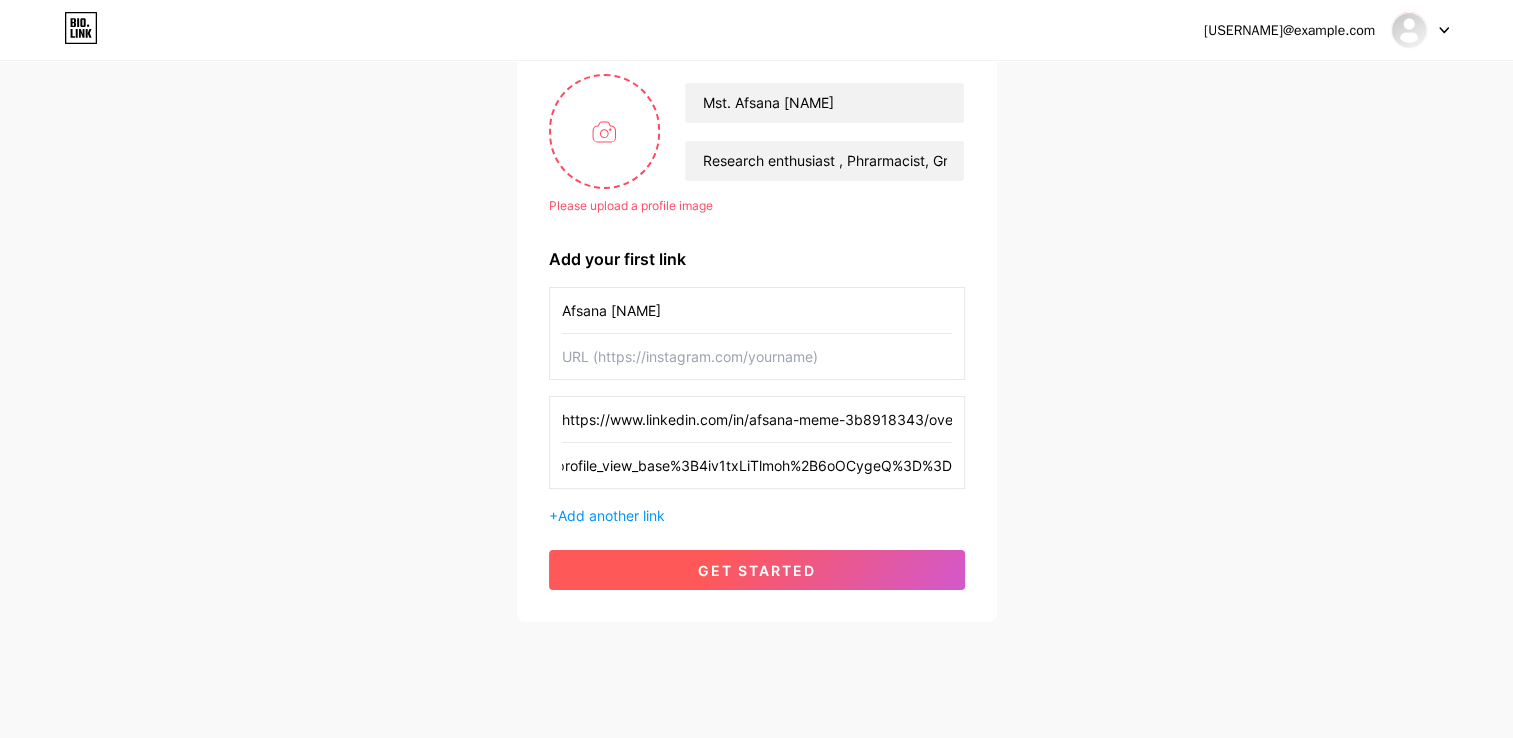 type on "https://www.linkedin.com/in/afsana-meme-3b8918343/overlay/about-this-profile/?lipi=urn%3Ali%3Apage%3Ad_flagship3_profile_view_base%3B4iv1txLiTlmoh%2B6oOCygeQ%3D%3D" 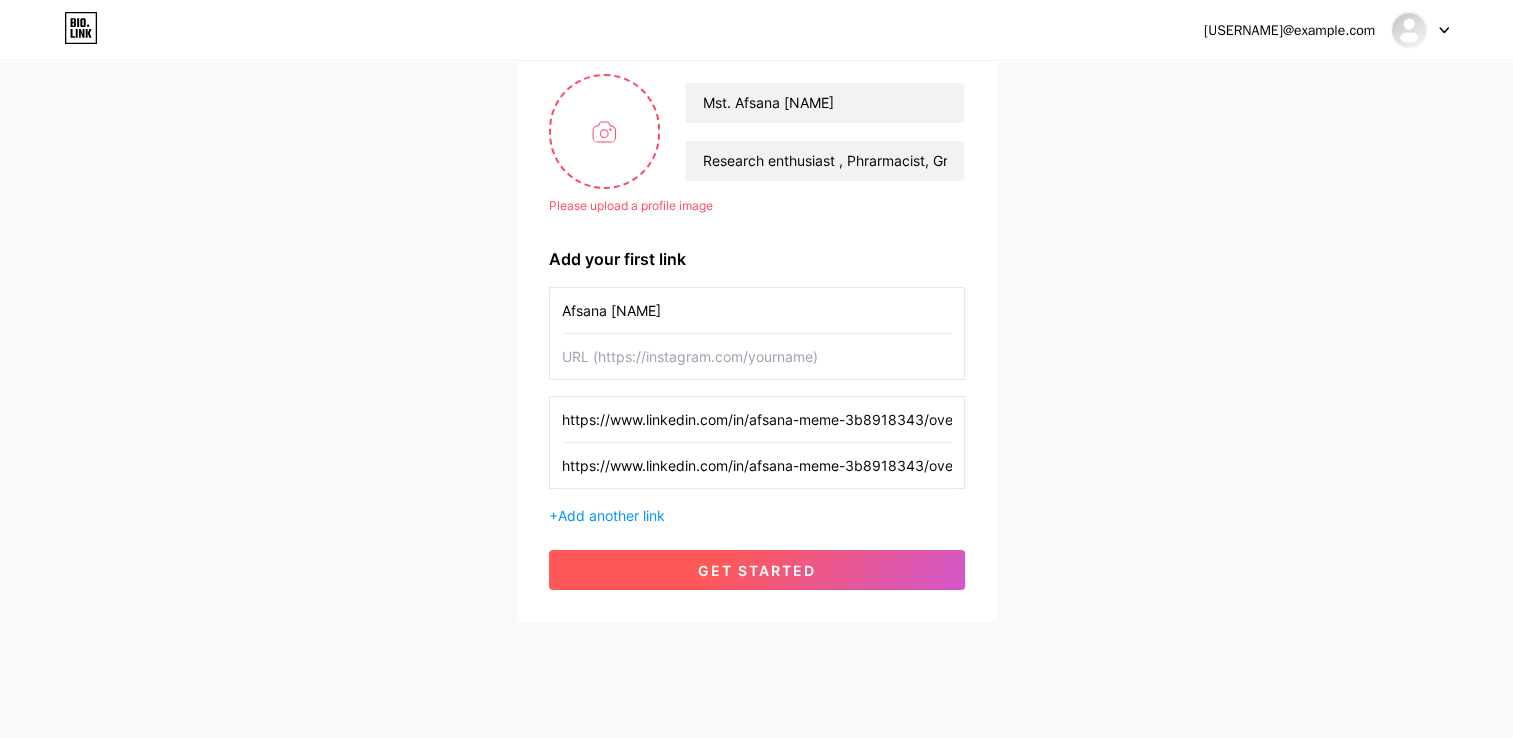 click on "get started" at bounding box center (757, 570) 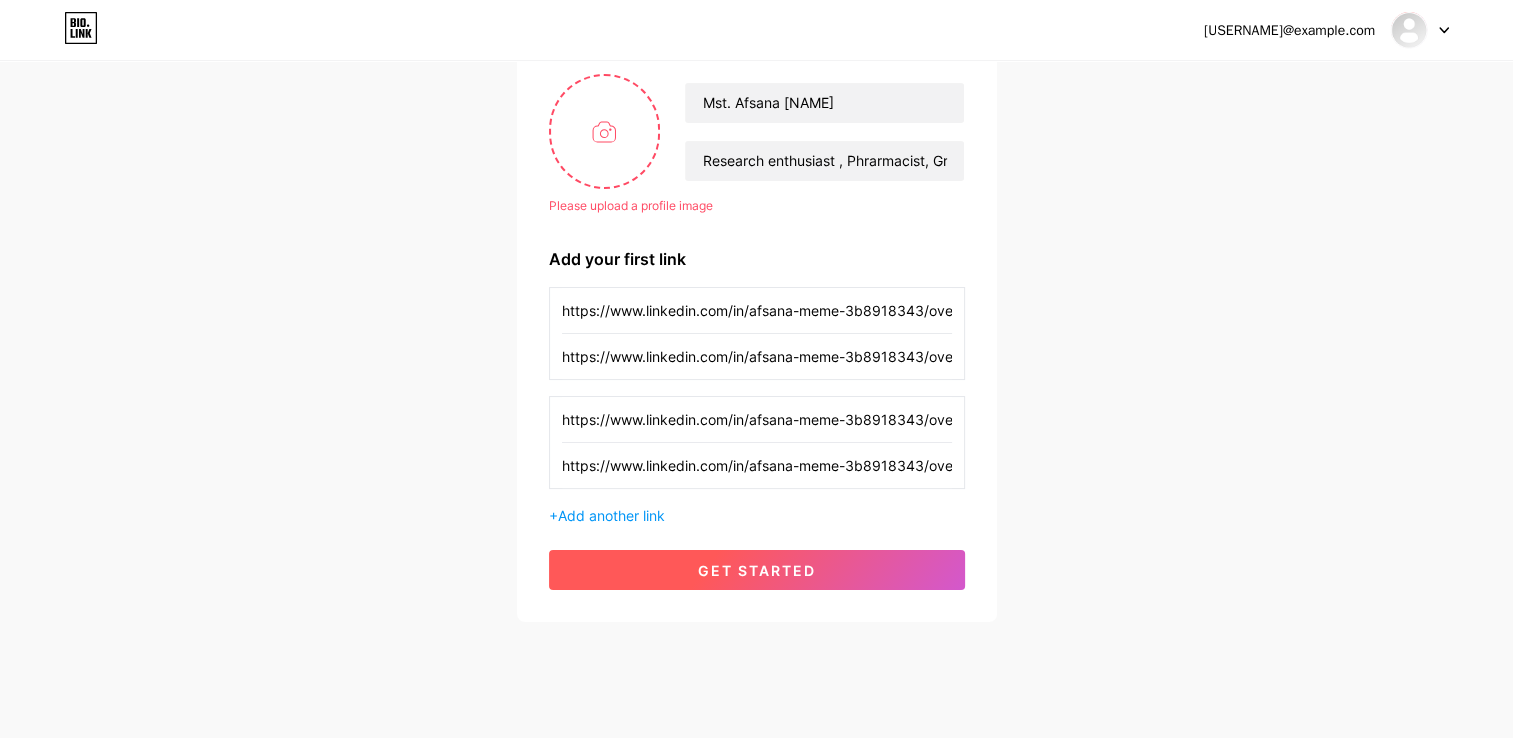 scroll, scrollTop: 80, scrollLeft: 0, axis: vertical 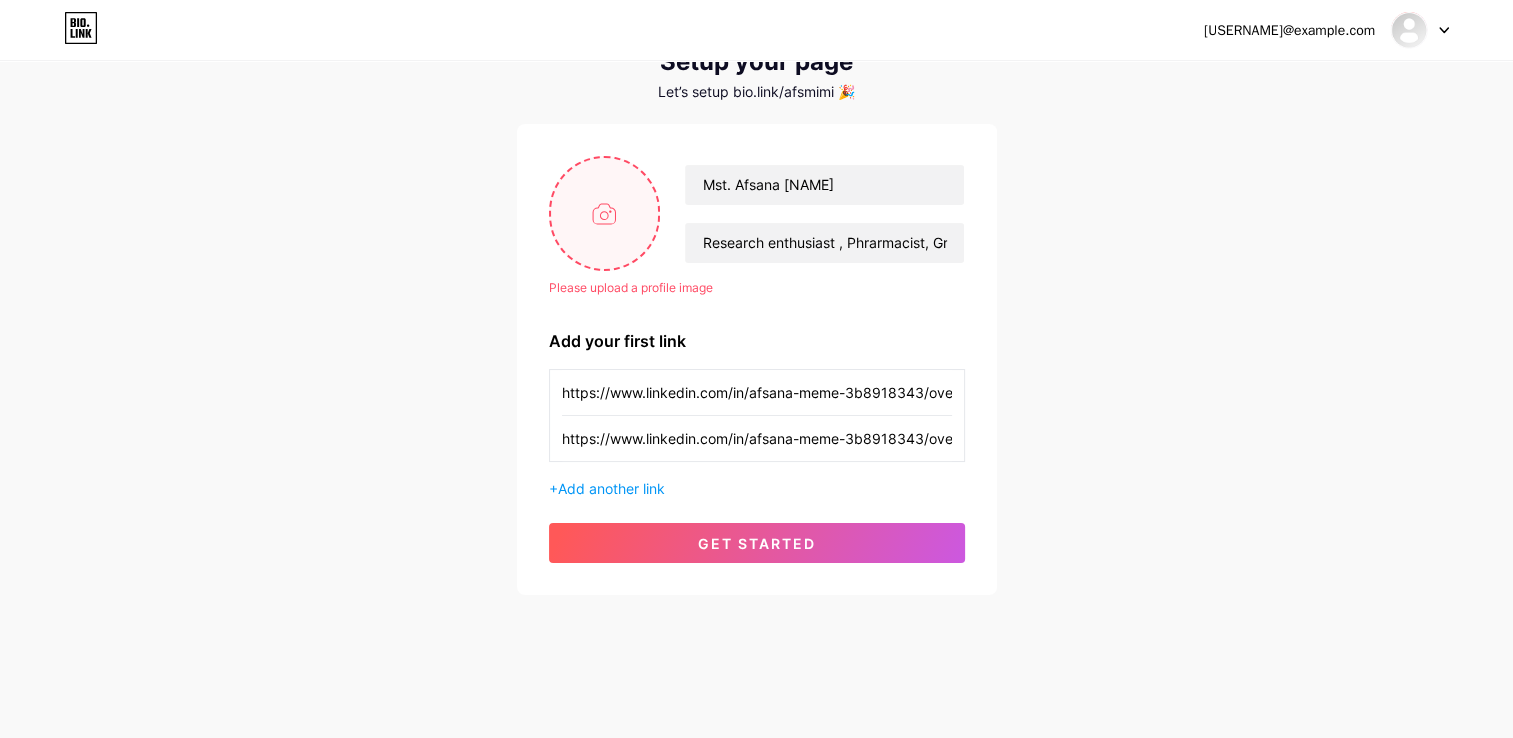 click at bounding box center [605, 213] 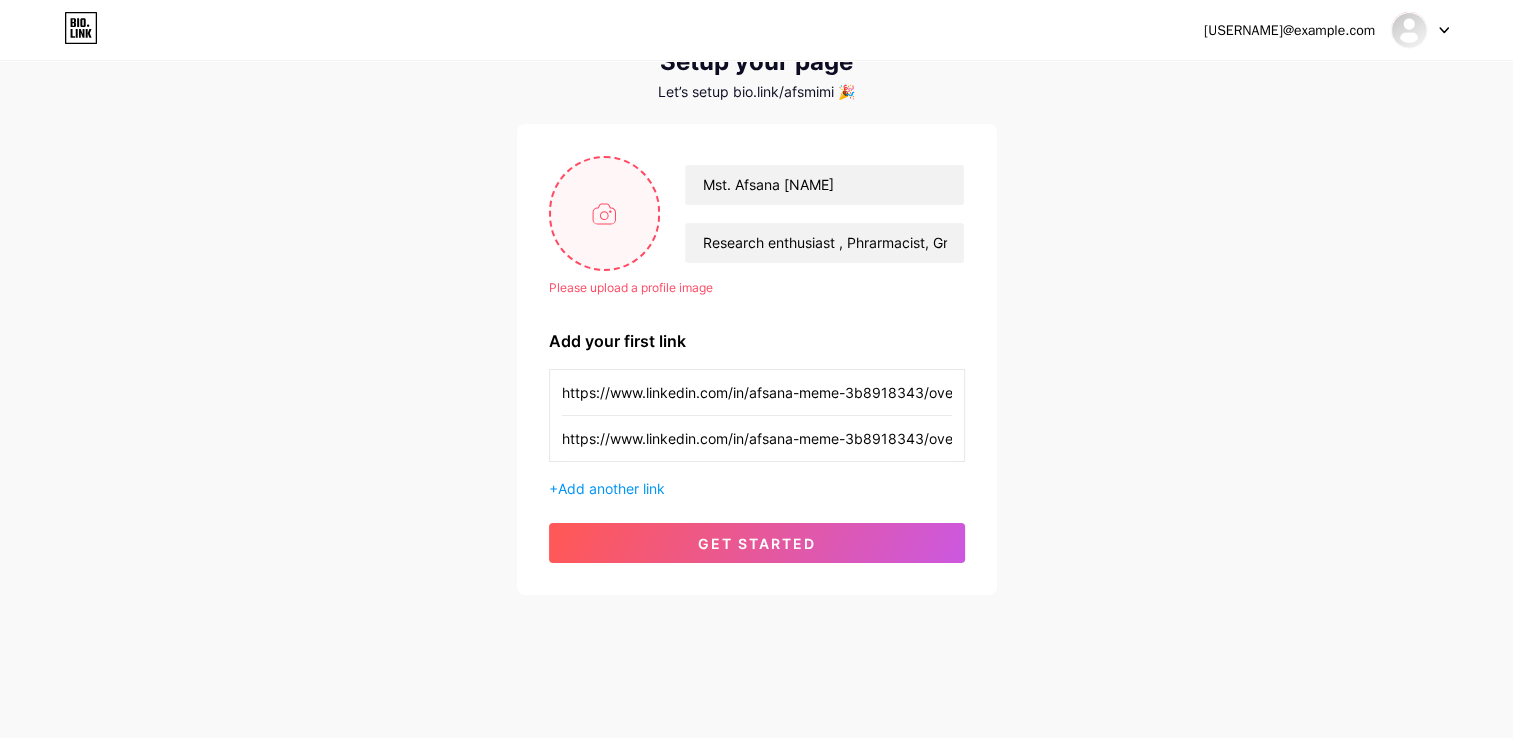 click at bounding box center (605, 213) 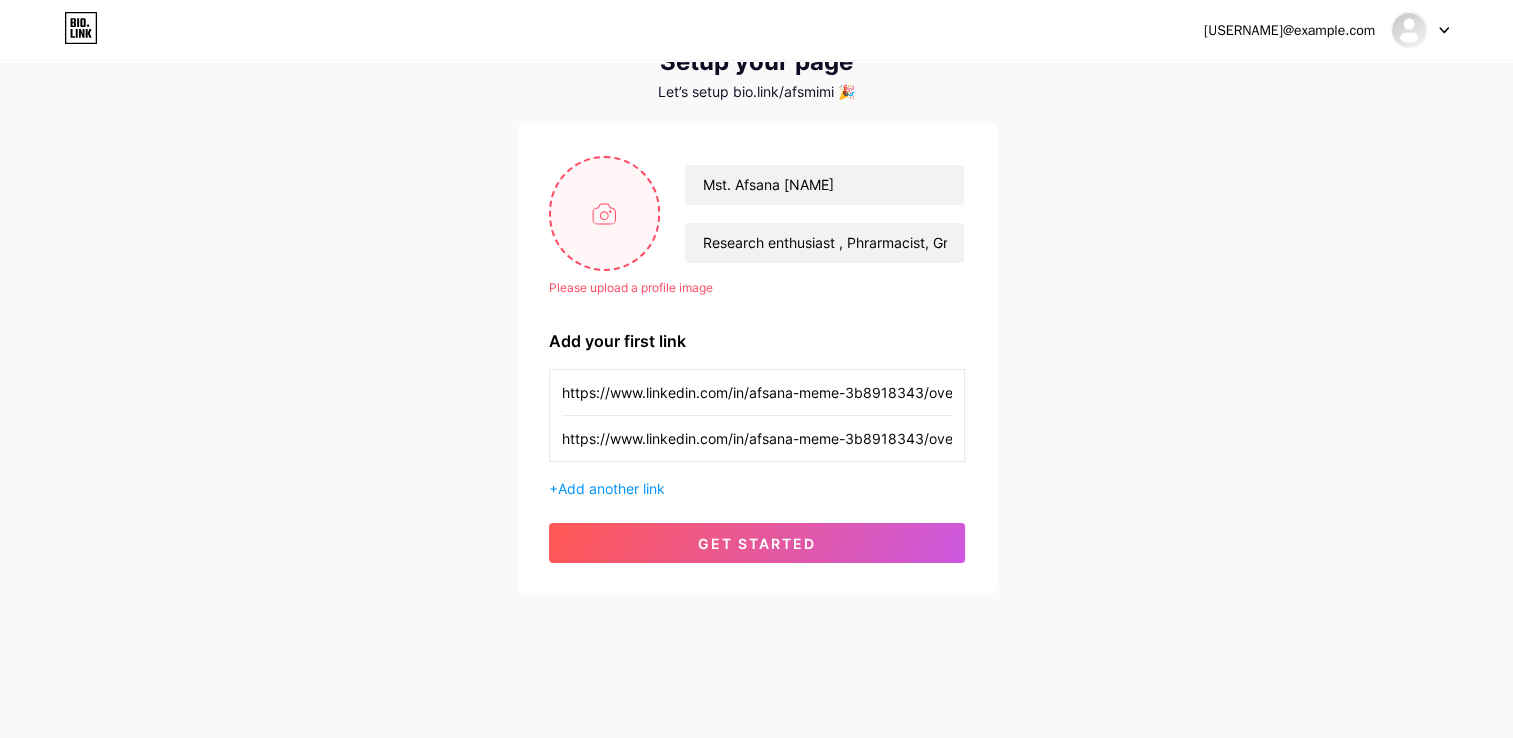 type on "C:\fakepath\WhatsApp Image 2025-07-10 at 00.59.14_[HASH].jpg" 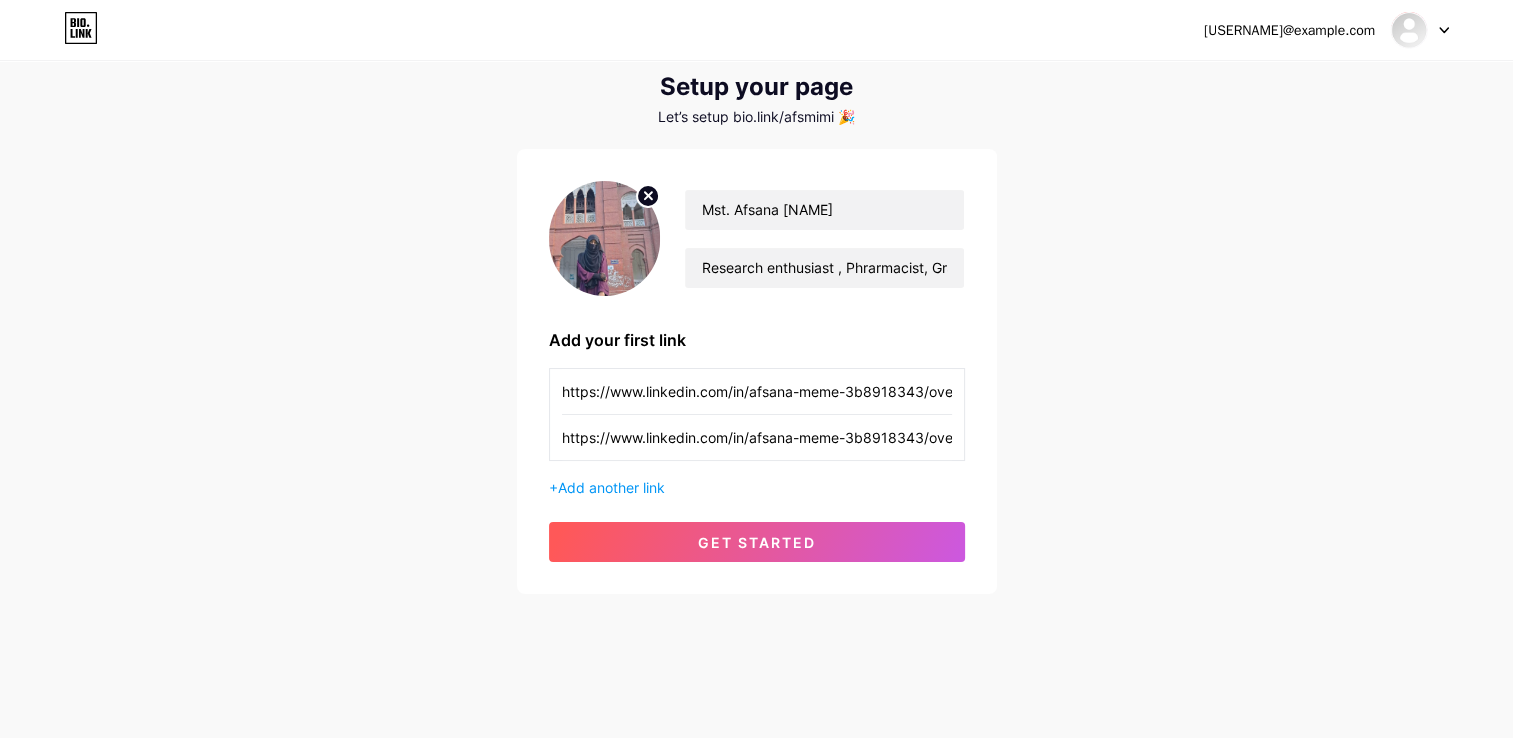 scroll, scrollTop: 54, scrollLeft: 0, axis: vertical 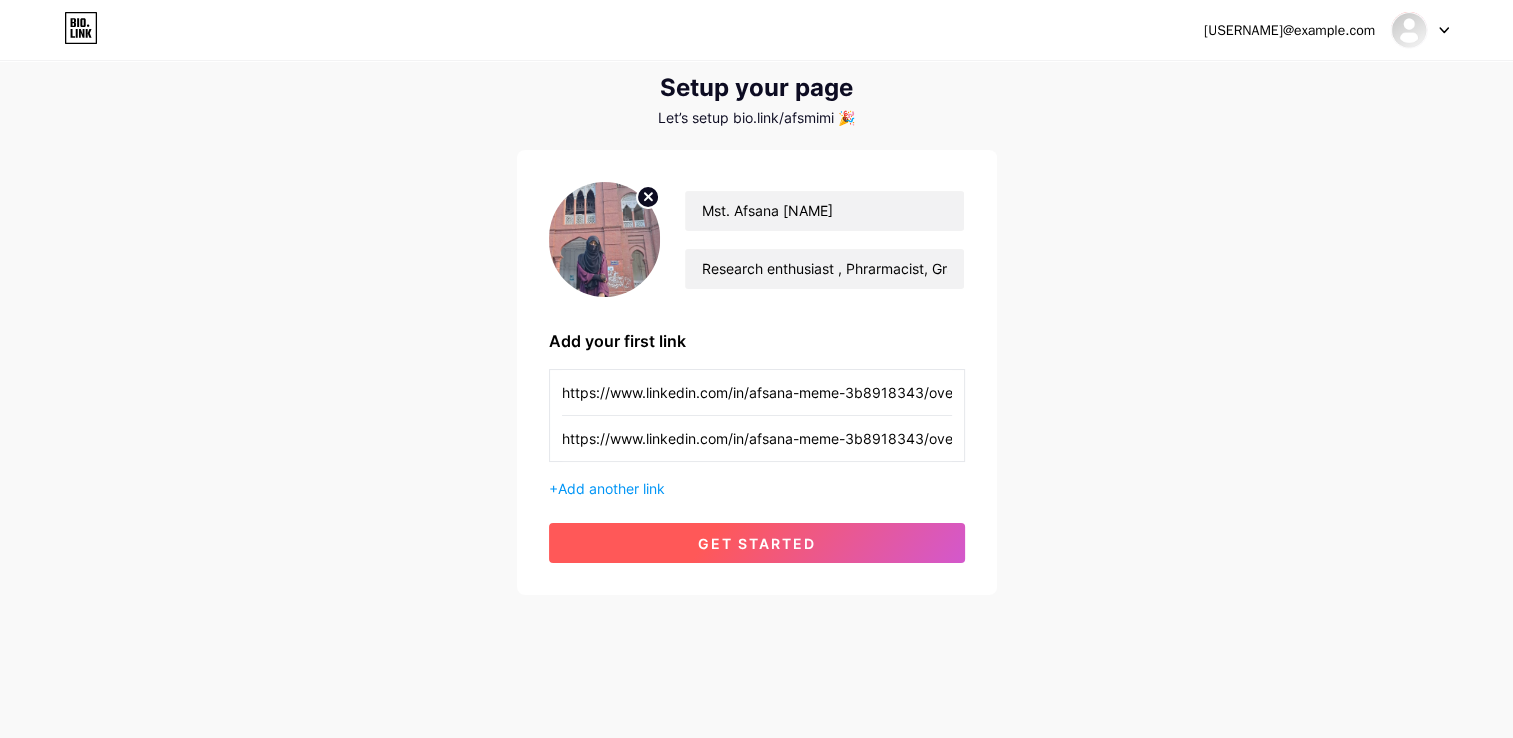 click on "get started" at bounding box center [757, 543] 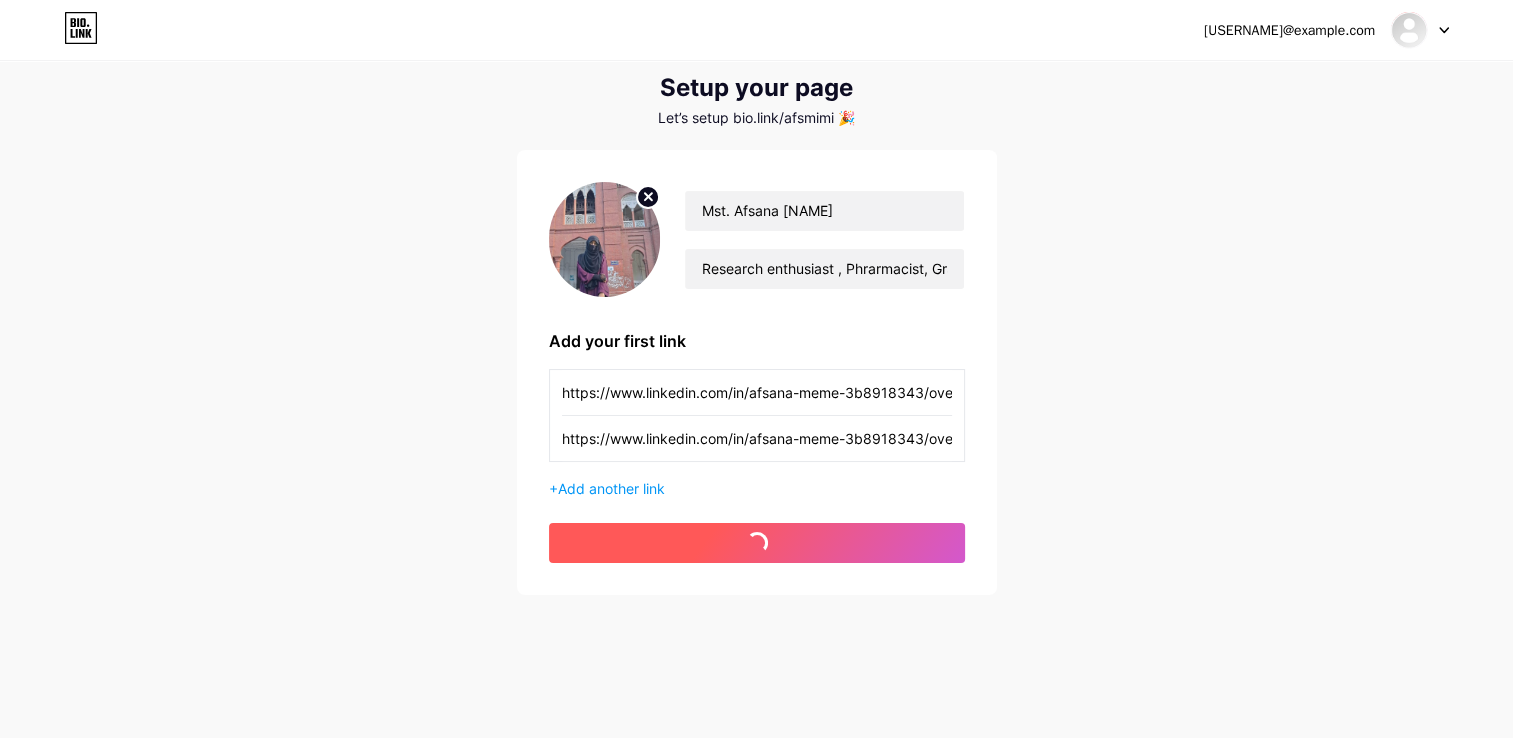 scroll, scrollTop: 0, scrollLeft: 0, axis: both 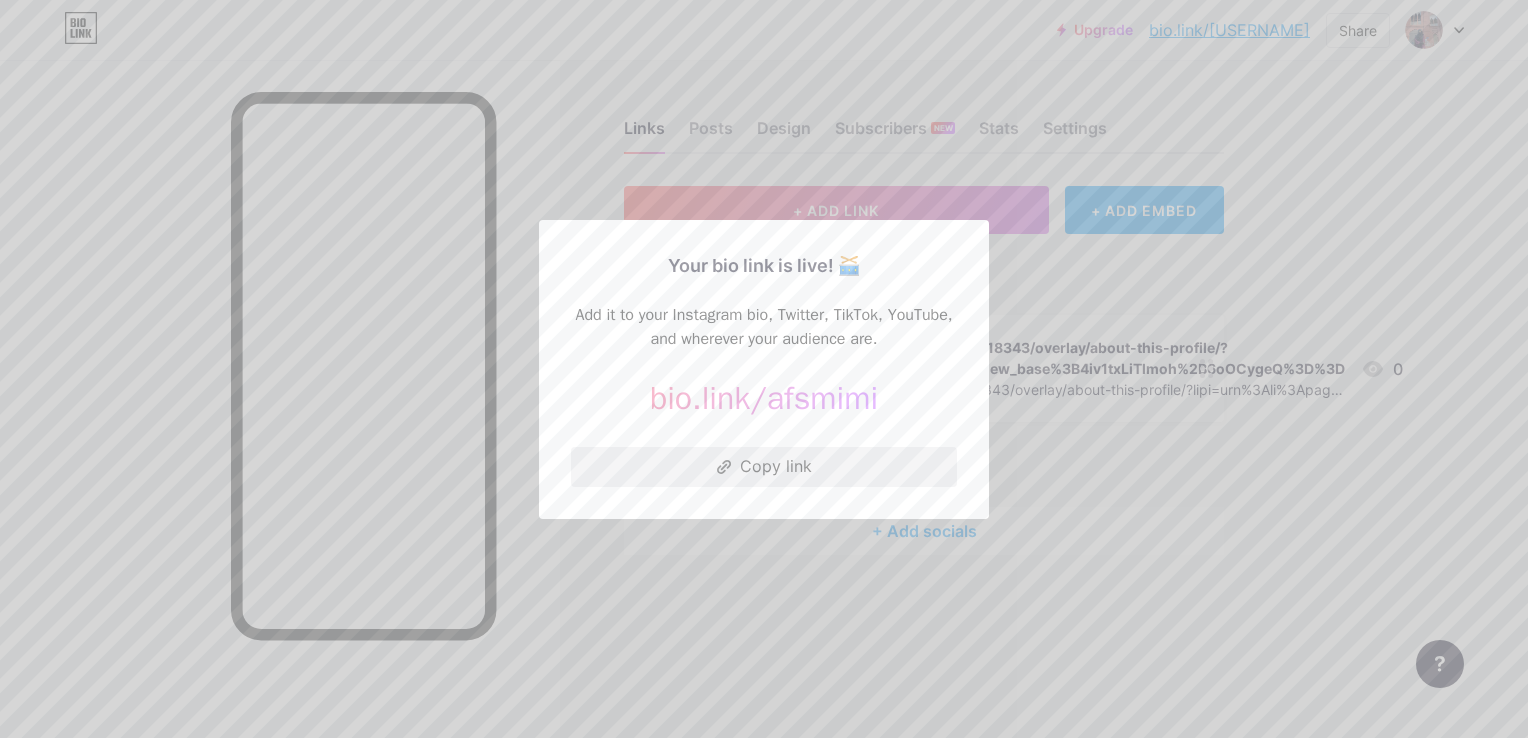 click on "Copy link" at bounding box center [764, 467] 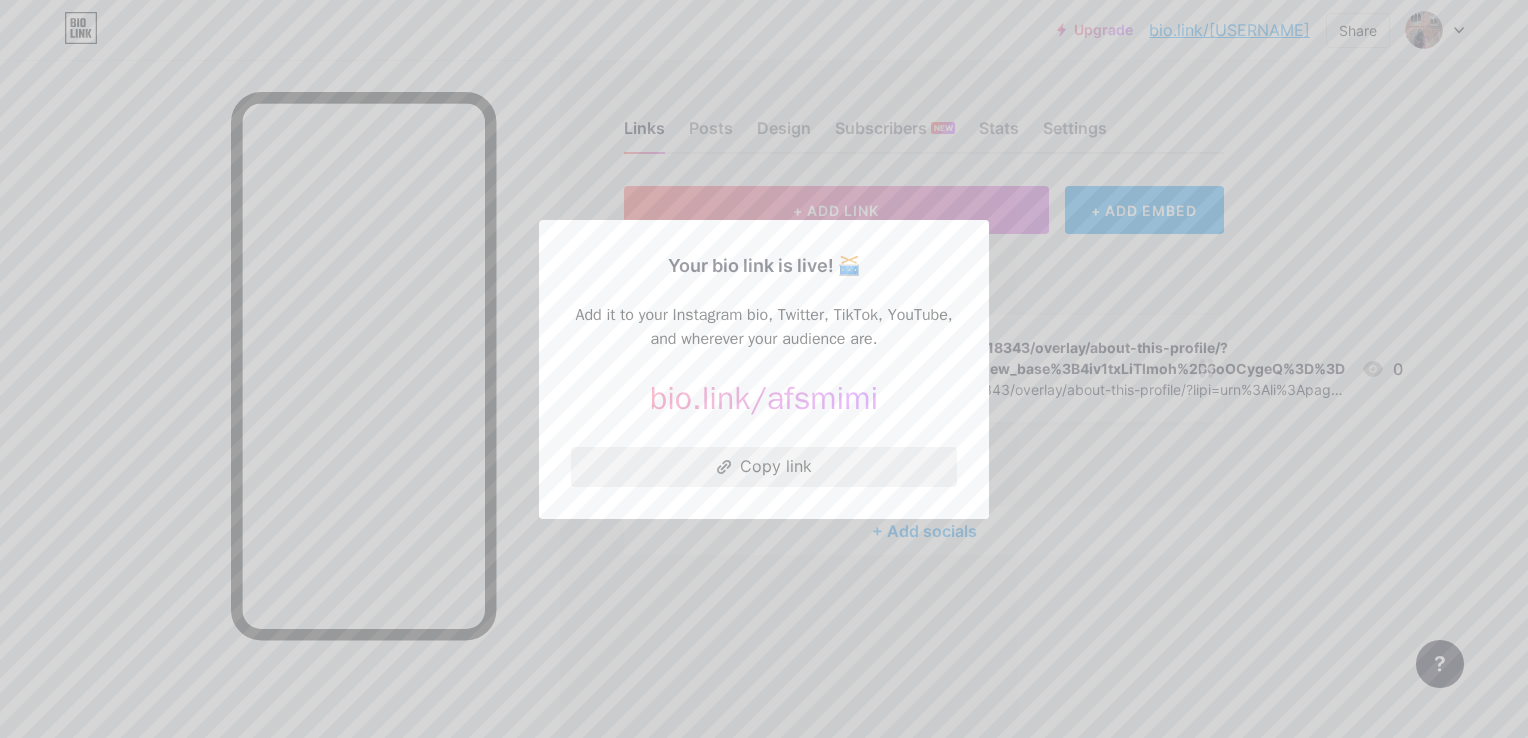 click on "Copy link" at bounding box center (764, 467) 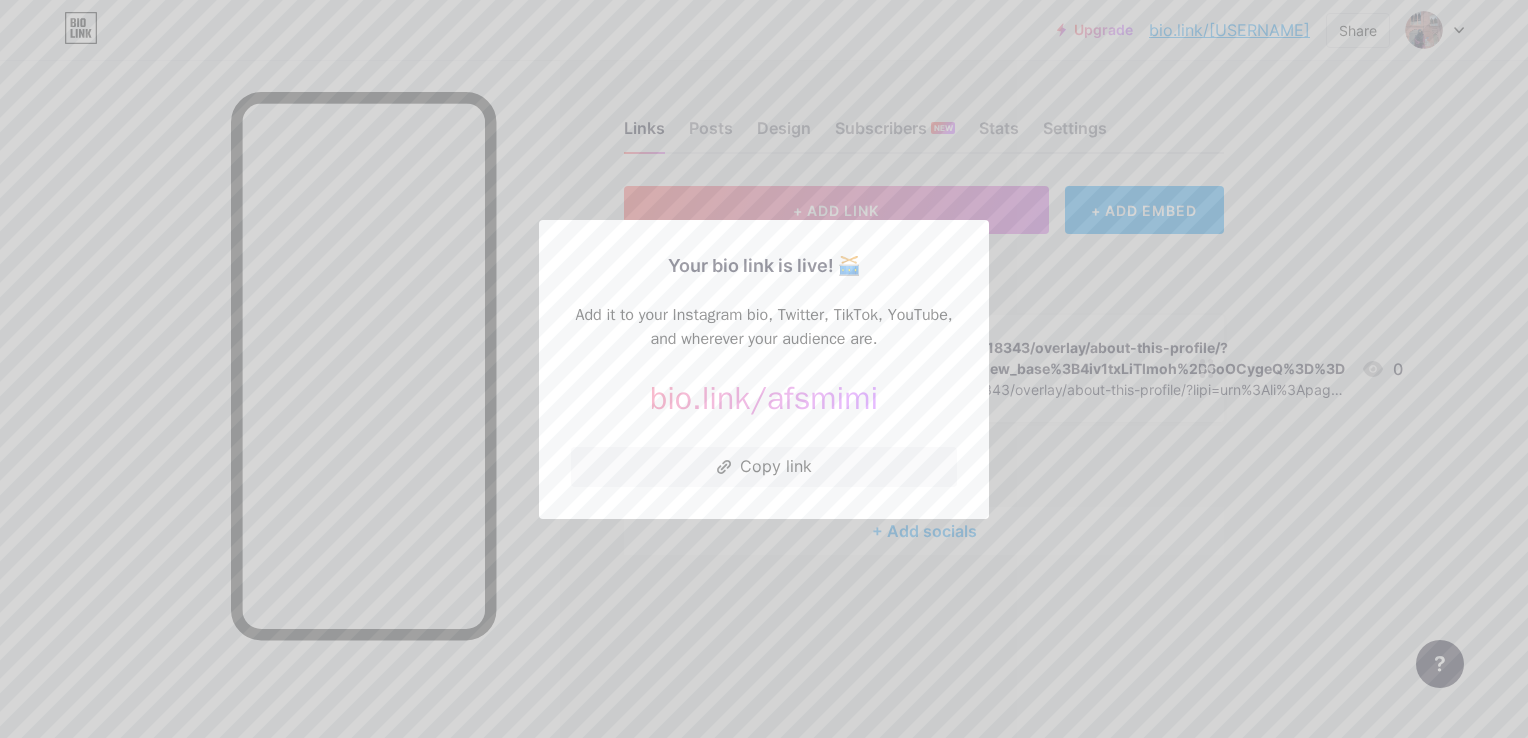 click at bounding box center [764, 369] 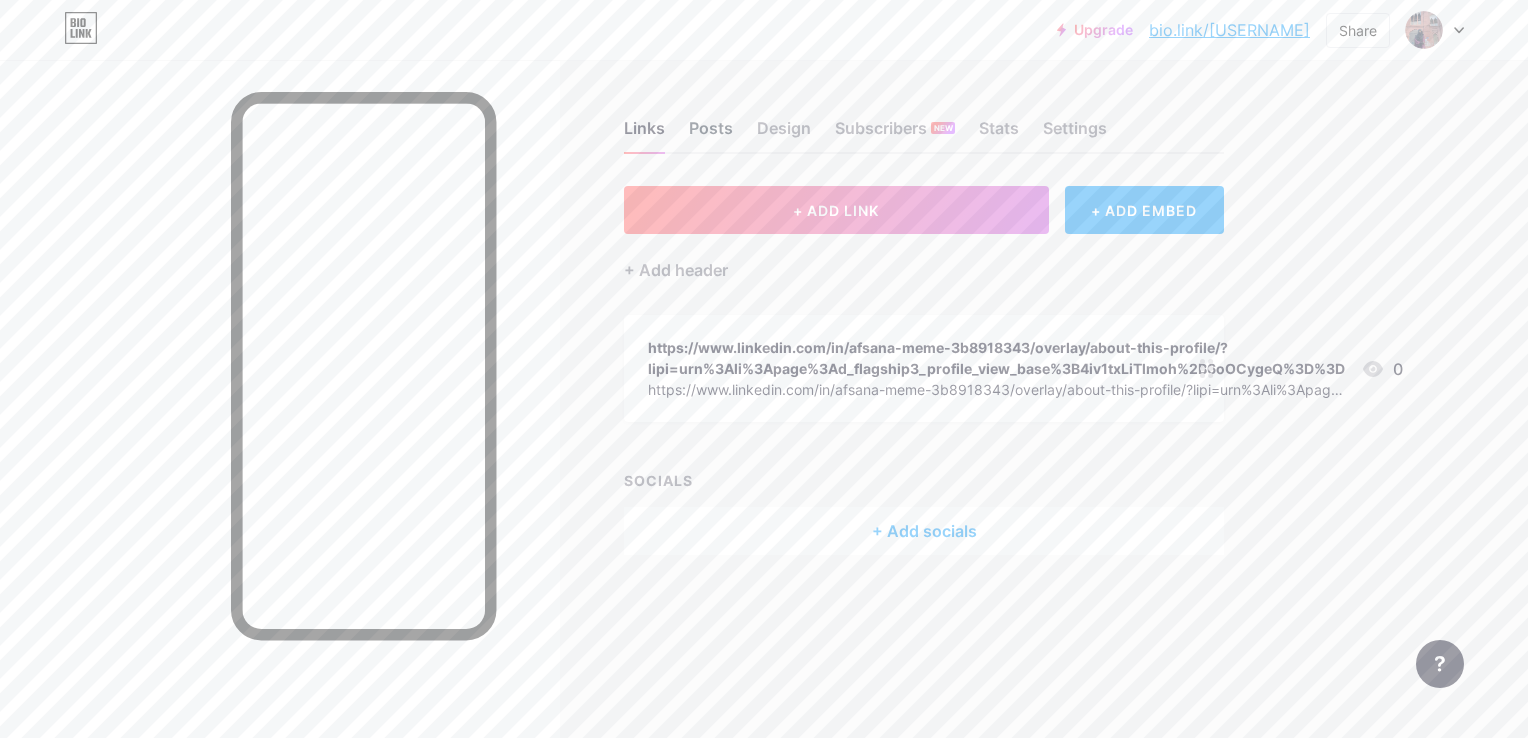 click on "Posts" at bounding box center [711, 134] 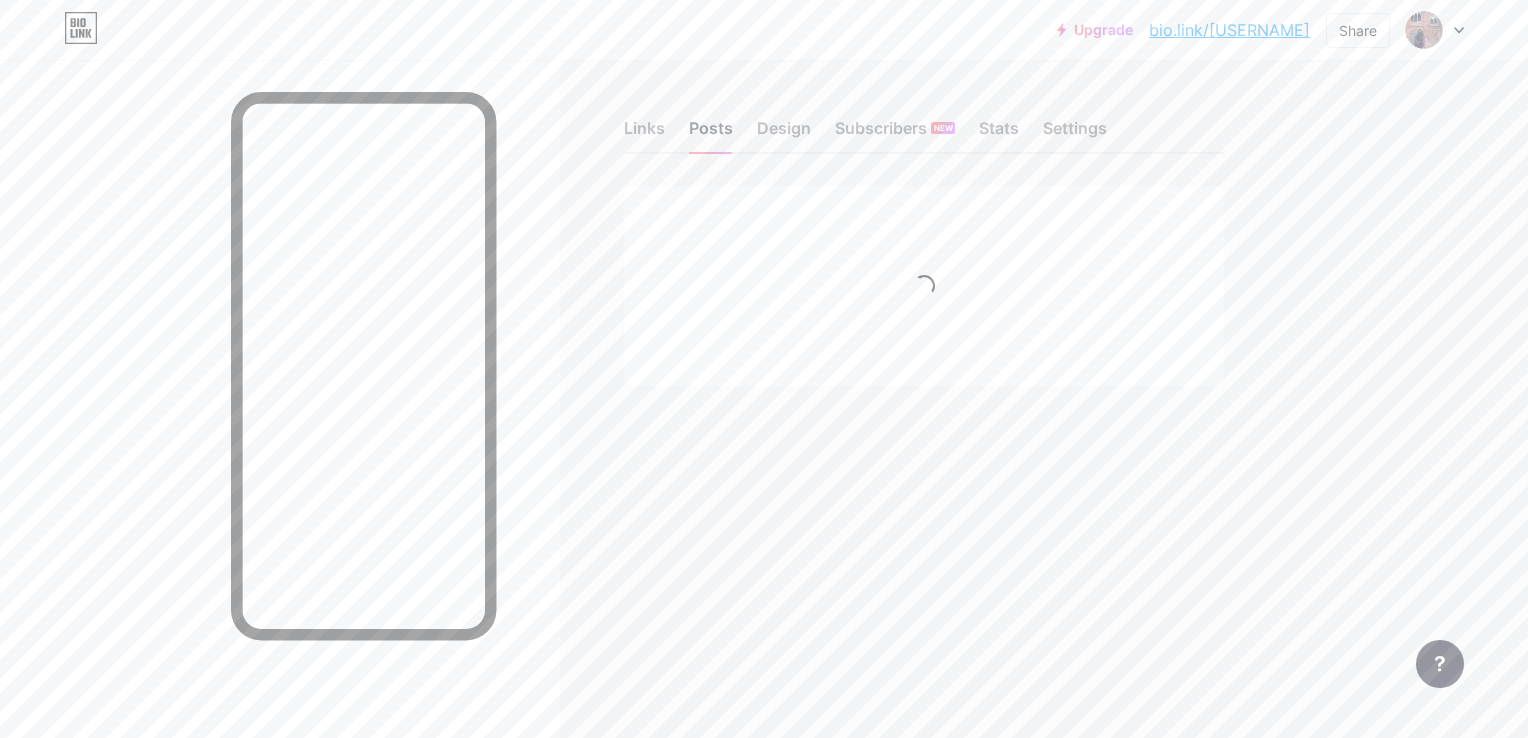 click on "Posts" at bounding box center (711, 134) 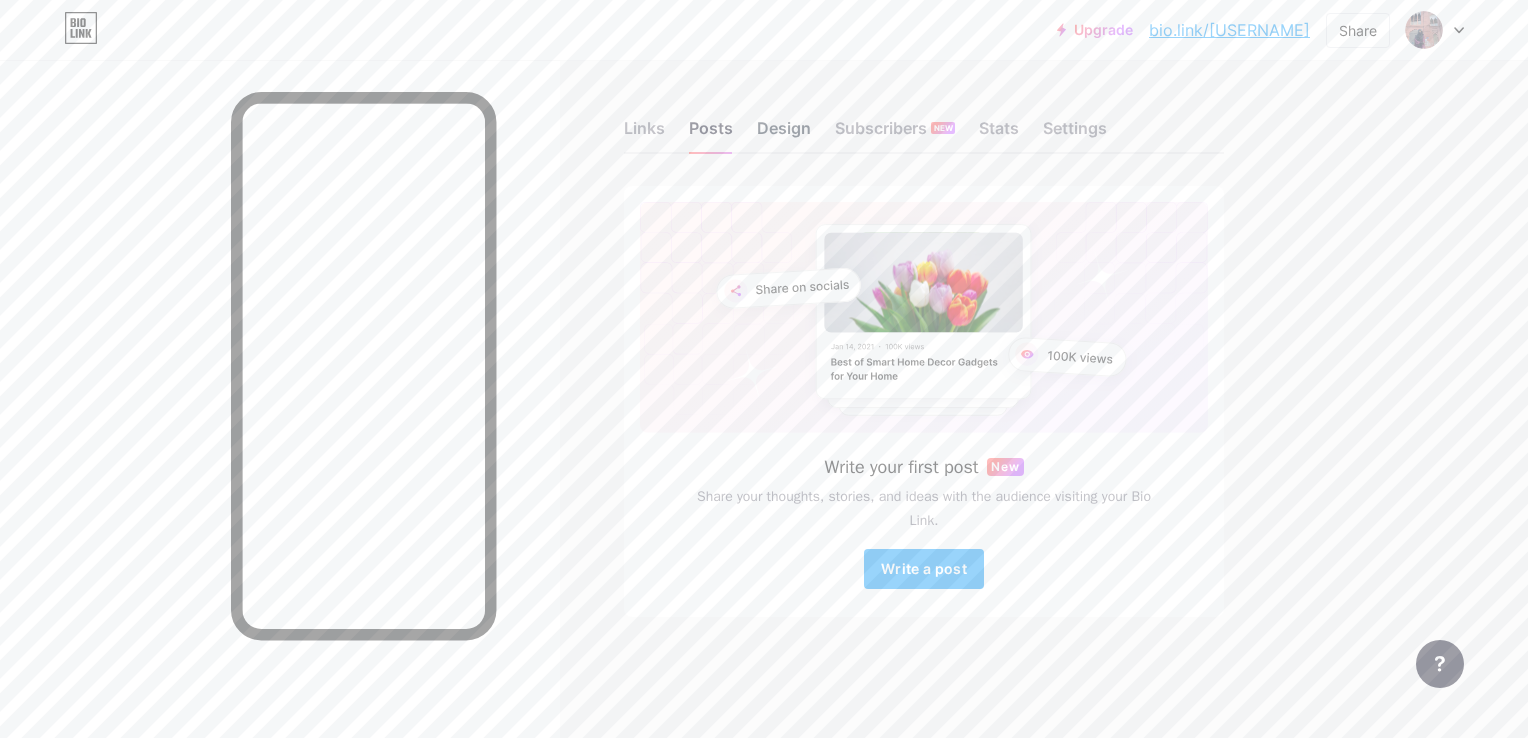 click on "Design" at bounding box center [784, 134] 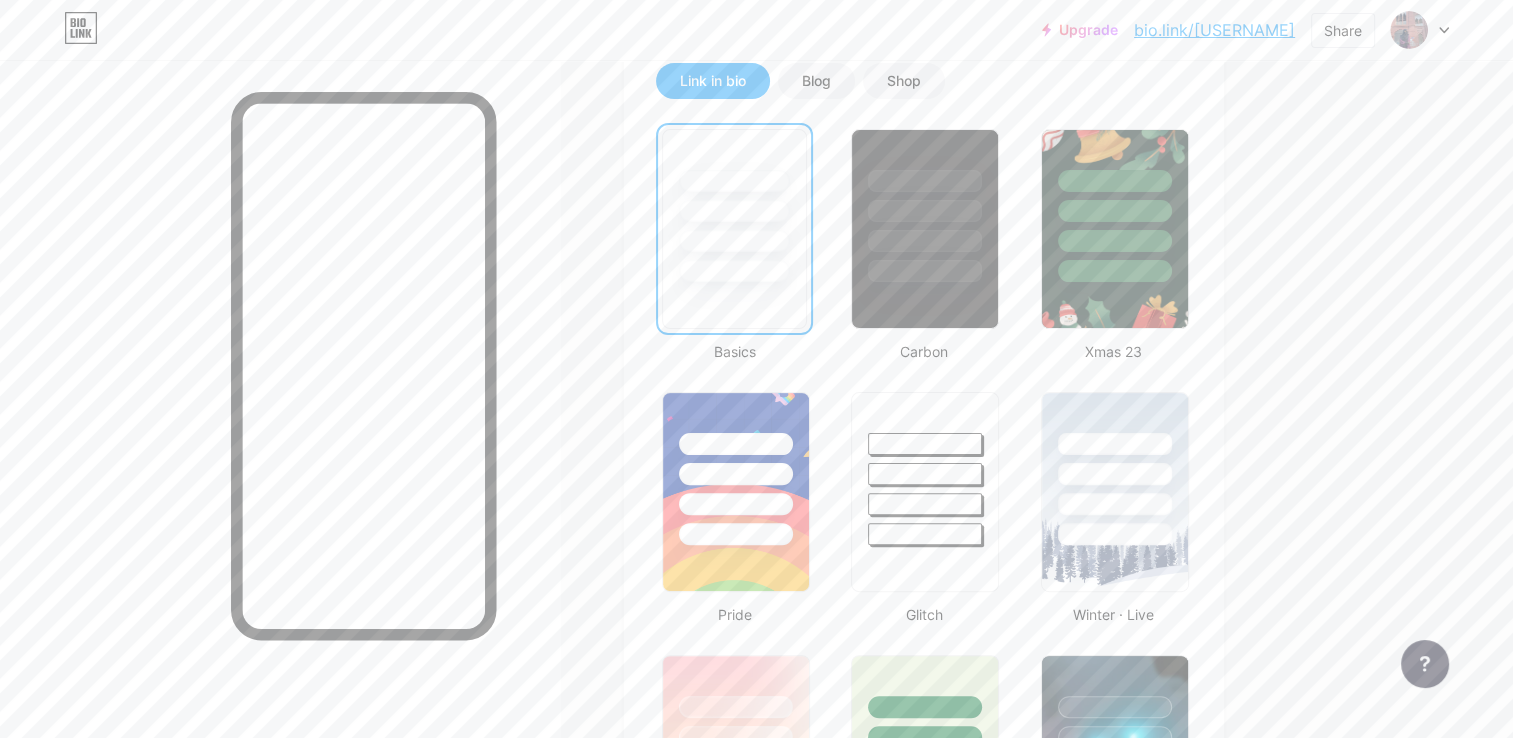 scroll, scrollTop: 468, scrollLeft: 0, axis: vertical 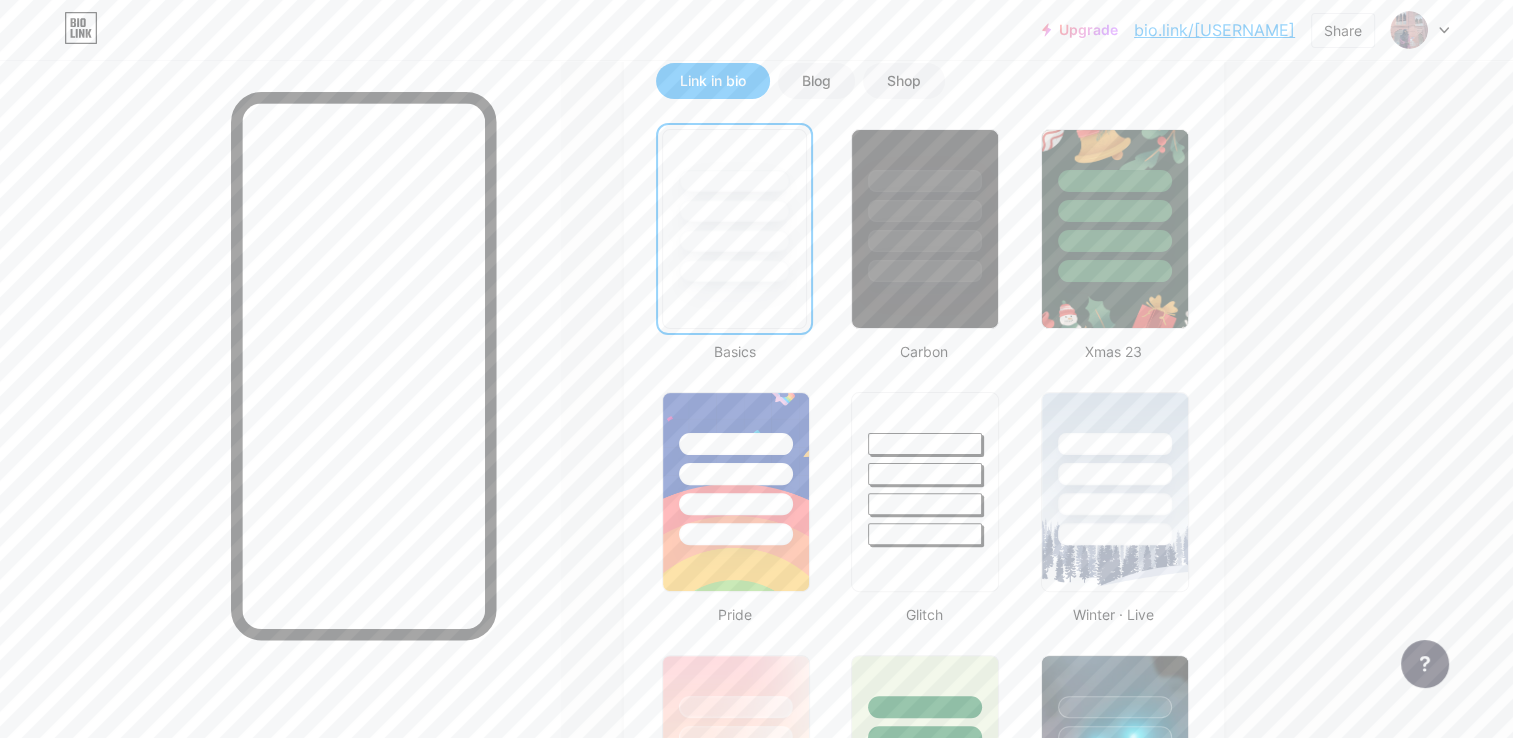 click at bounding box center [925, 211] 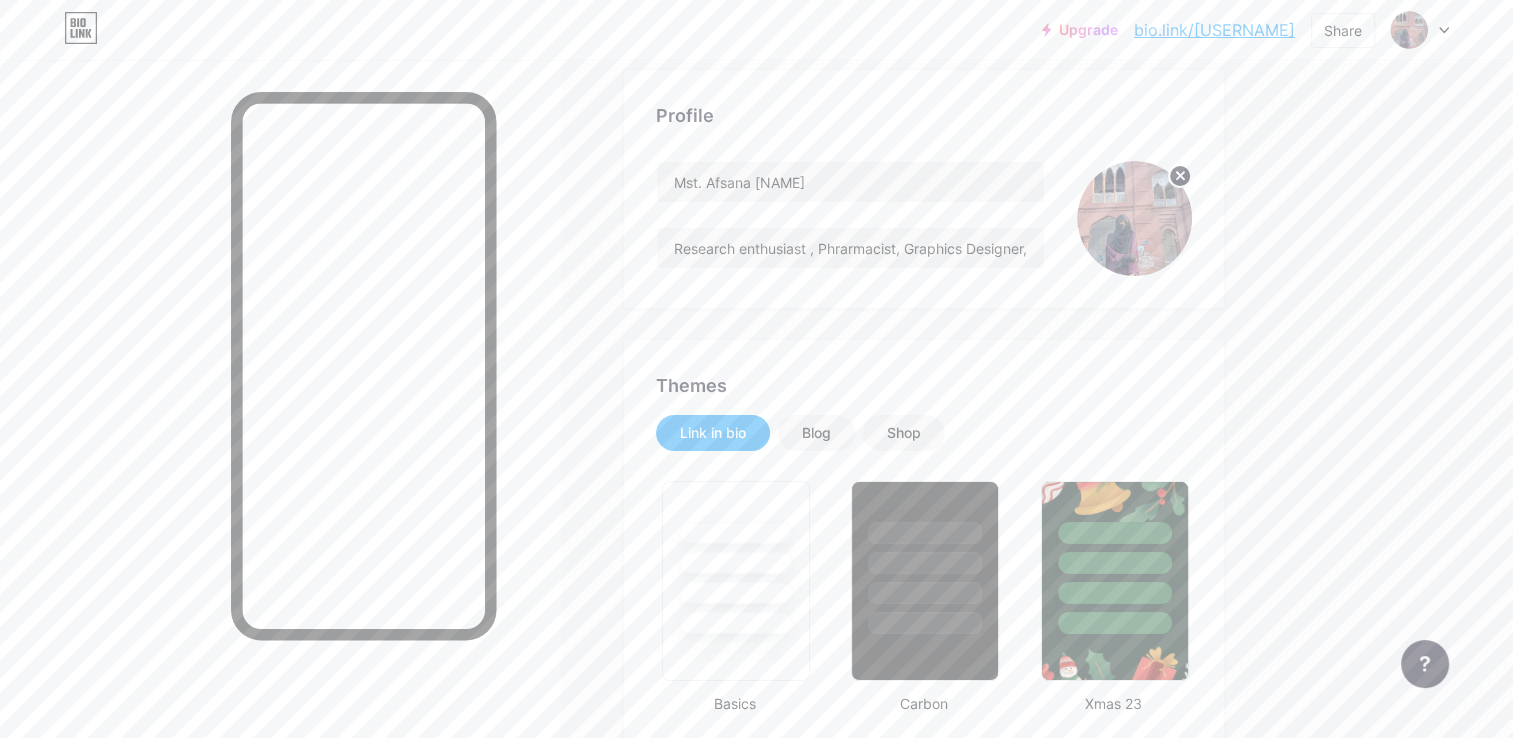 scroll, scrollTop: 114, scrollLeft: 0, axis: vertical 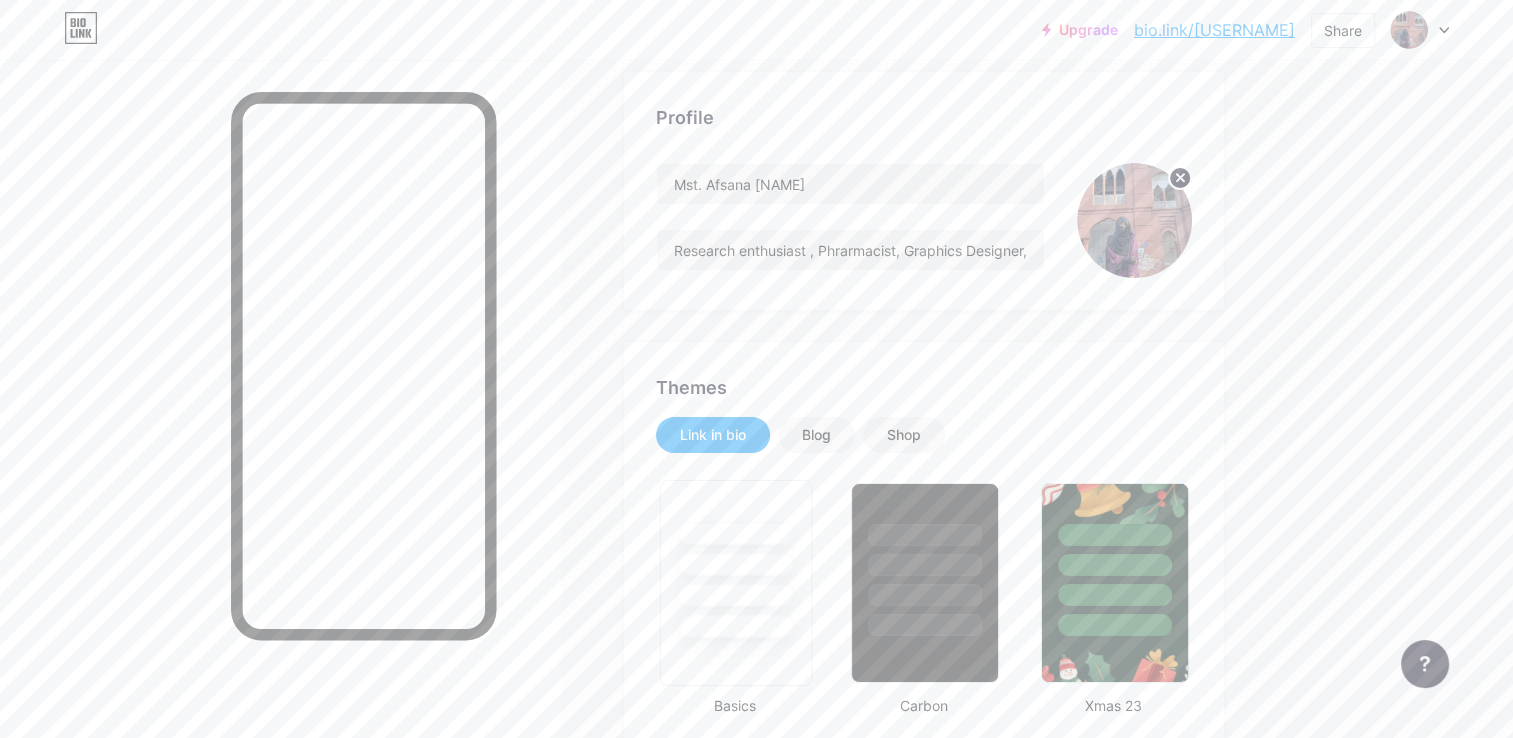 click at bounding box center [736, 559] 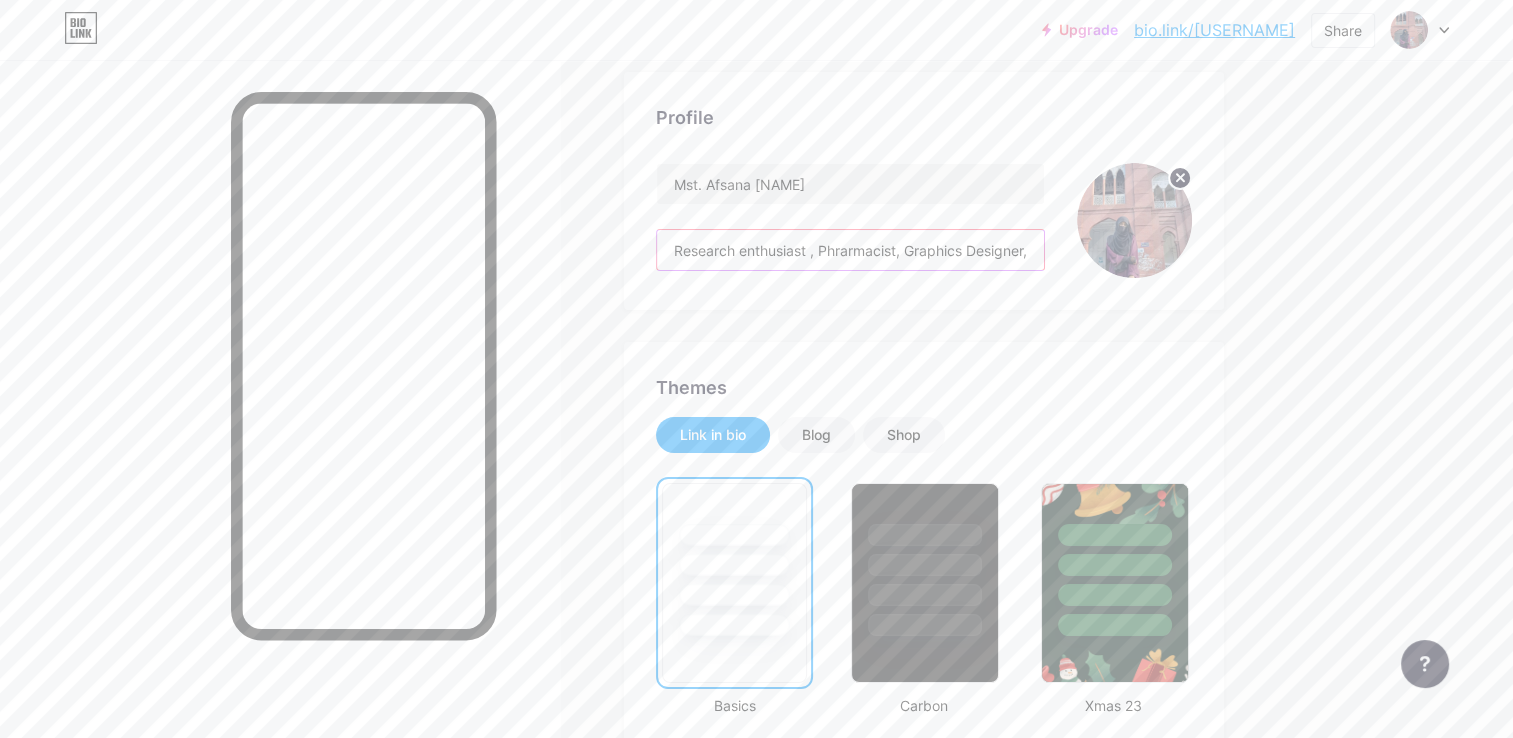 click on "Research enthusiast , Phrarmacist, Graphics Designer,Learner" at bounding box center (850, 250) 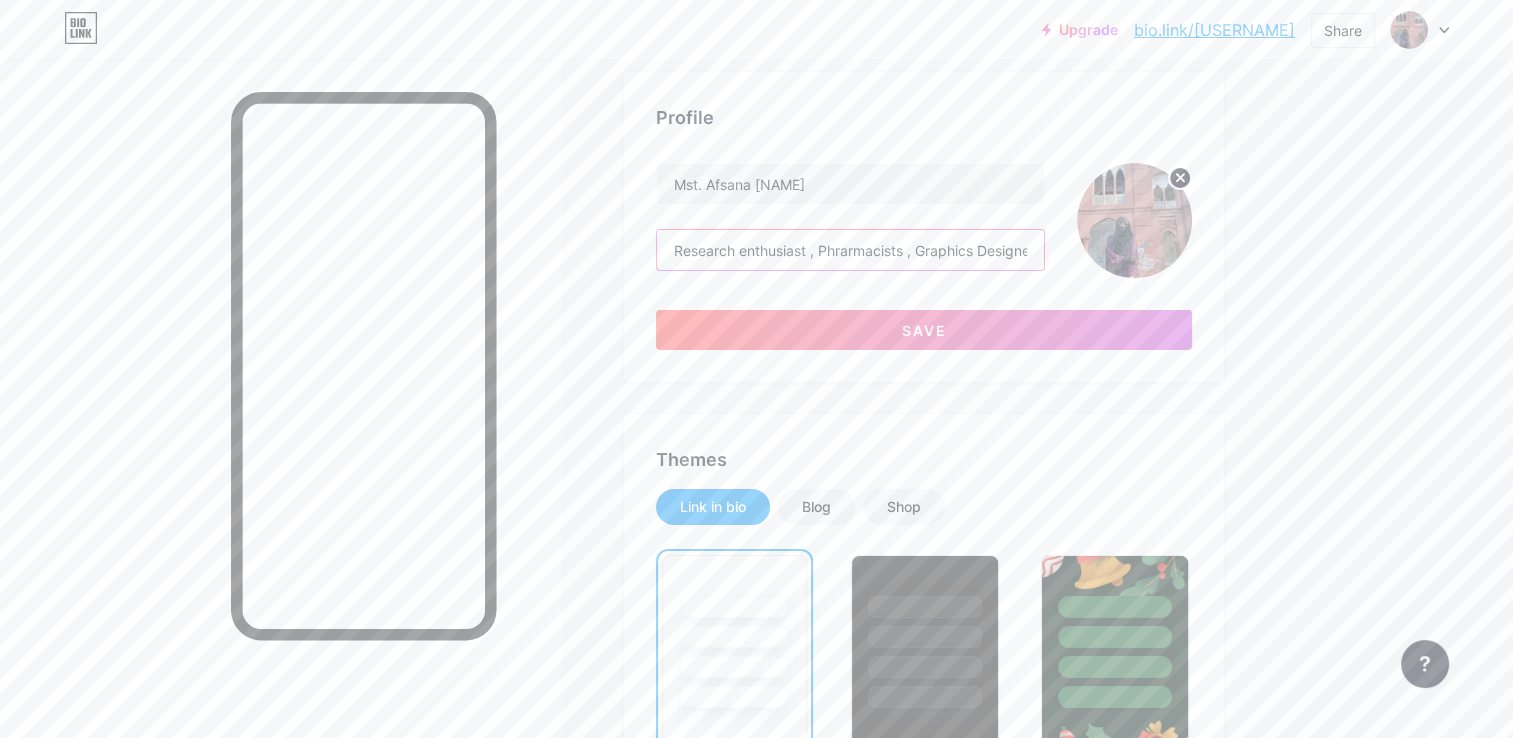 click on "Research enthusiast , Phrarmacists , Graphics Designer,Learner" at bounding box center [850, 250] 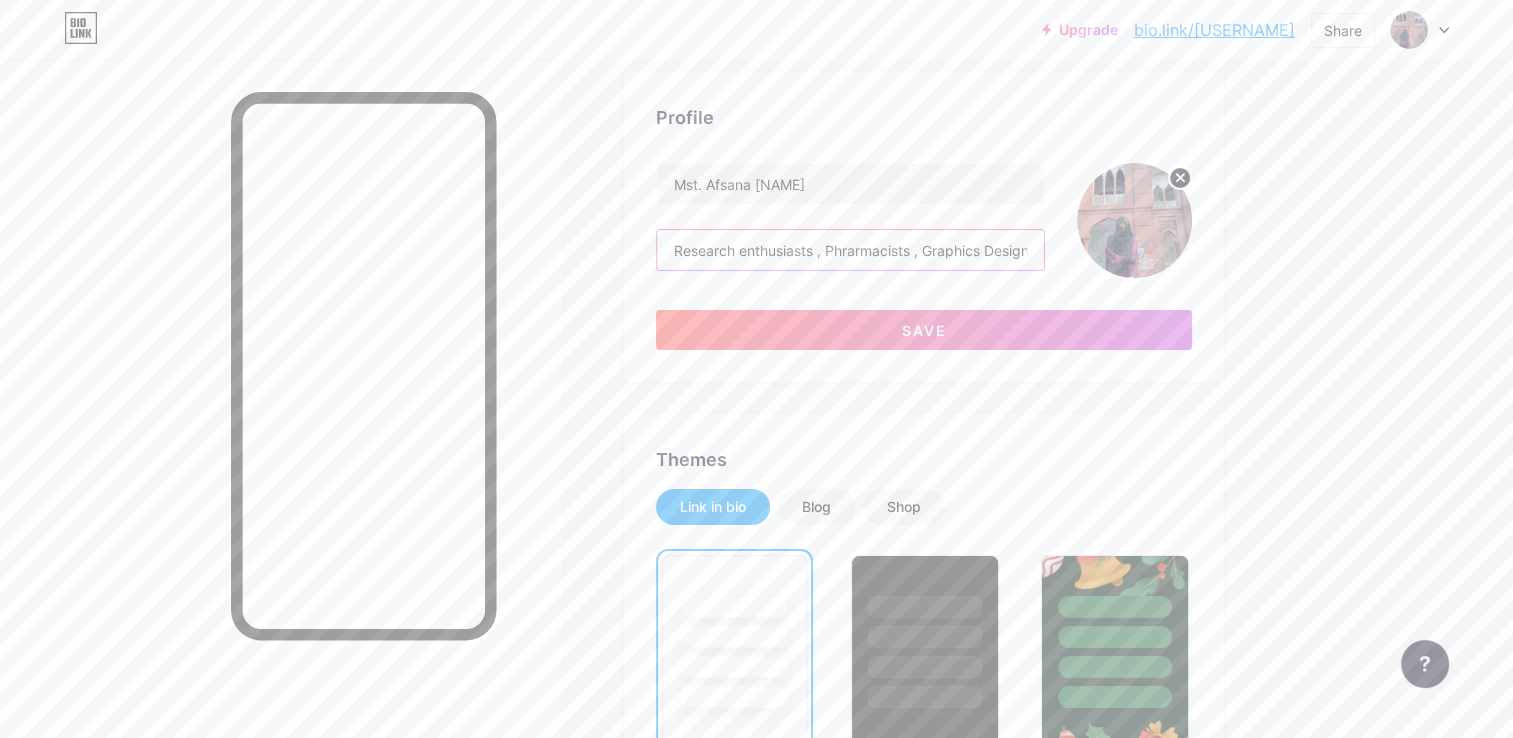 click on "Research enthusiasts , Phrarmacists , Graphics Designer,Learner" at bounding box center [850, 250] 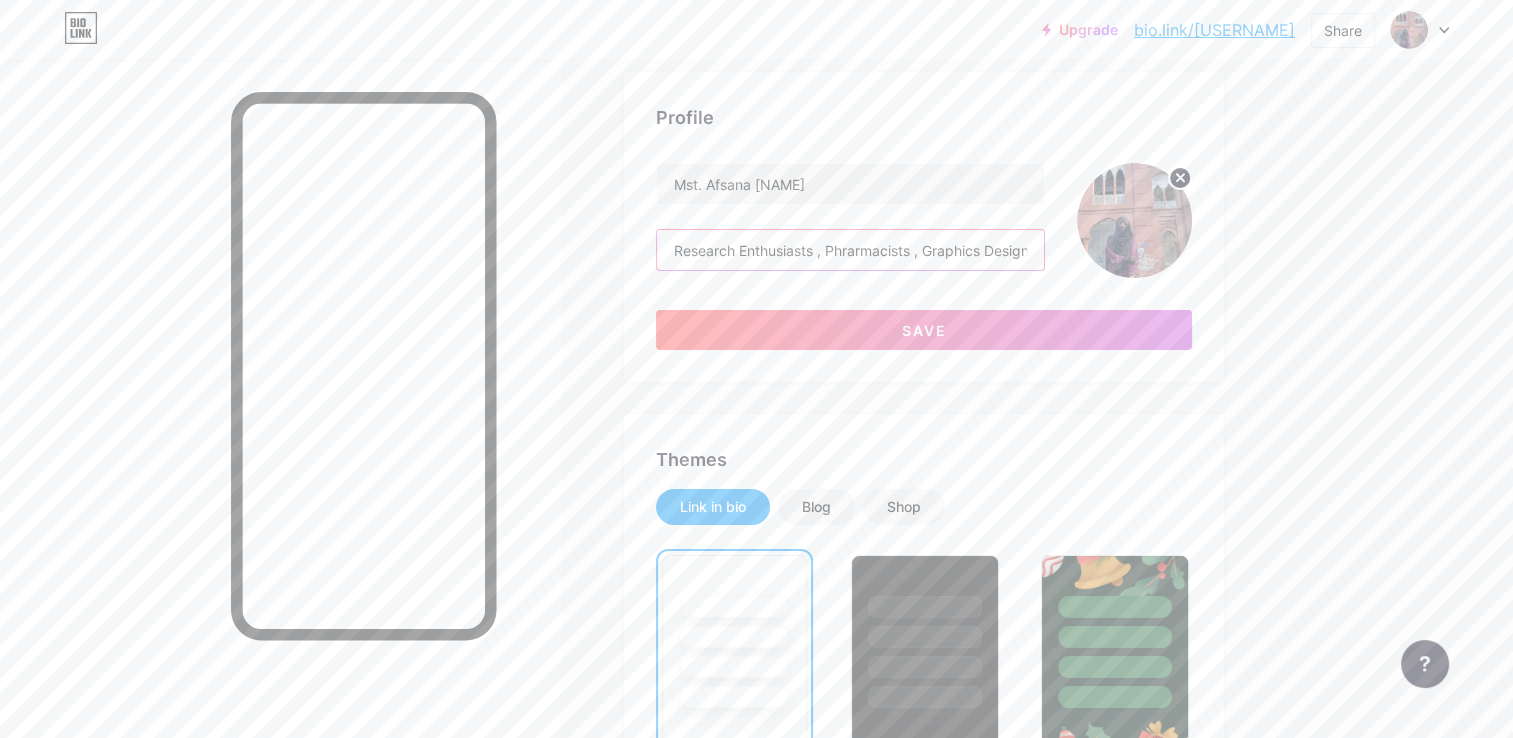type on "Research Enthusiasts , Phrarmacists , Graphics Designer,Learner" 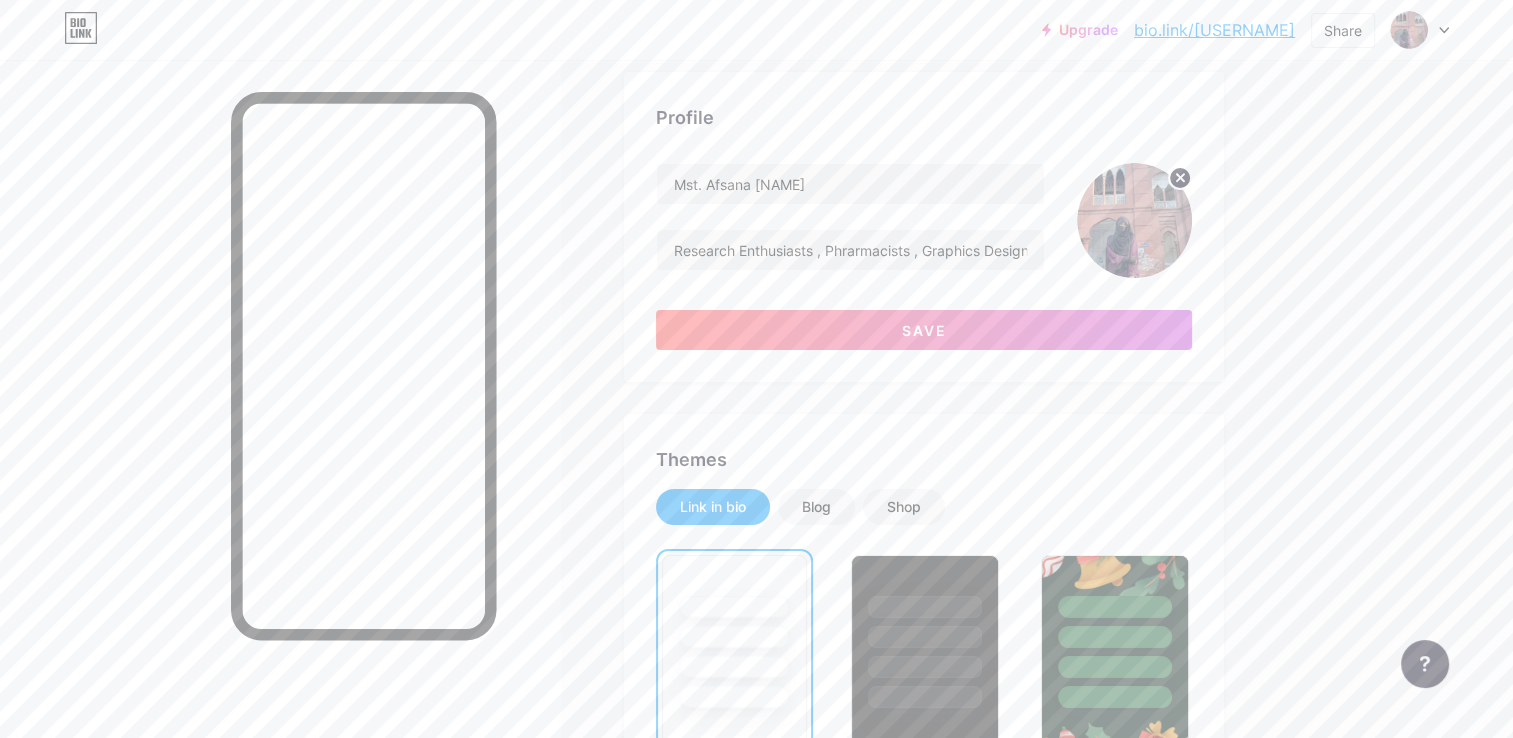 click on "Upgrade   bio.link/[USERNAME]   bio.link/[USERNAME]   Share               Switch accounts     Mst. Afsana [NAME]   bio.link/[USERNAME]       + Add a new page        Account settings   Logout   Link Copied
Links
Posts
Design
Subscribers
NEW
Stats
Settings     Profile   Mst. Afsana [NAME]     Research Enthusiasts , Phrarmacists , Graphics Designer,Learner                   Save     Themes   Link in bio   Blog   Shop       Basics       Carbon       Xmas 23       Pride       Glitch       Winter · Live       Glassy · Live       Chameleon · Live       Rainy Night · Live       Neon · Live       Summer       Retro       Strawberry · Live       Desert       Sunny       Autumn       Leaf       Clear Sky       Blush       Unicorn       Minimal       Cloudy       Shadow     Create your own           Changes saved       Position to display socials                 Top                     Bottom" at bounding box center (756, 1620) 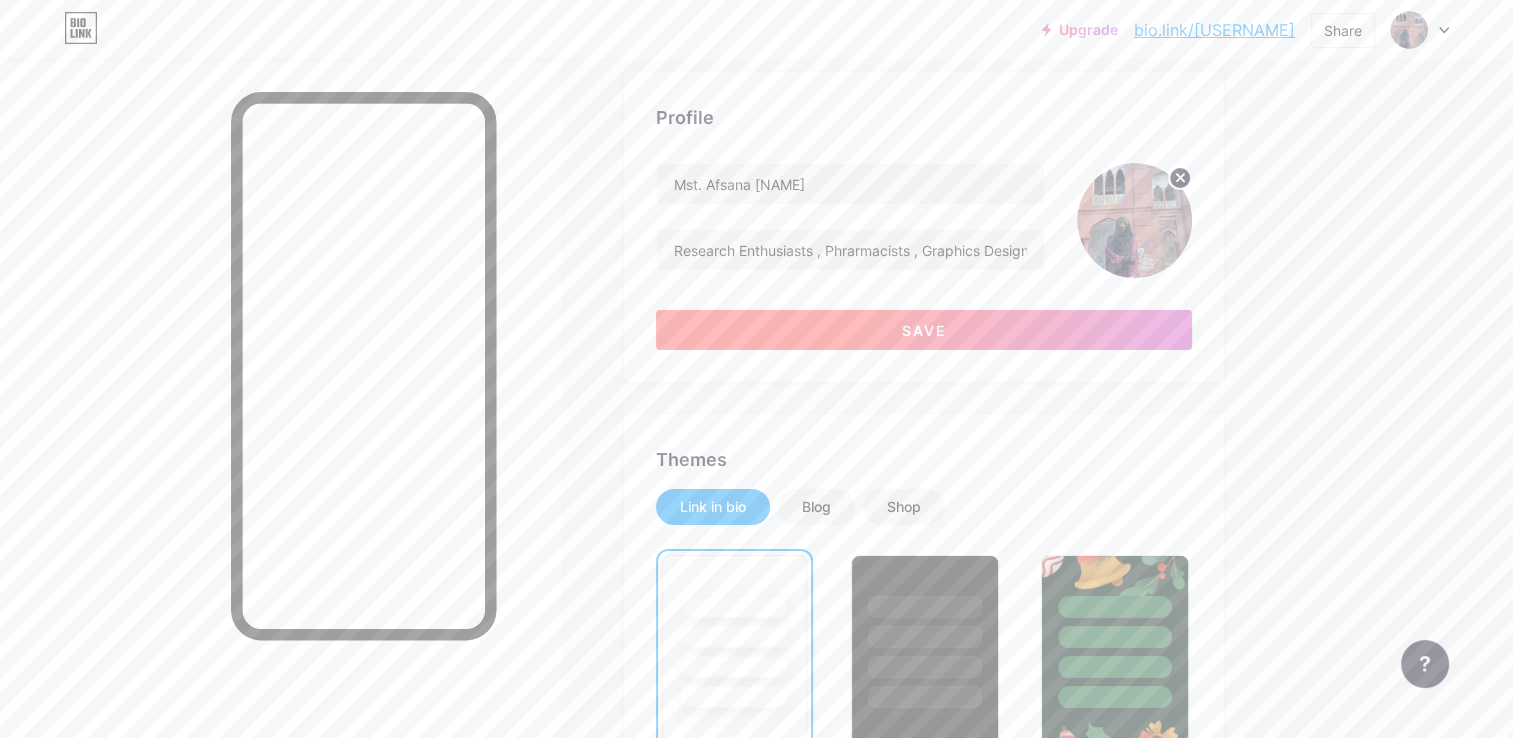 click on "Save" at bounding box center [924, 330] 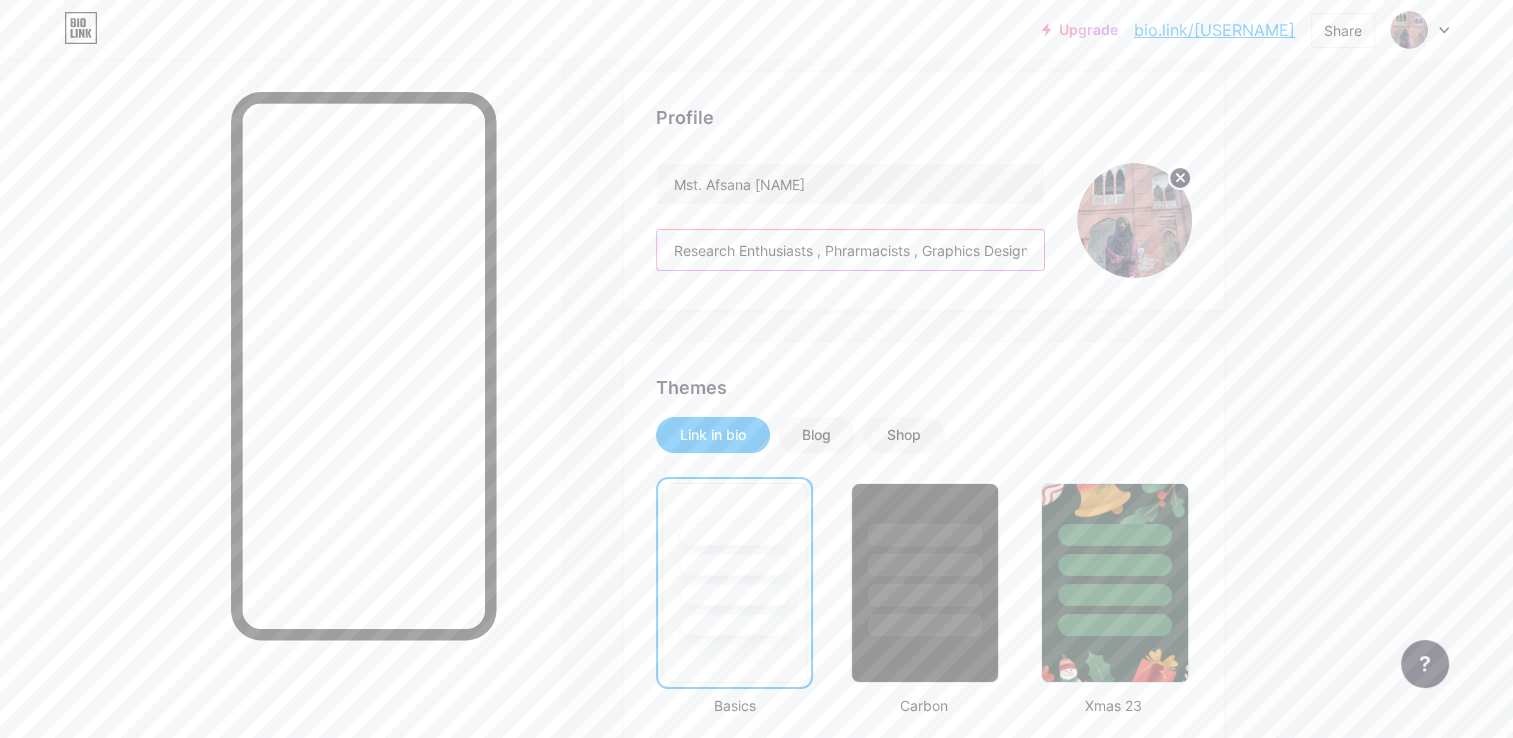 click on "Research Enthusiasts , Phrarmacists , Graphics Designer,Learner" at bounding box center (850, 250) 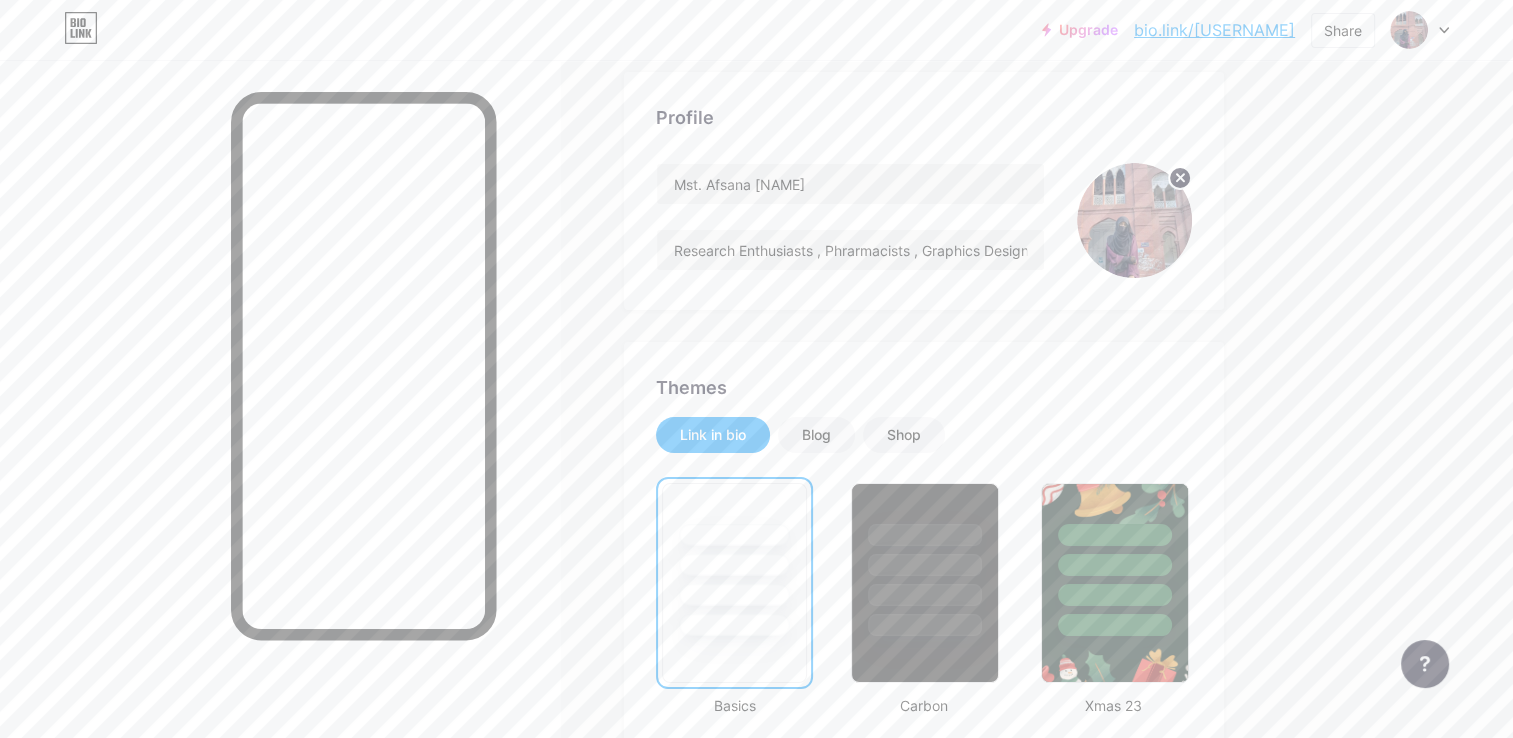click on "Upgrade   bio.link/[USERNAME] 🎉   bio.link/[USERNAME]   Share               Switch accounts     Mst. [NAME]     bio.link/[USERNAME]       + Add a new page        Account settings   Logout   Link Copied
Links
Posts
Design
Subscribers
NEW
Stats
Settings     Profile   Mst. [NAME]     Research Enthusiasts , Phrarmacists , Graphics Designer,Learner                   Themes   Link in bio   Blog   Shop       Basics       Carbon       Xmas 23       Pride       Glitch       Winter · Live       Glassy · Live       Chameleon · Live       Rainy Night · Live       Neon · Live       Summer       Retro       Strawberry · Live       Desert       Sunny       Autumn       Leaf       Clear Sky       Blush       Unicorn       Minimal       Cloudy       Shadow     Create your own           Changes saved       Position to display socials                 Top                     Bottom" at bounding box center [756, 1584] 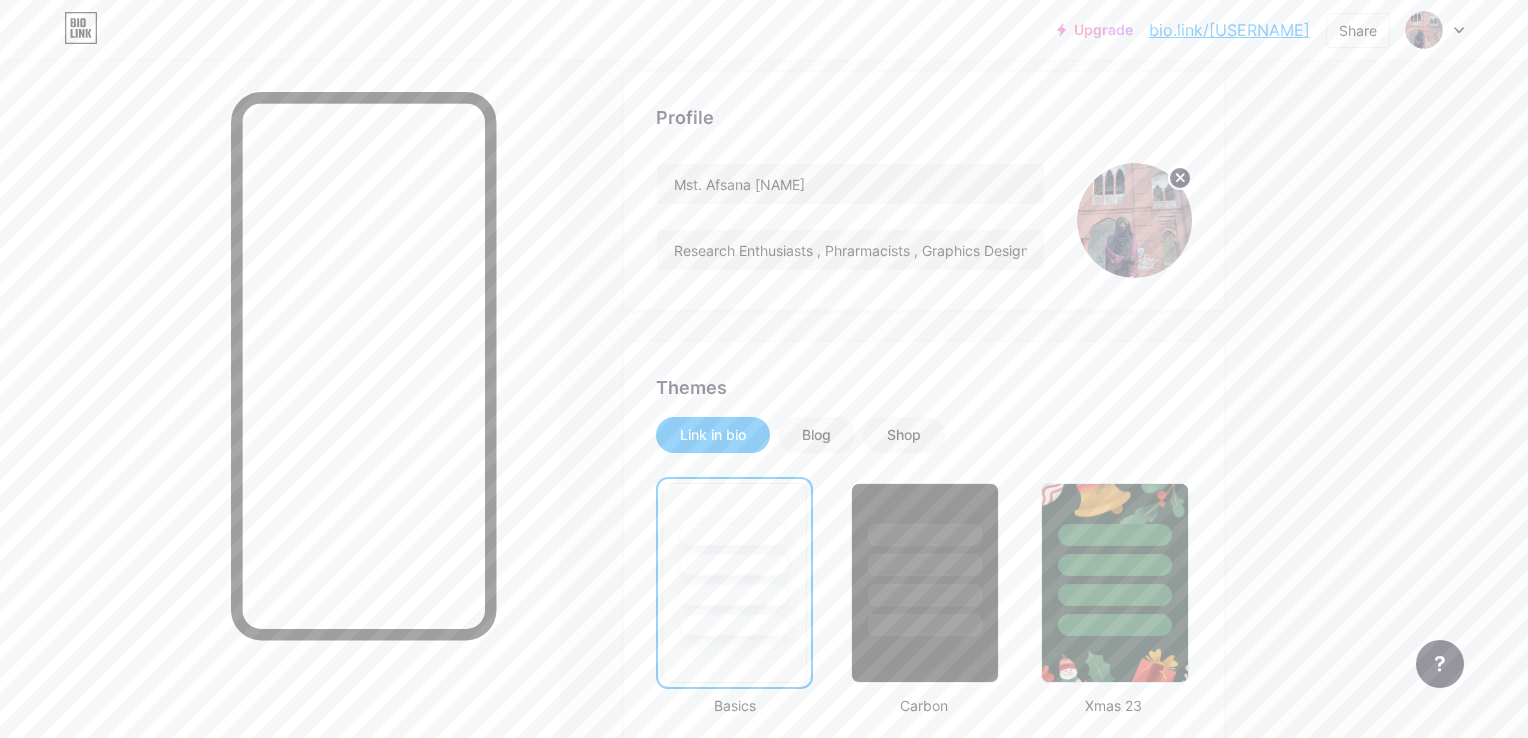 click at bounding box center (1167, 67) 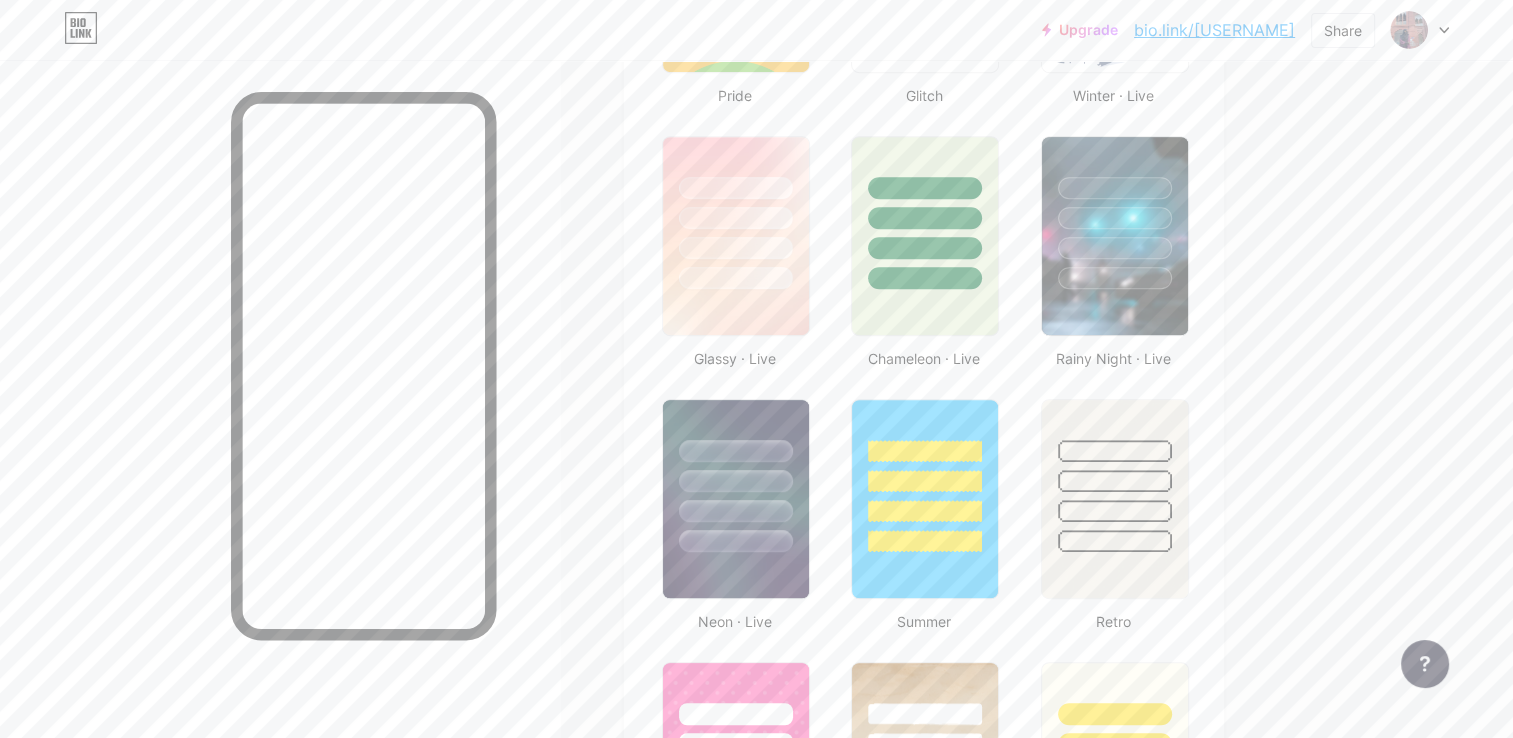 scroll, scrollTop: 0, scrollLeft: 0, axis: both 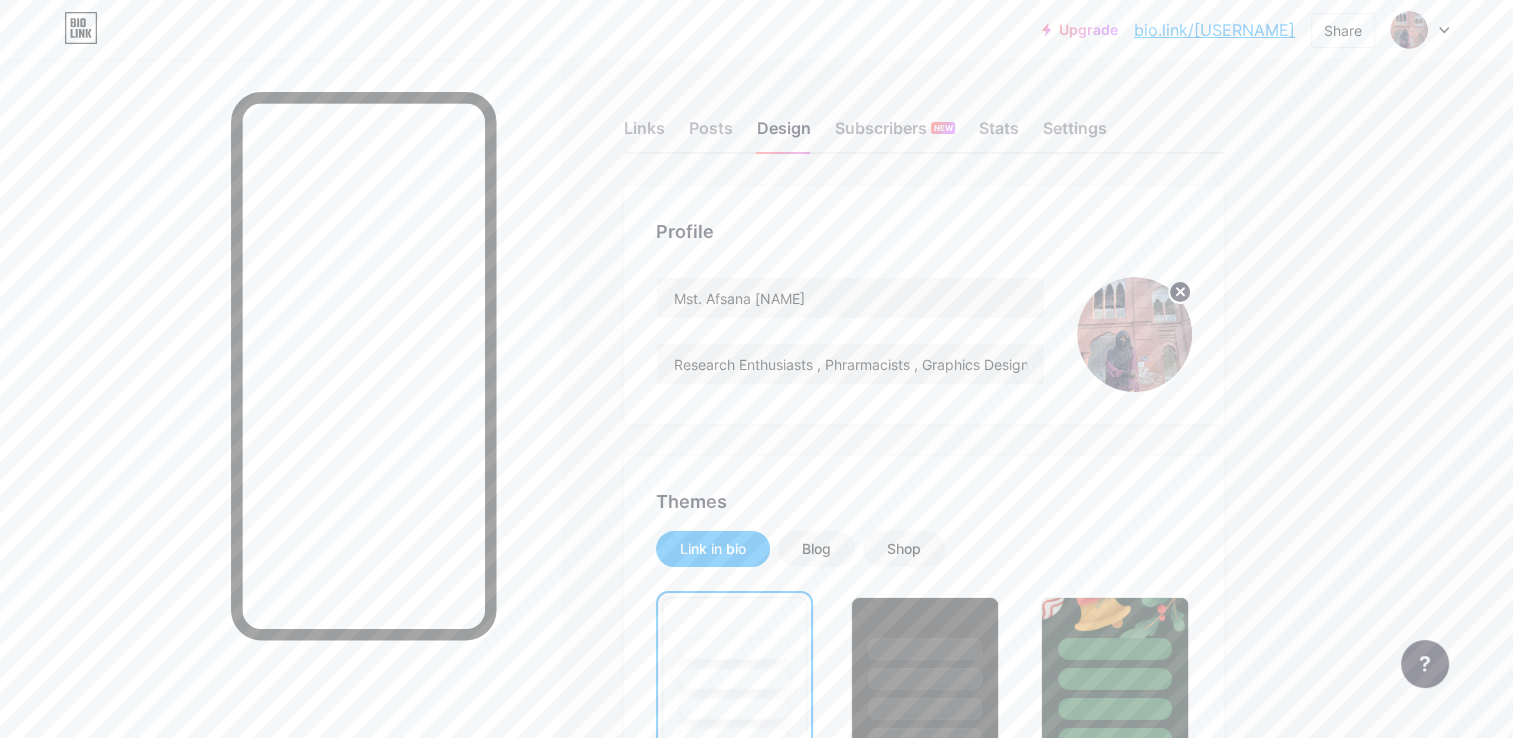 click at bounding box center [1420, 30] 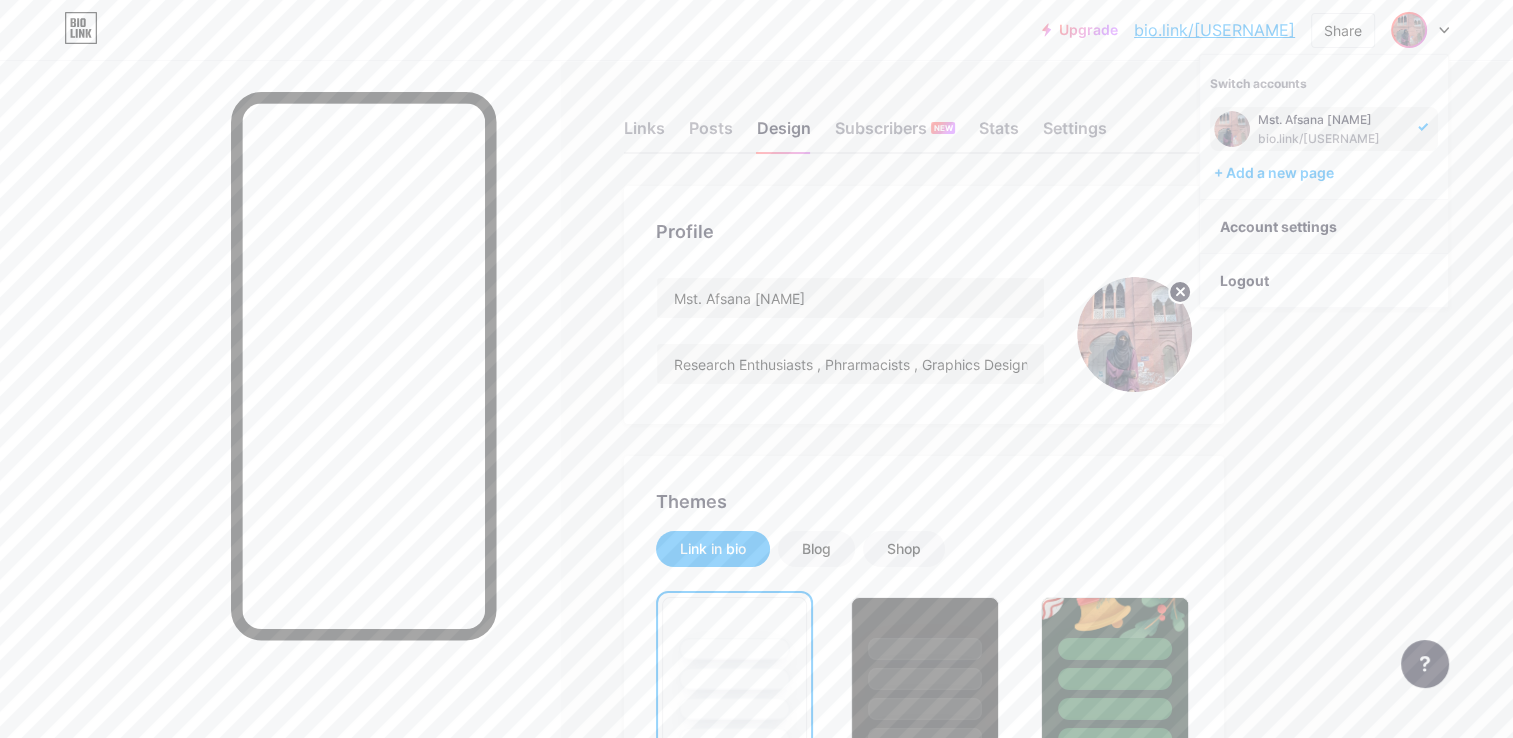 click on "Account settings" at bounding box center [1324, 227] 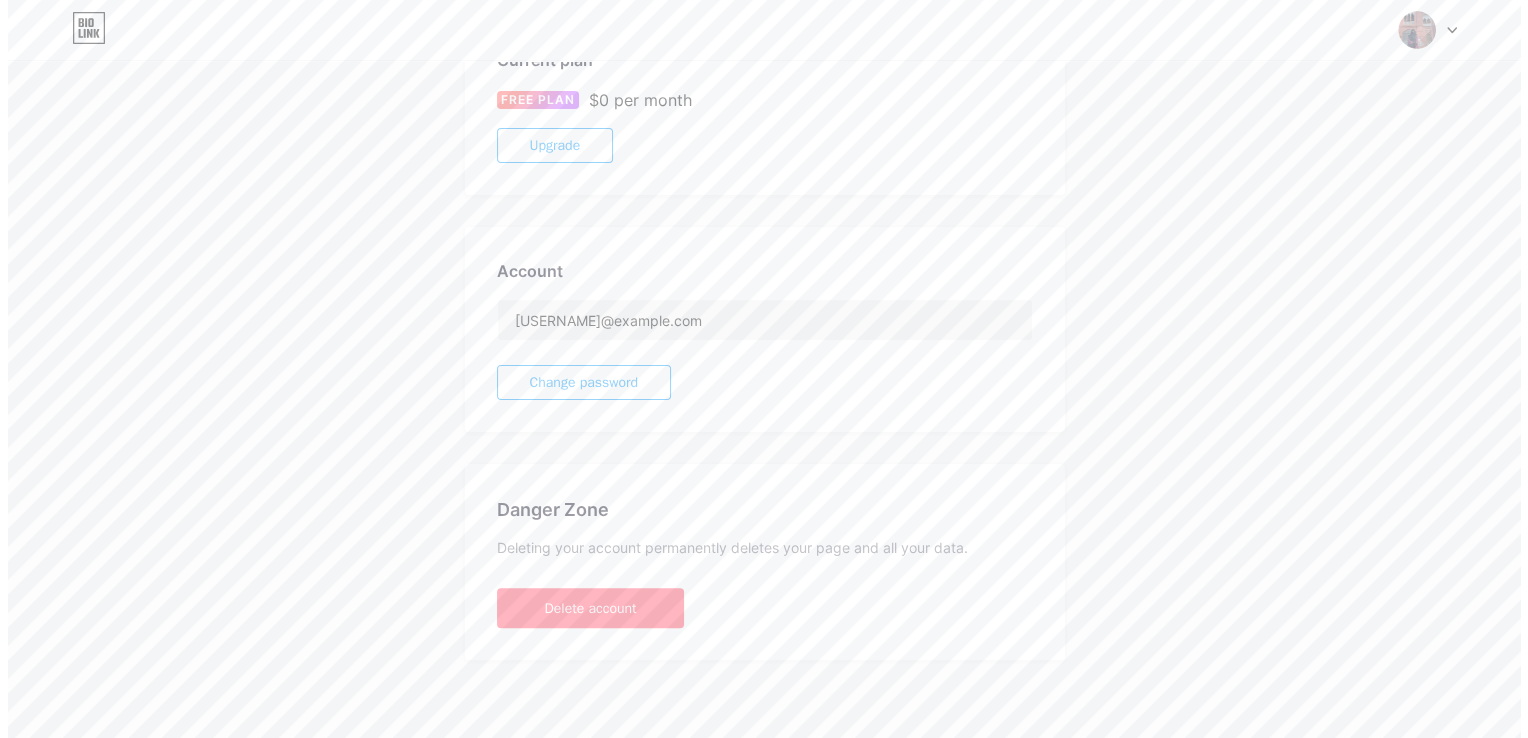 scroll, scrollTop: 0, scrollLeft: 0, axis: both 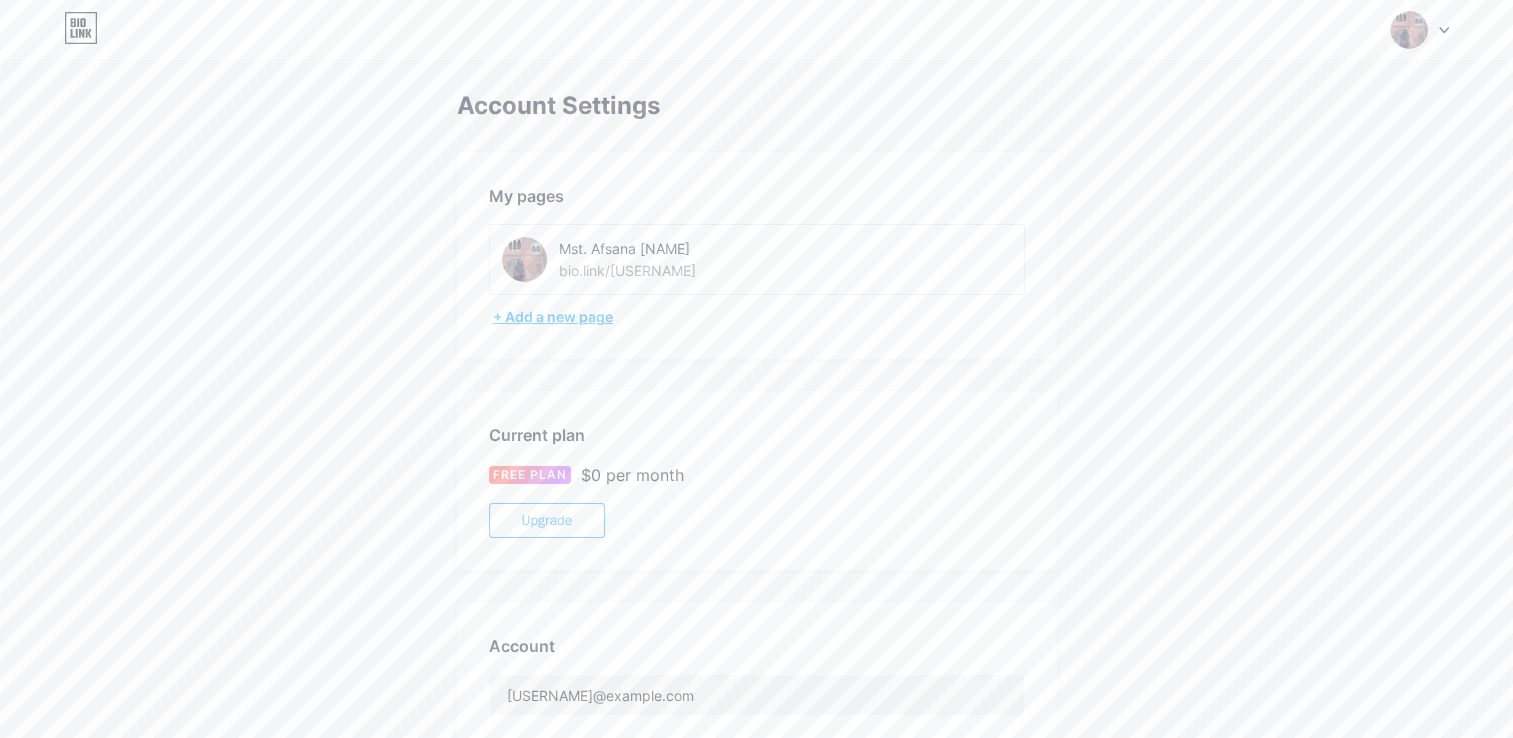 click on "+ Add a new page" at bounding box center [759, 317] 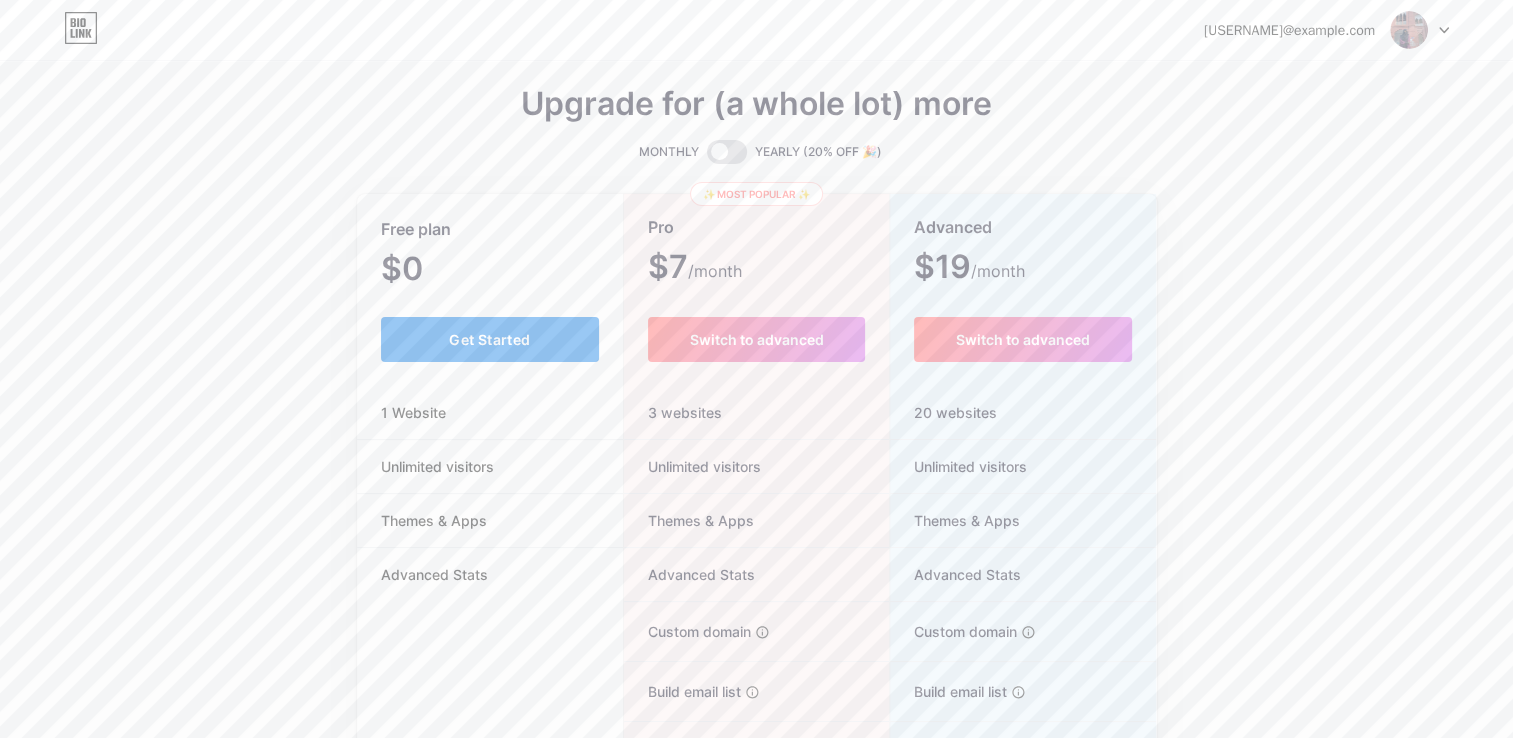 click on "Get Started" at bounding box center (490, 339) 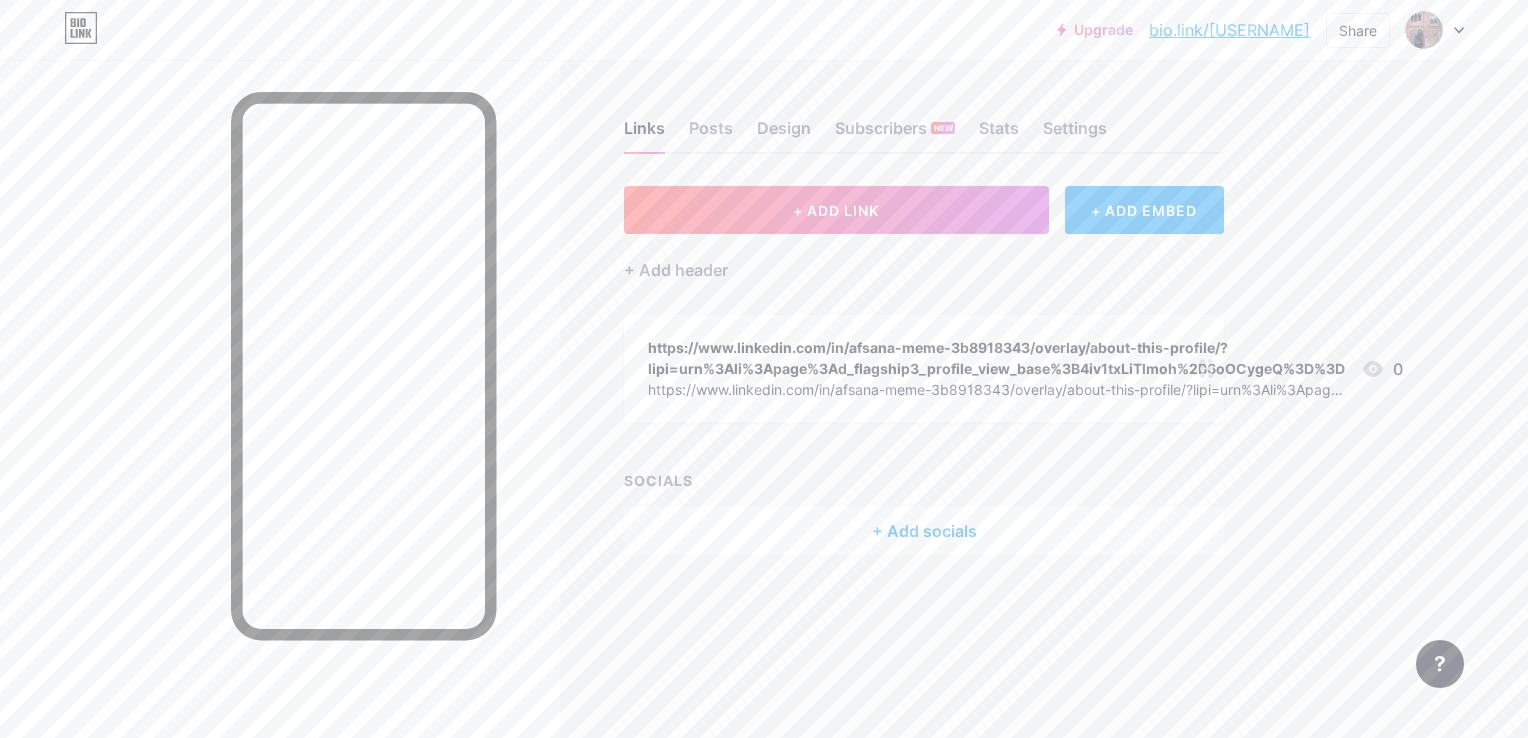click on "+ ADD EMBED" at bounding box center (1144, 210) 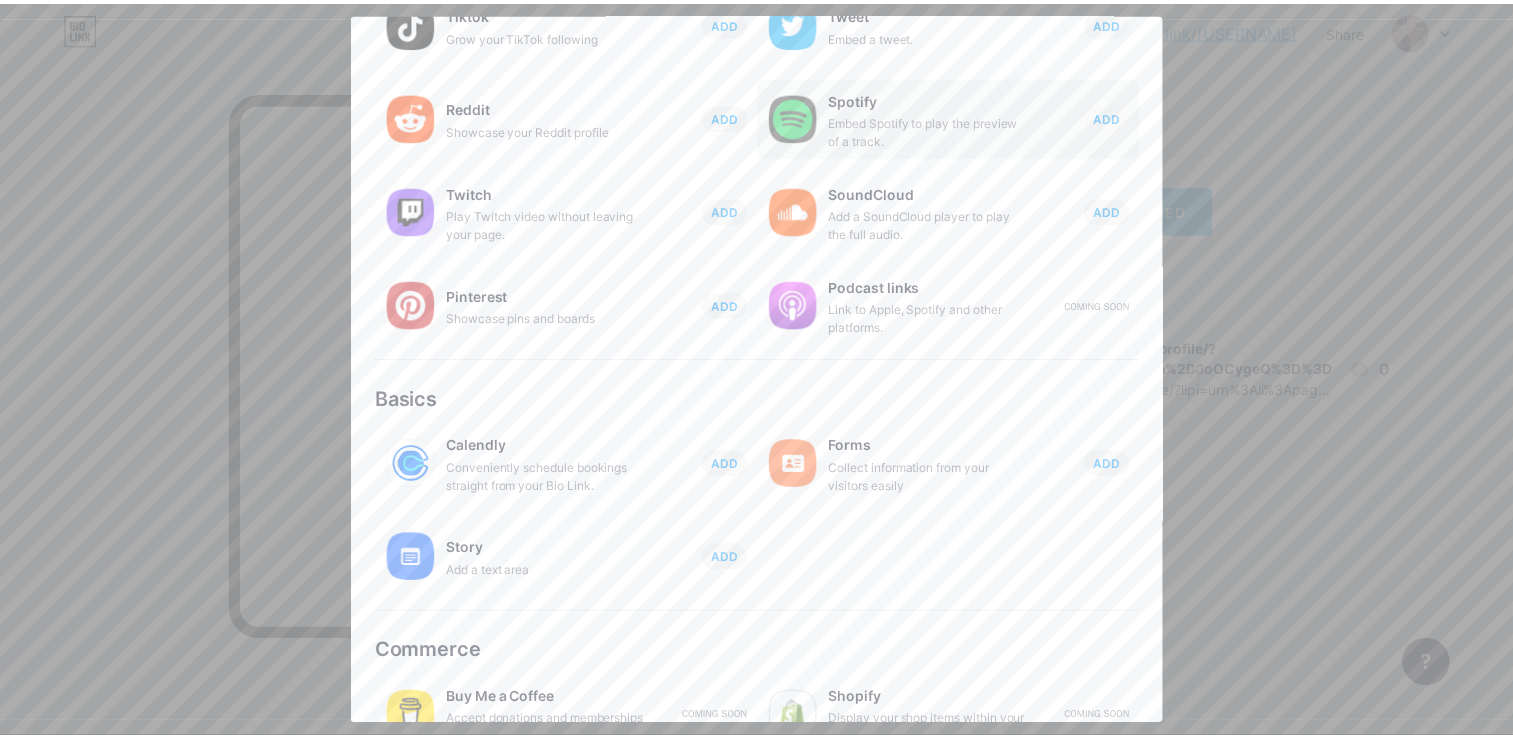 scroll, scrollTop: 0, scrollLeft: 0, axis: both 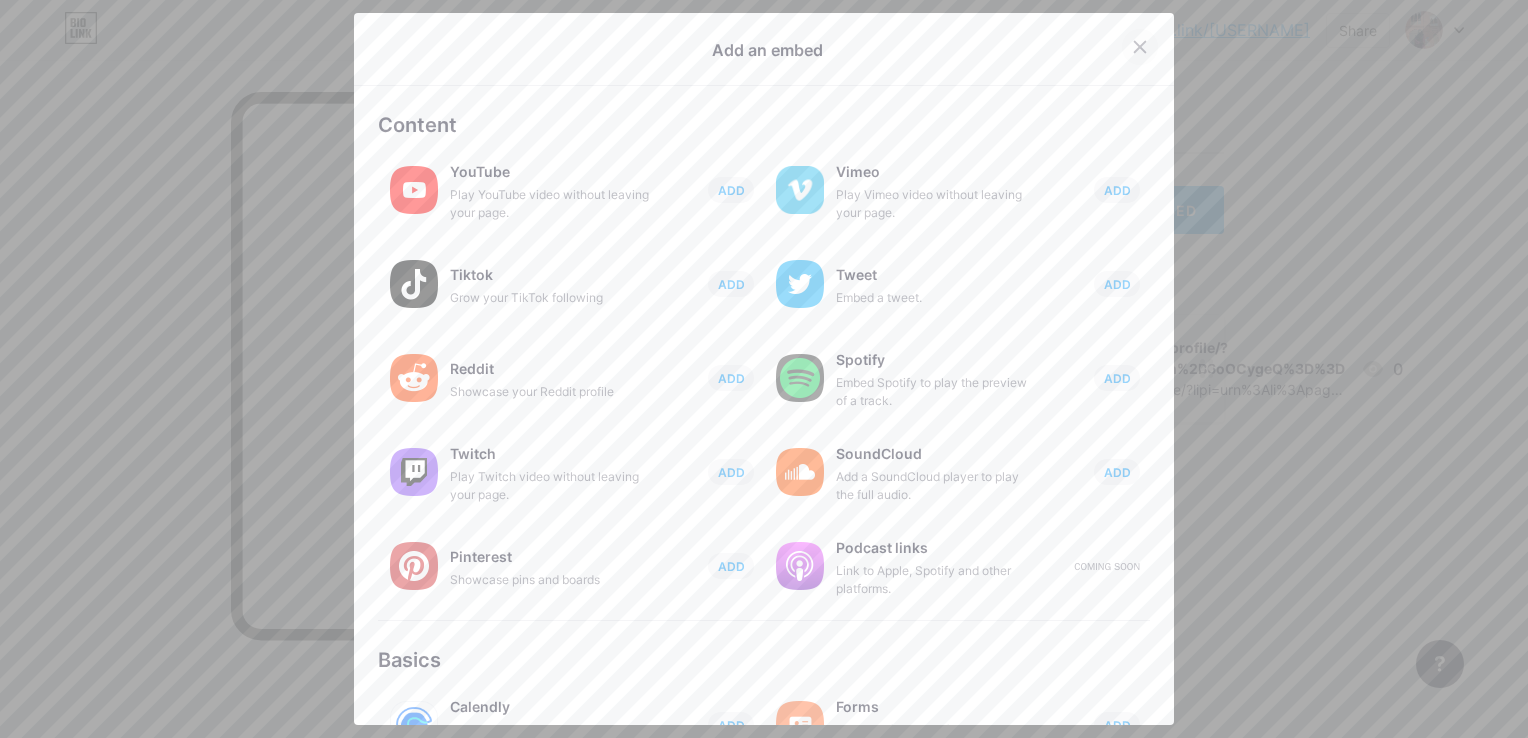 click at bounding box center [1140, 47] 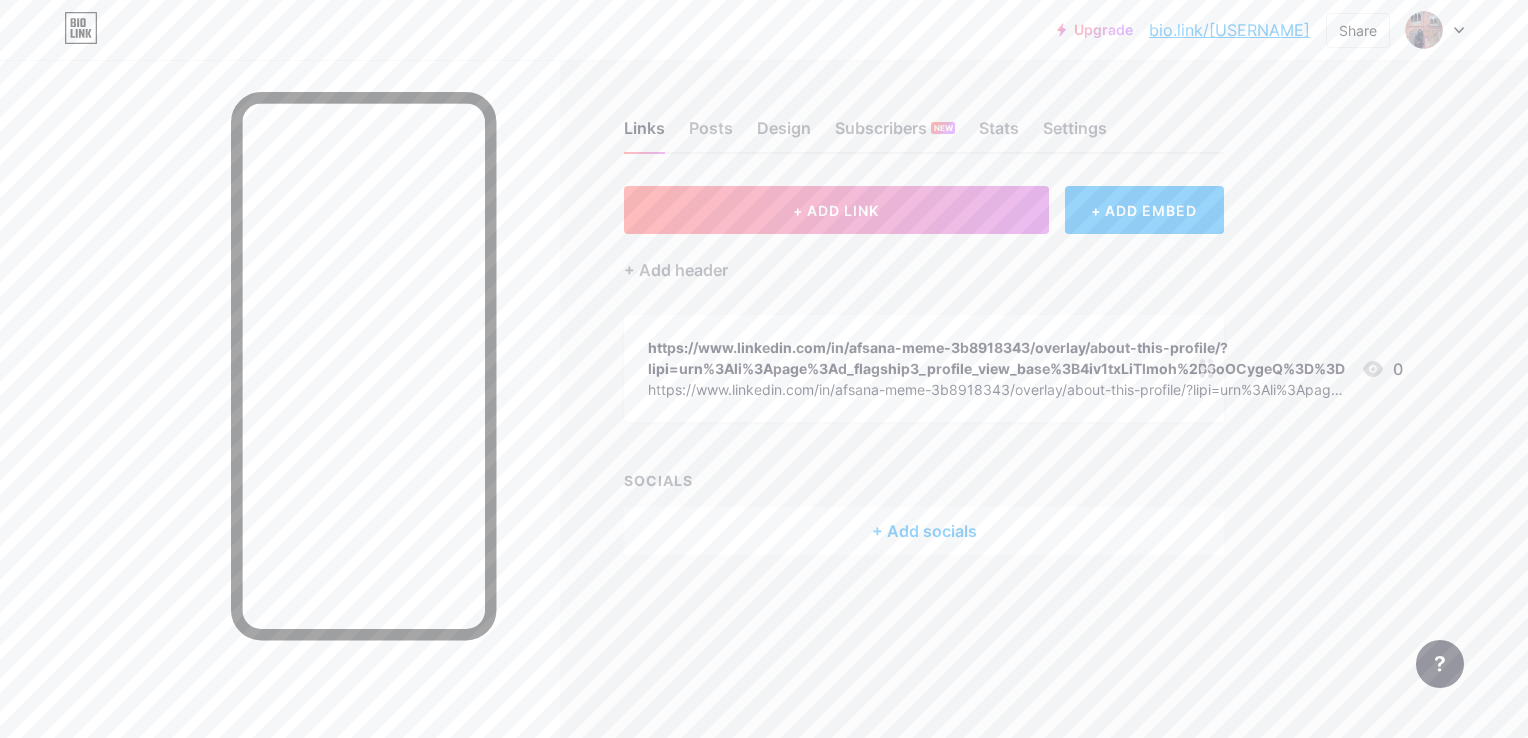 click on "+ Add socials" at bounding box center [924, 531] 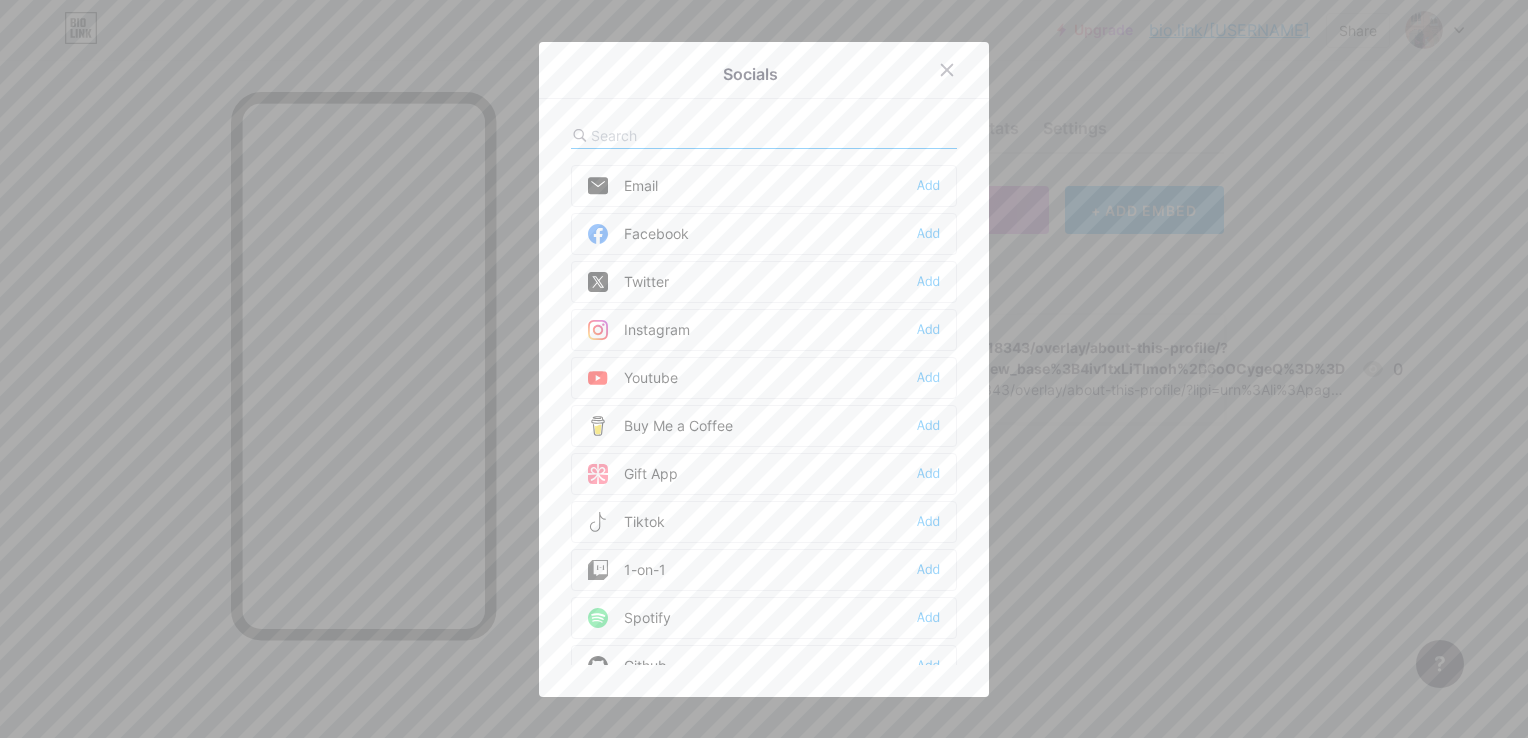 click on "Facebook
Add" at bounding box center [764, 186] 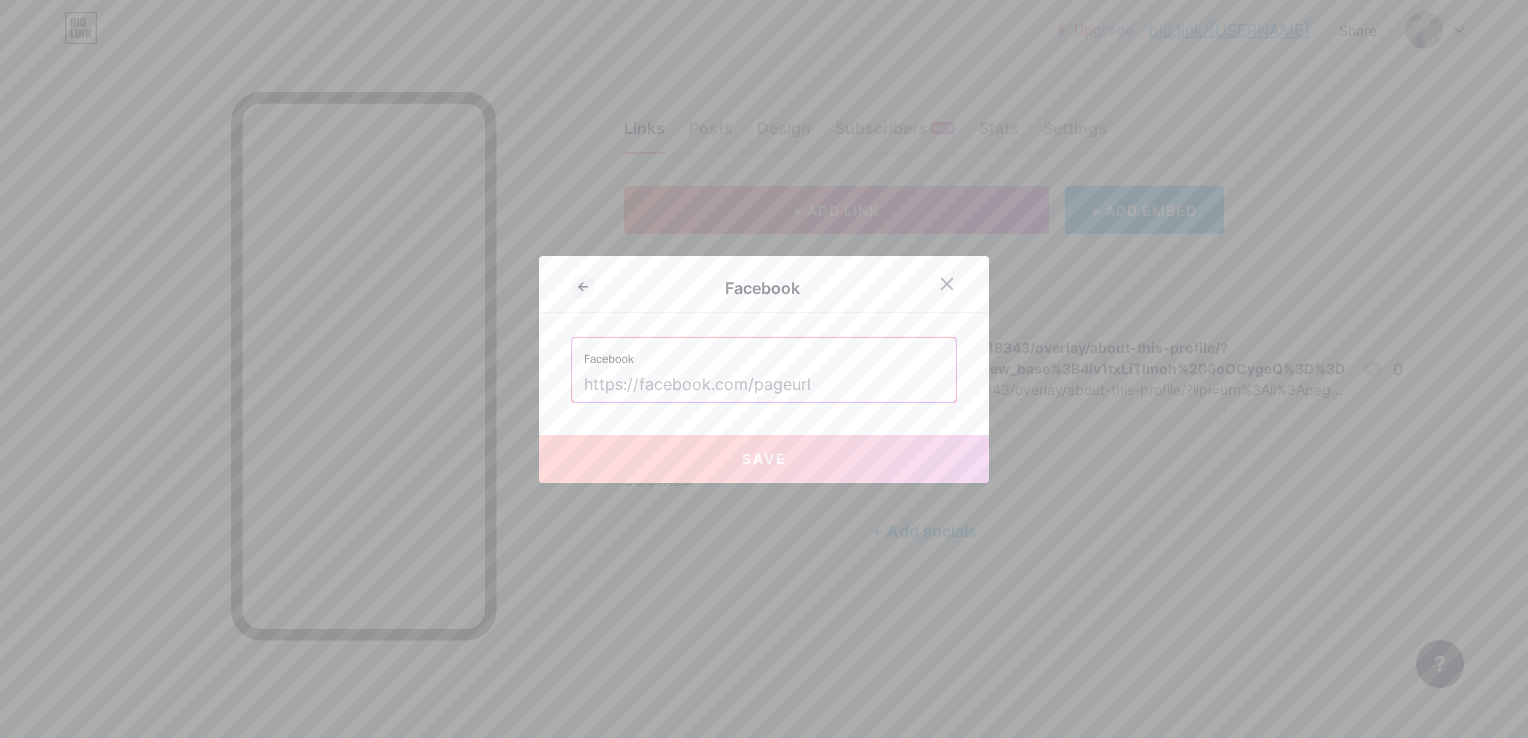 click on "Save" at bounding box center [764, 458] 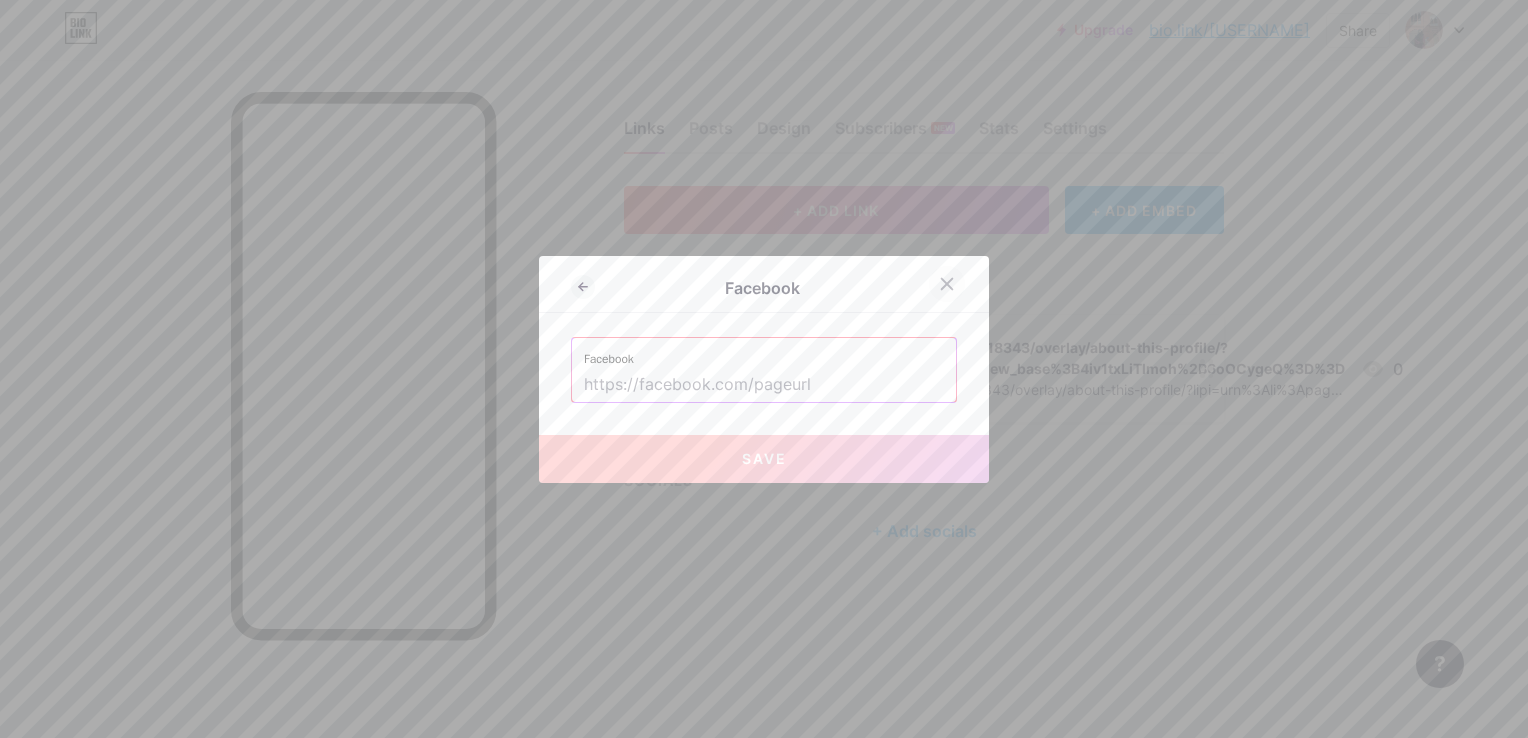 click at bounding box center (947, 284) 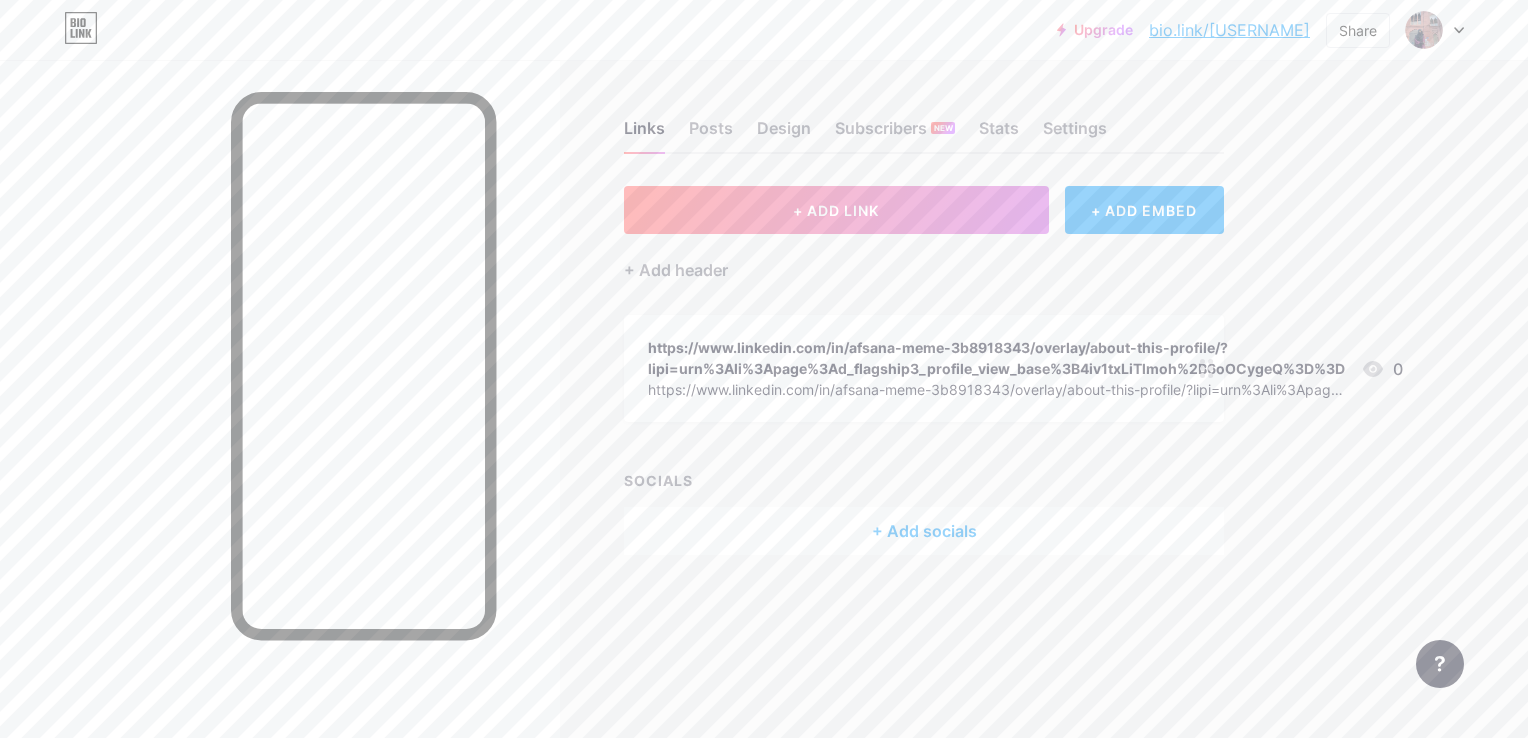 click on "+ Add socials" at bounding box center [924, 531] 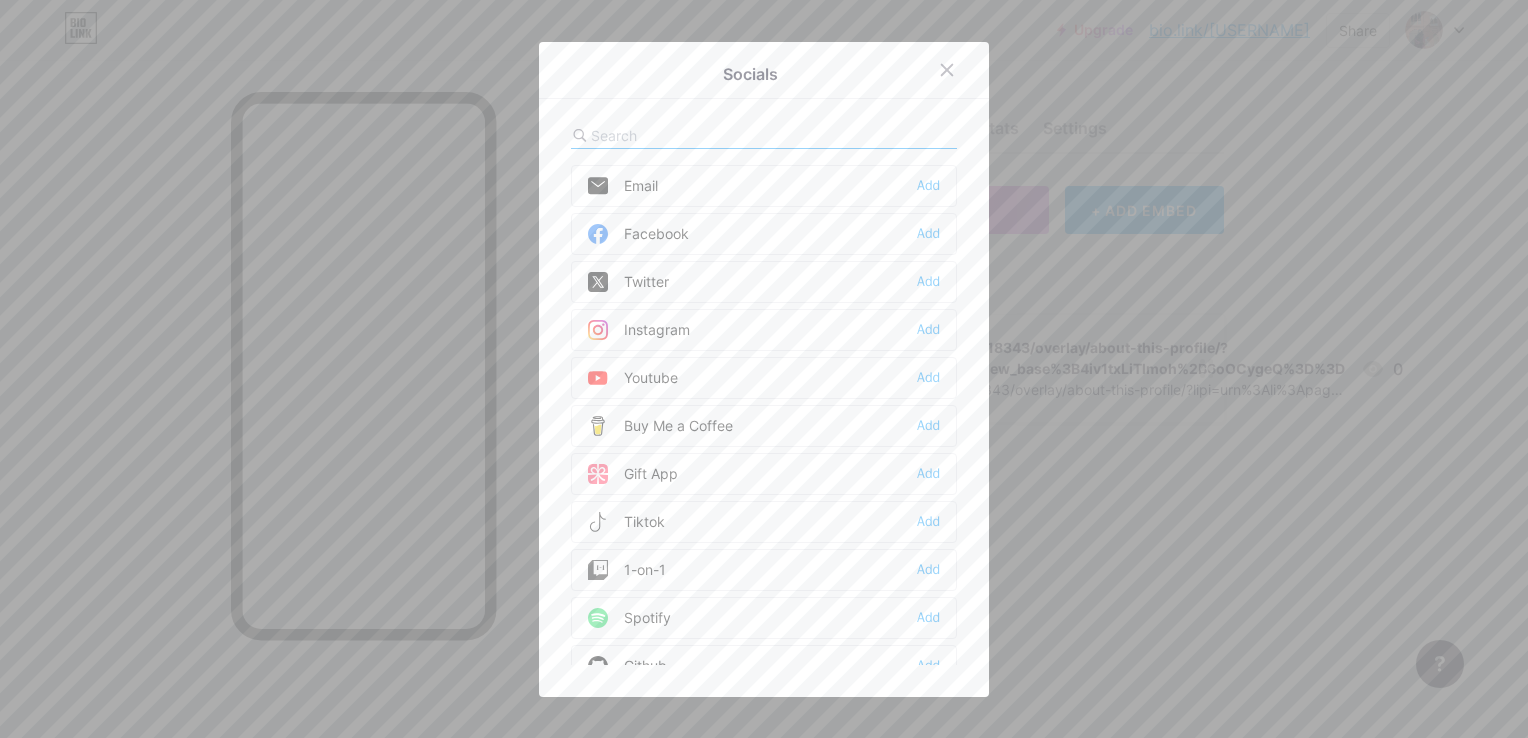 click on "Facebook" at bounding box center [623, 186] 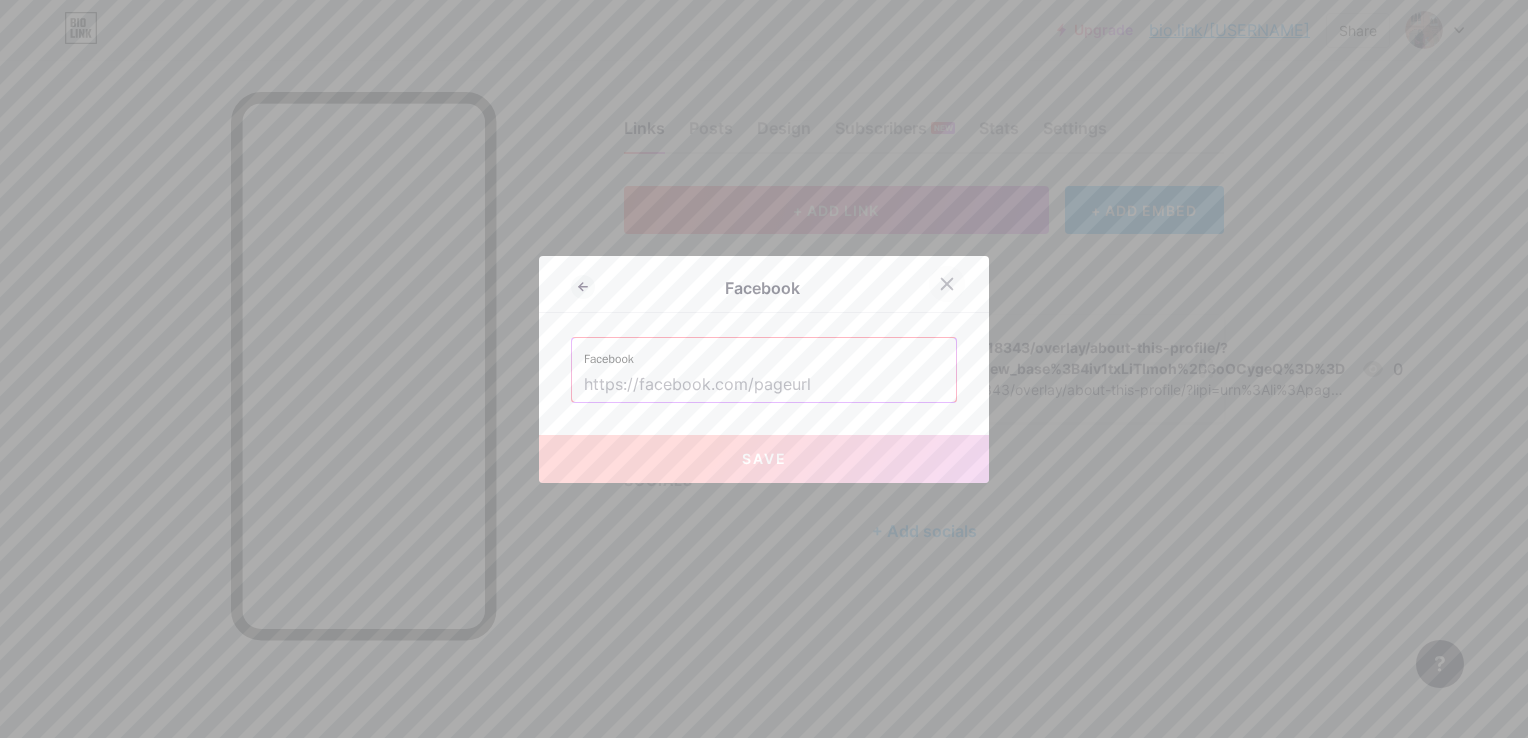 click at bounding box center (947, 284) 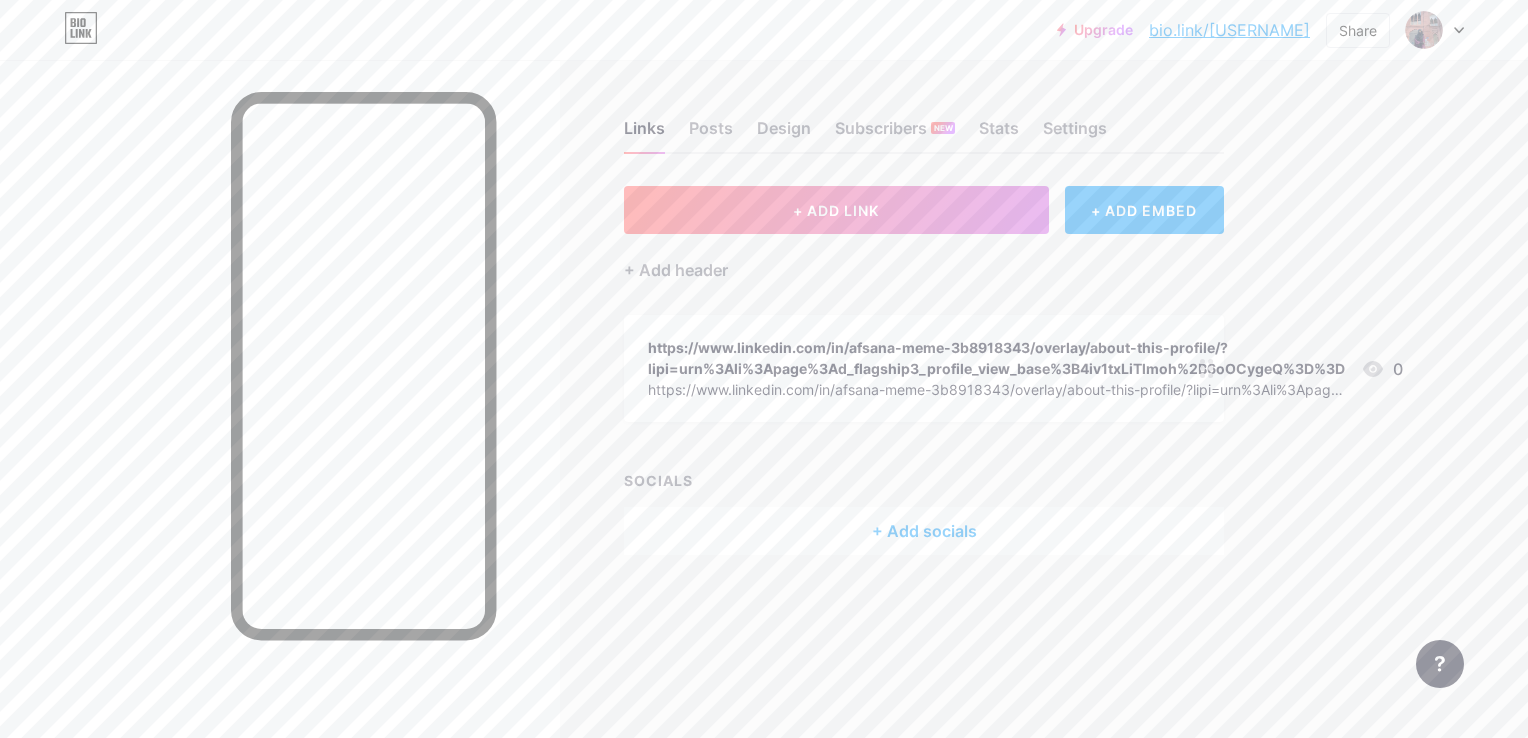 click on "+ Add socials" at bounding box center (924, 531) 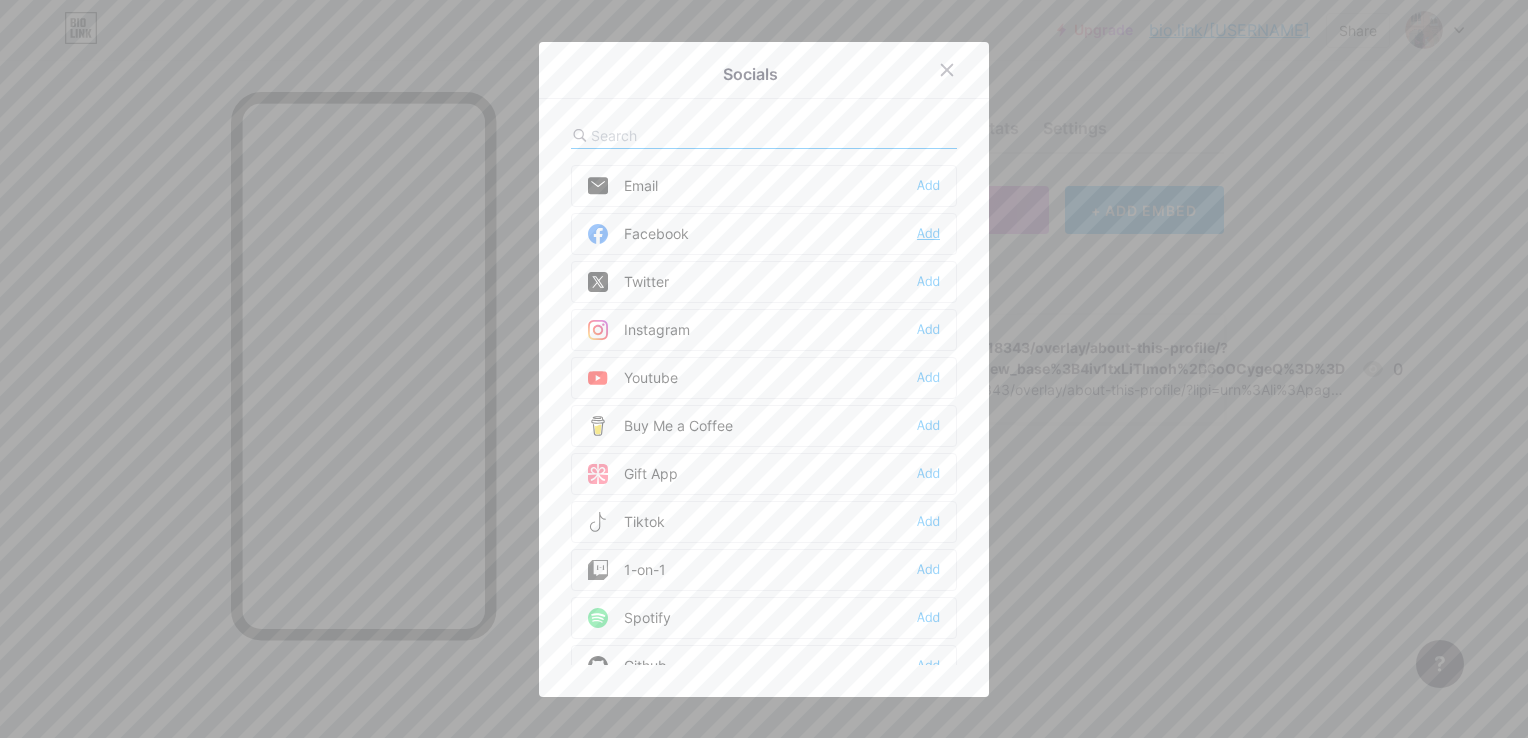 click on "Add" at bounding box center [928, 186] 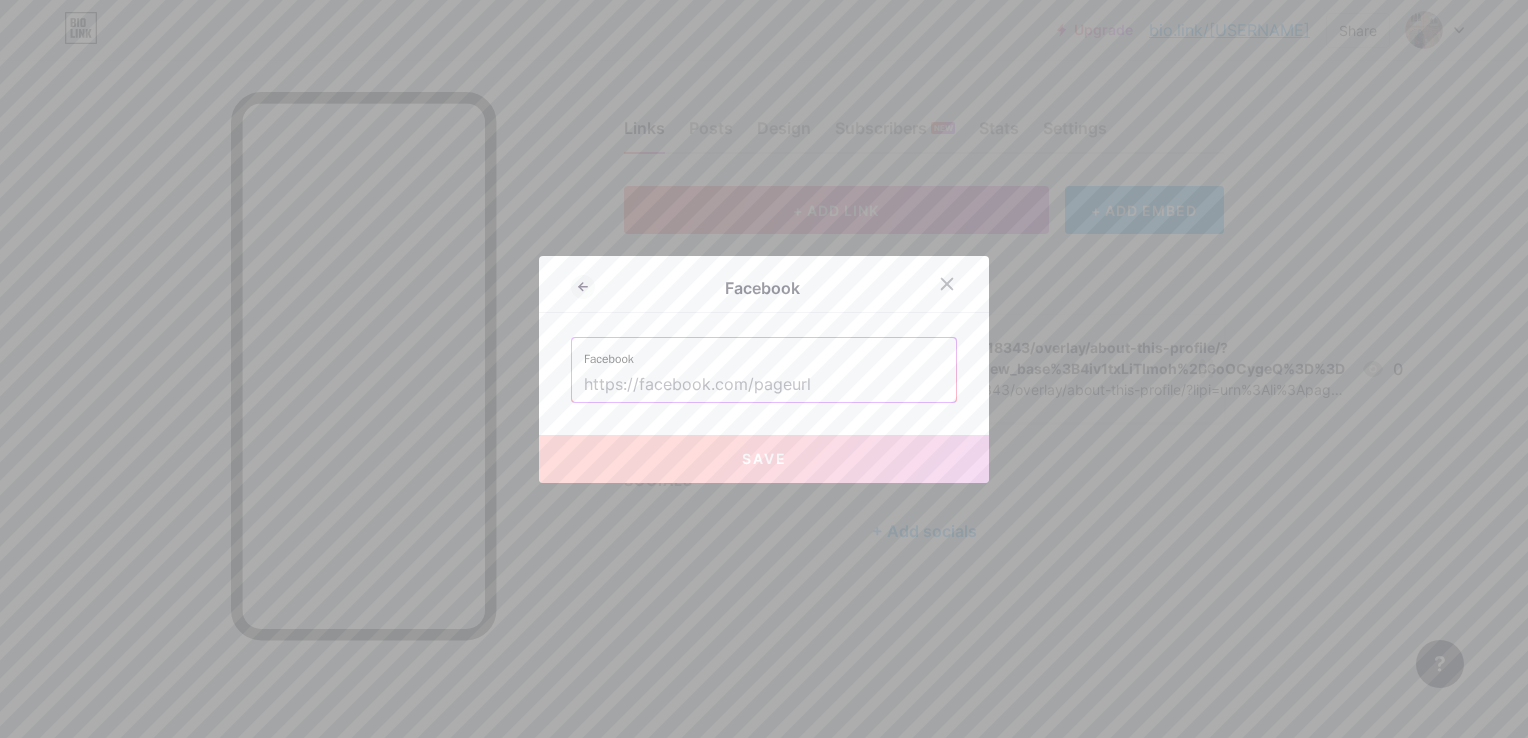 click on "Facebook" at bounding box center (764, 353) 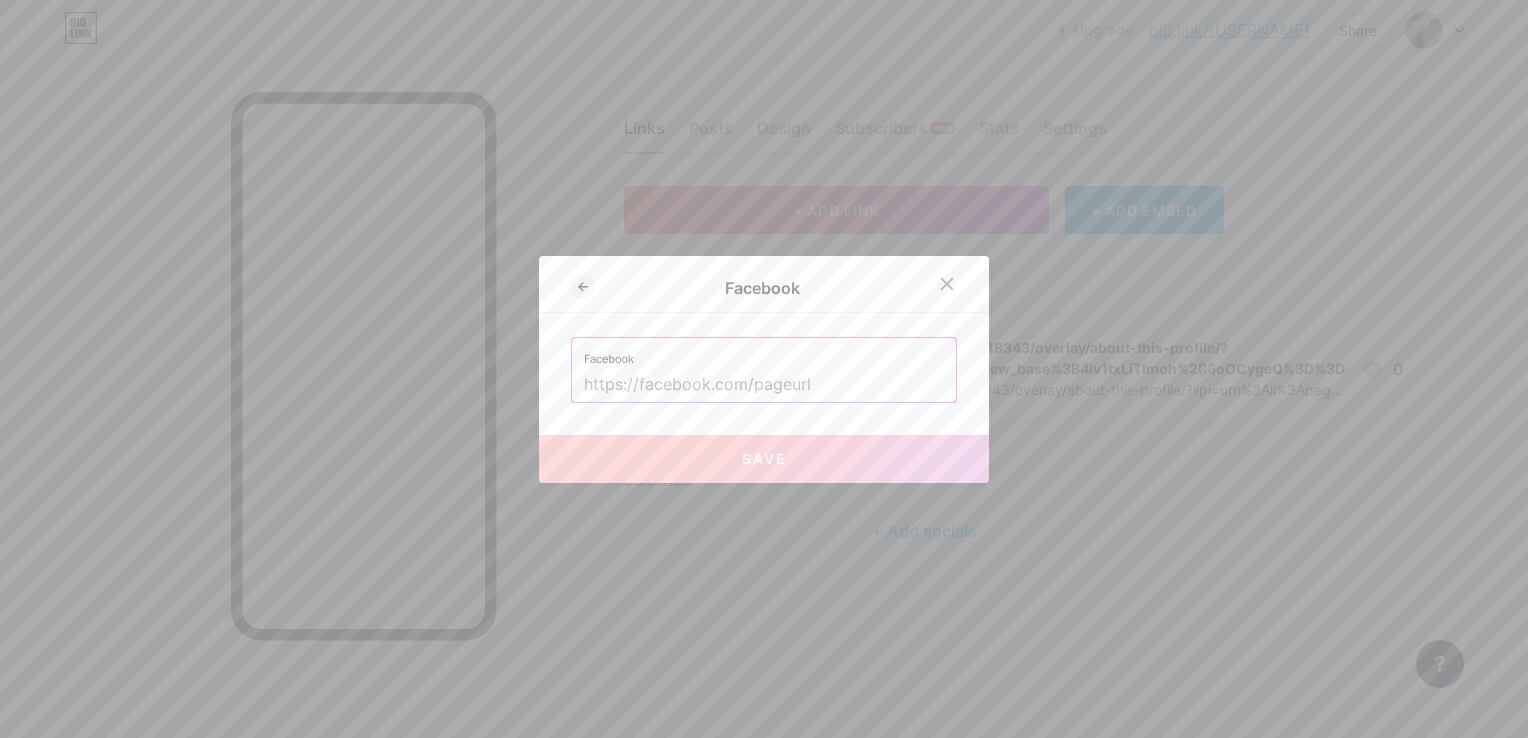 paste on "https://www.facebook.com/share/1C8vT1PUKt/" 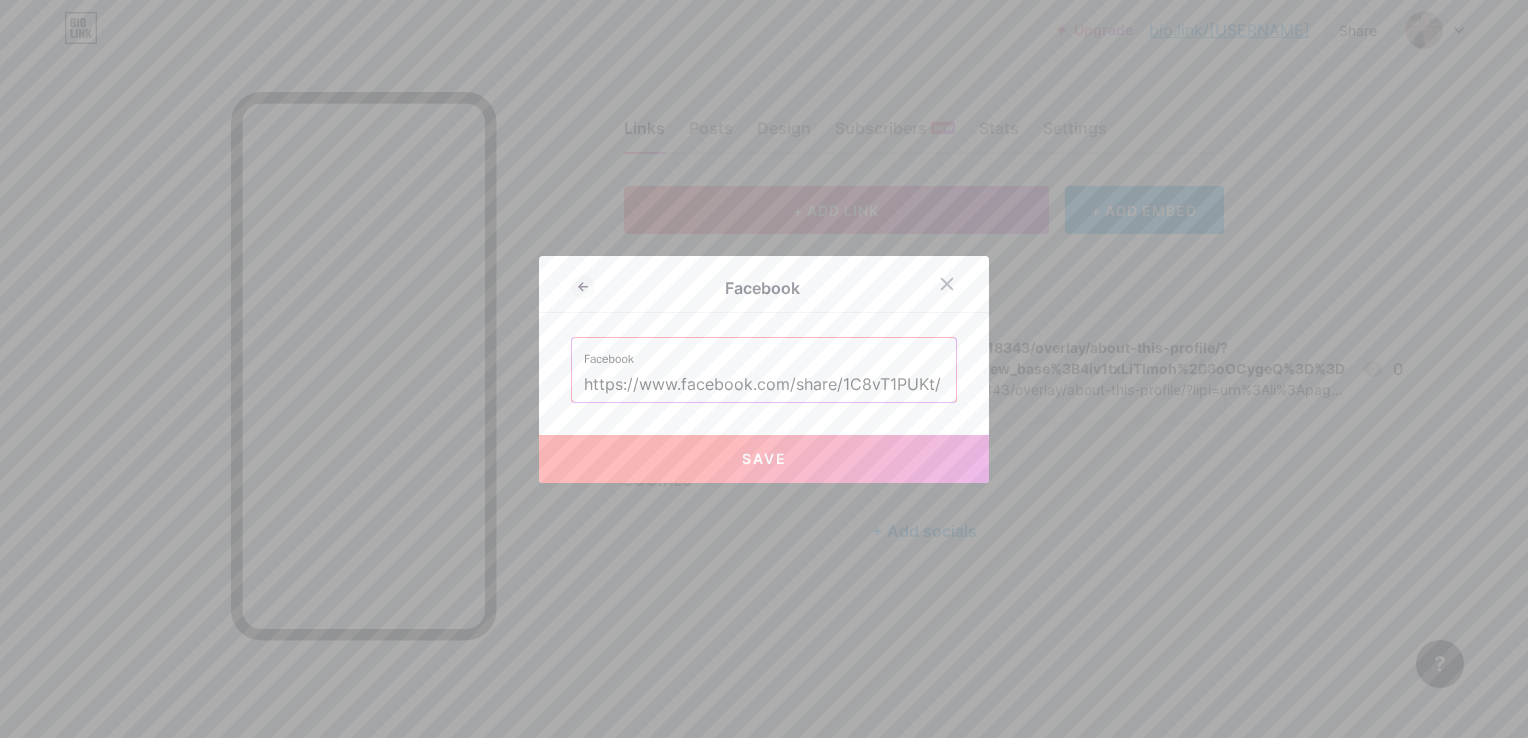 type on "https://www.facebook.com/share/1C8vT1PUKt/" 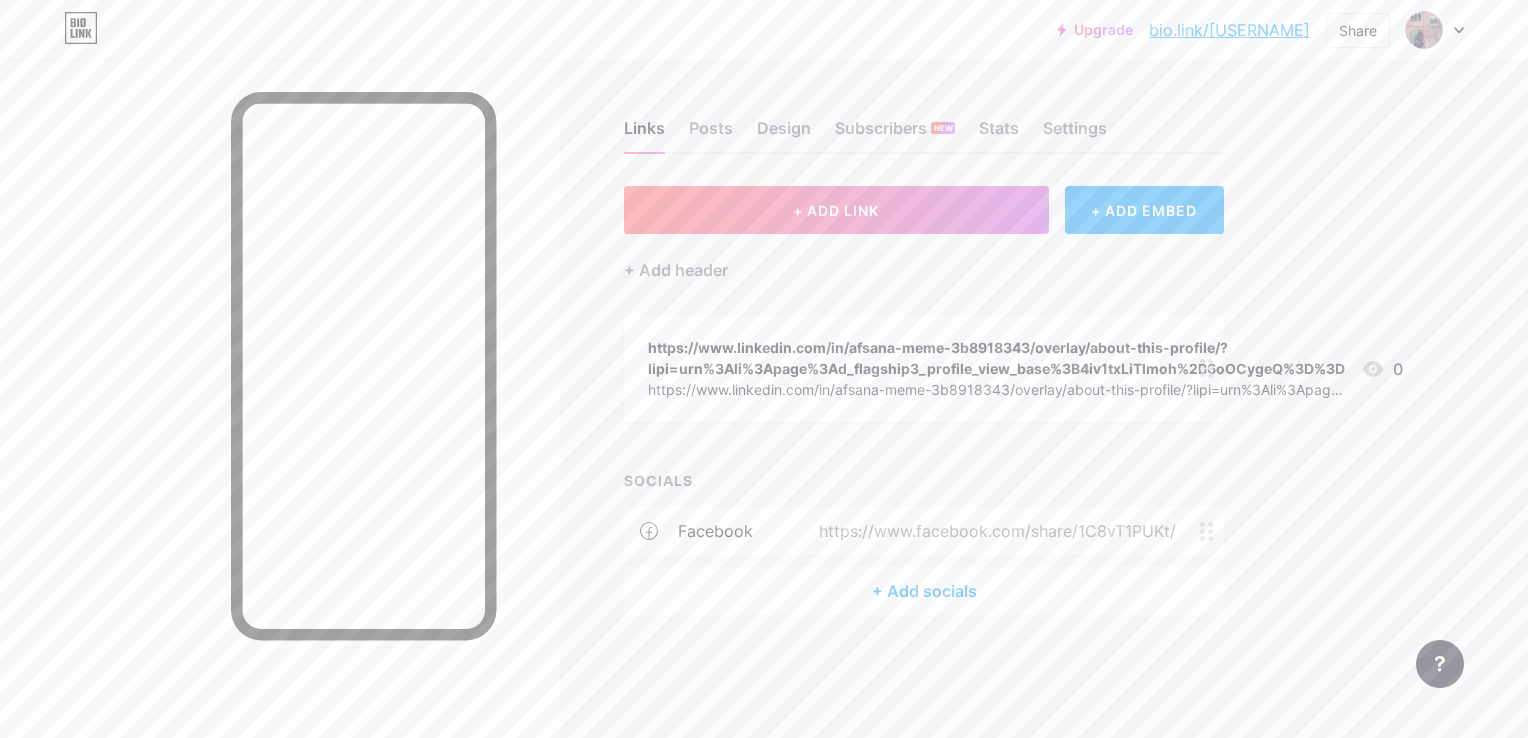 click at bounding box center [1435, 30] 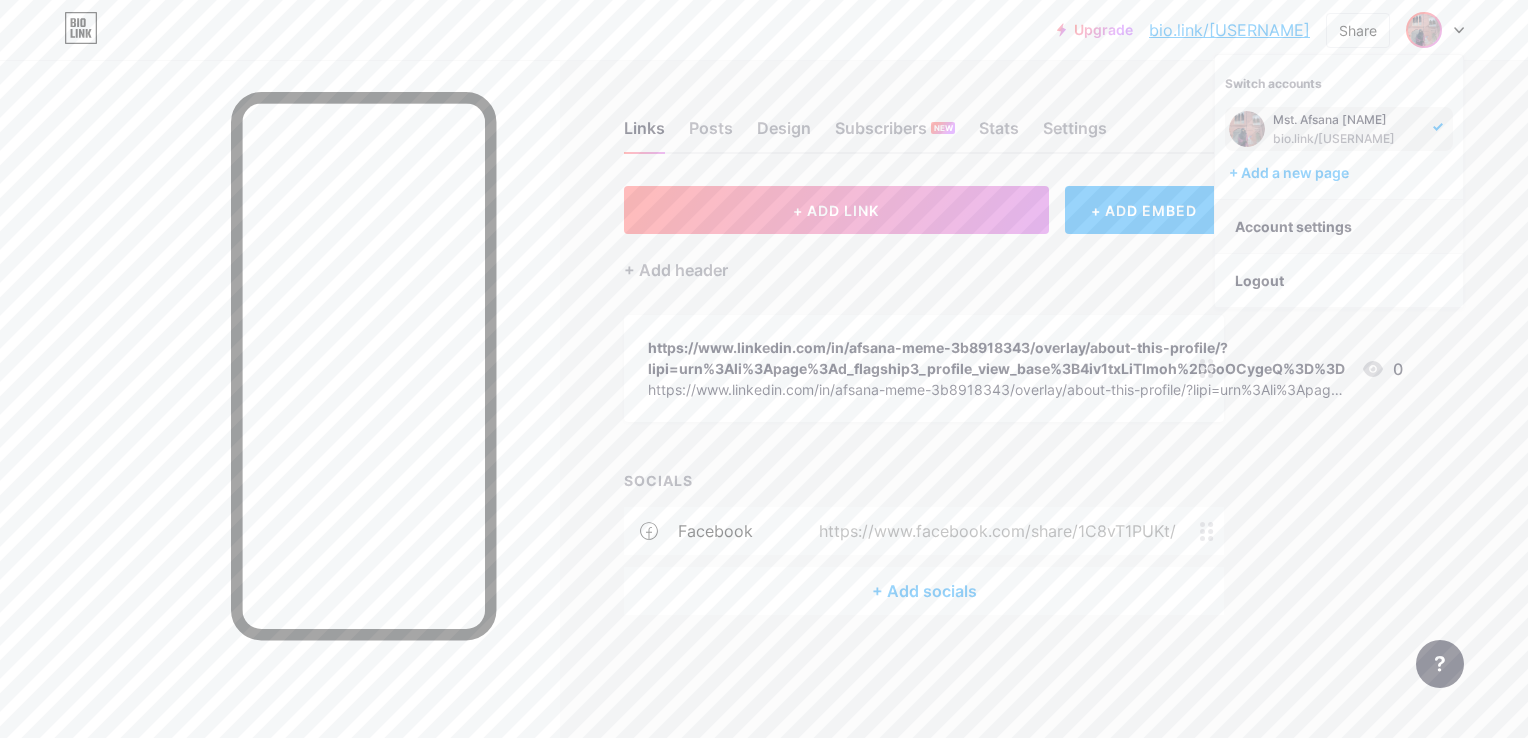 click on "Account settings" at bounding box center [1339, 227] 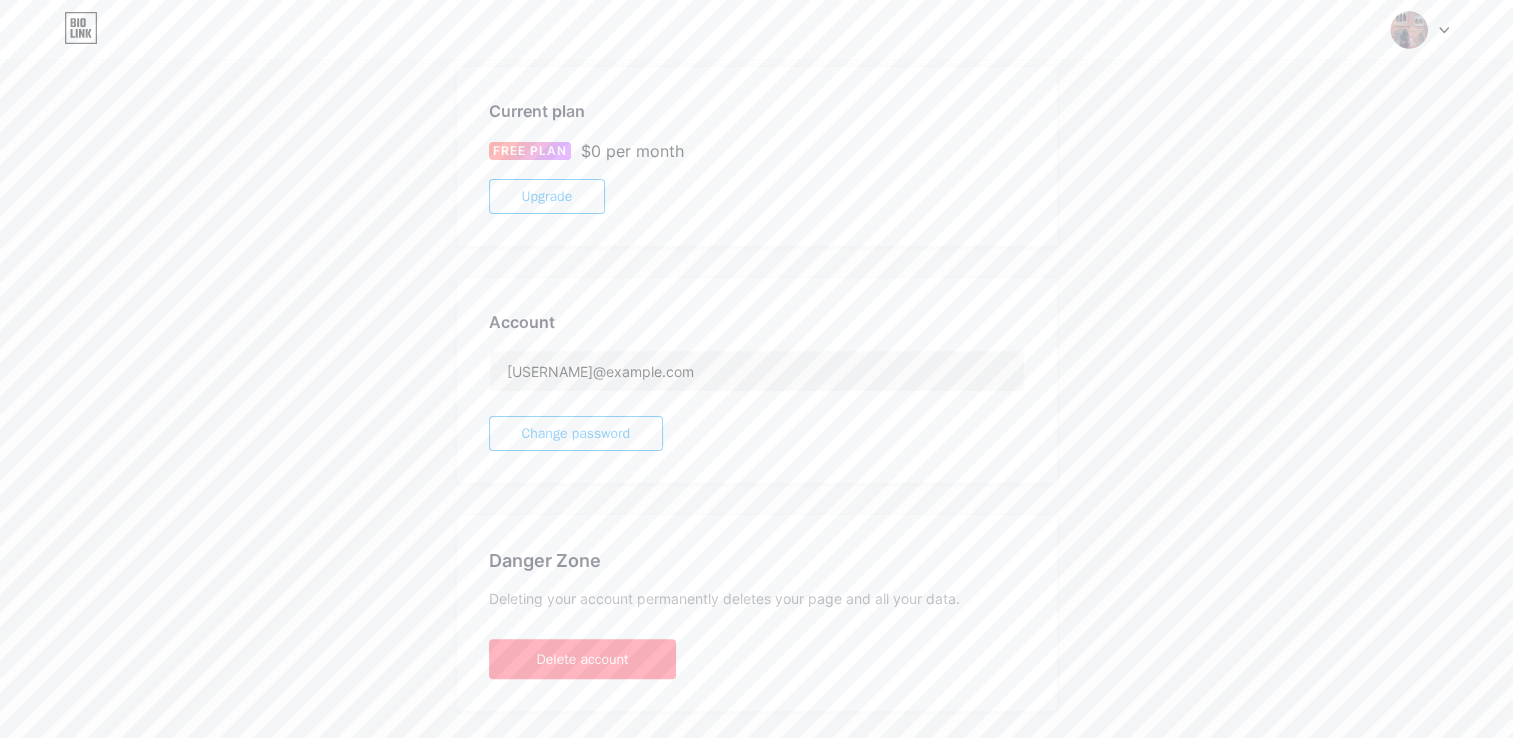 scroll, scrollTop: 342, scrollLeft: 0, axis: vertical 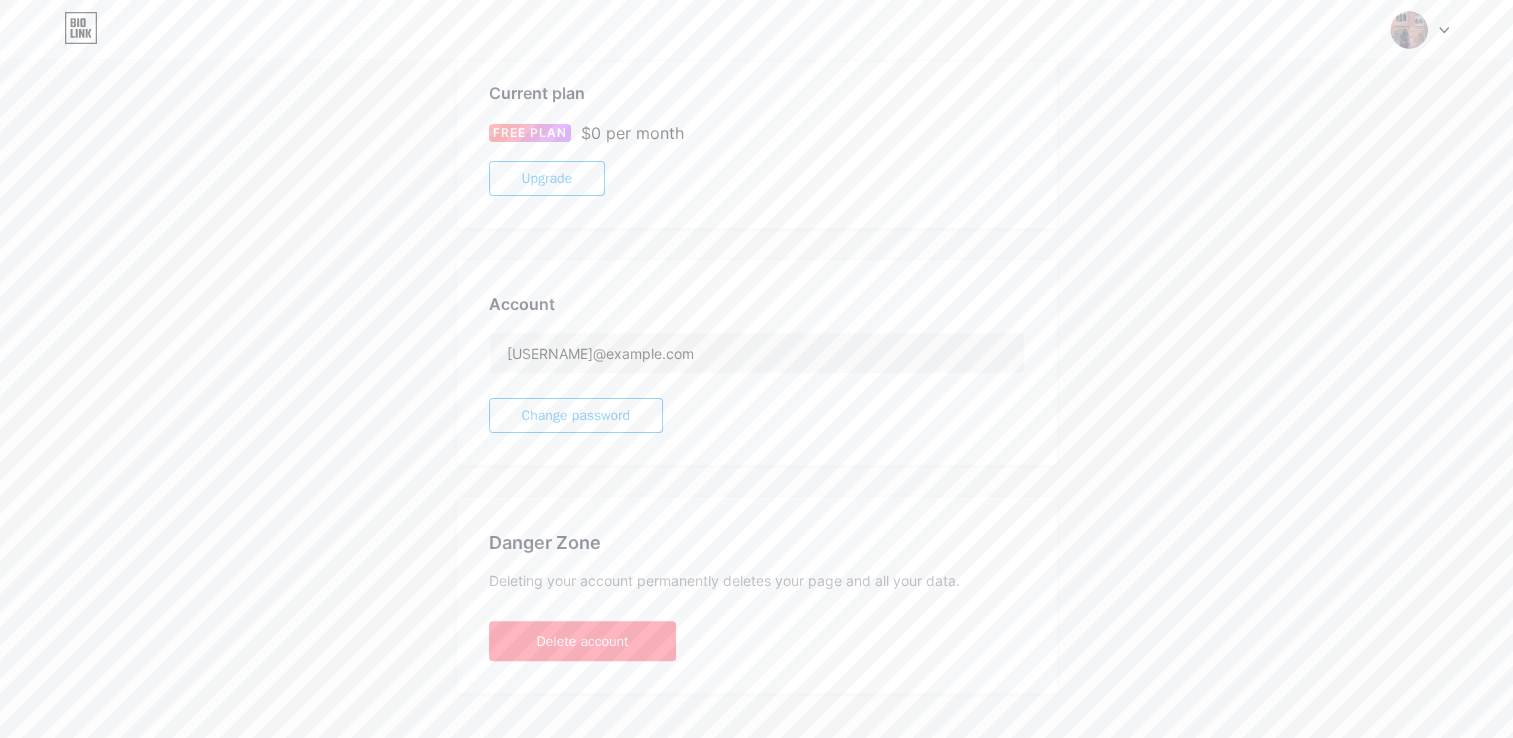 click on "Upgrade" at bounding box center [547, 178] 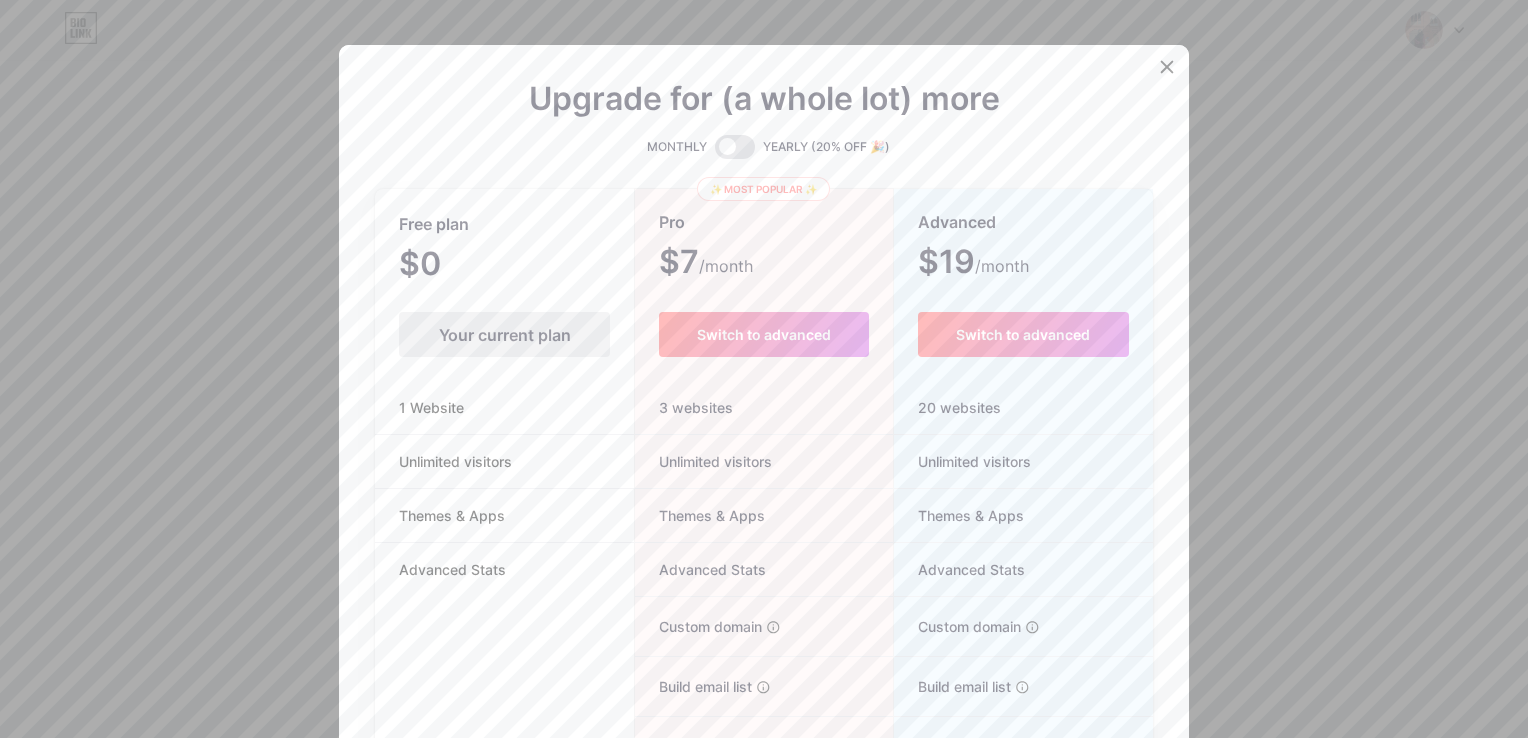 click on "Your current plan" at bounding box center [504, 334] 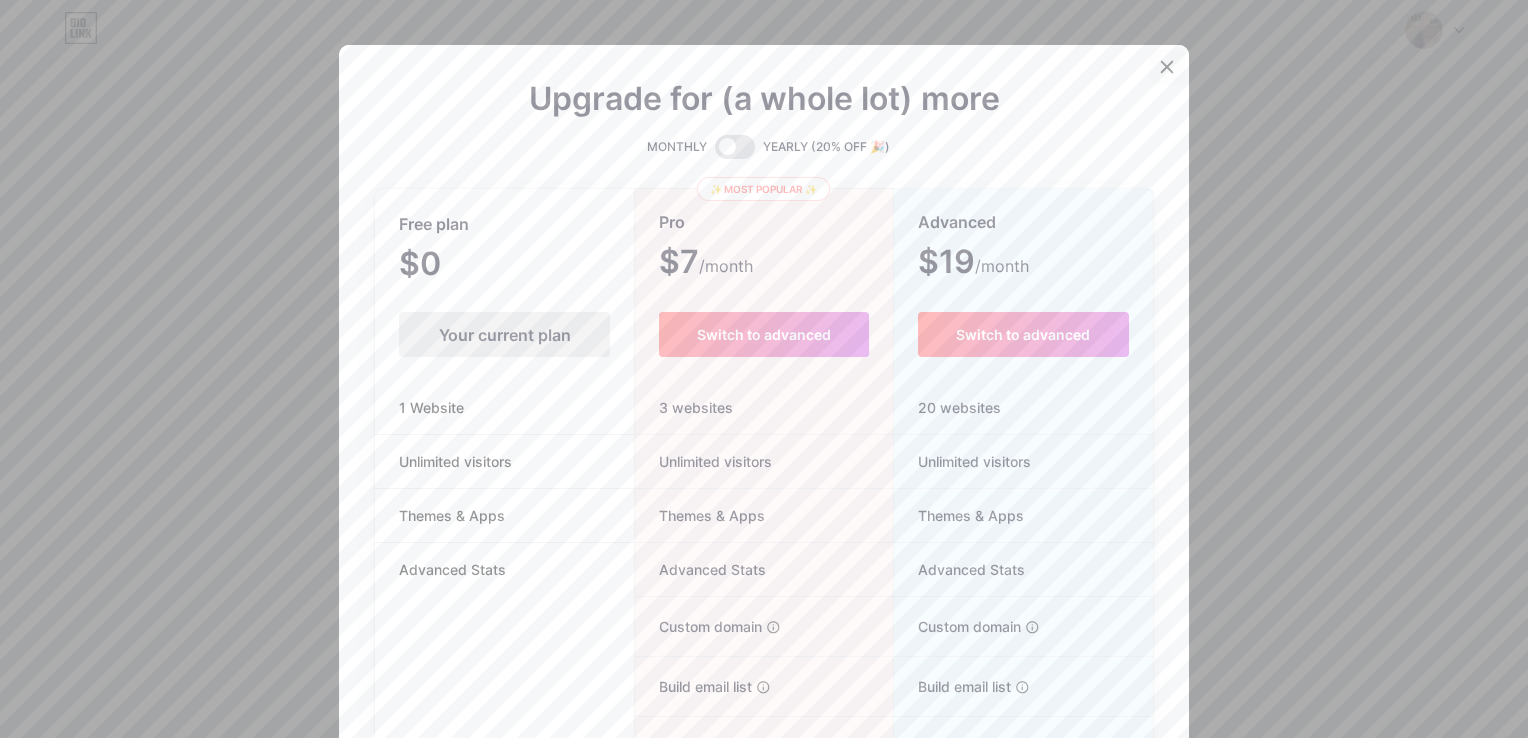 click at bounding box center [1167, 67] 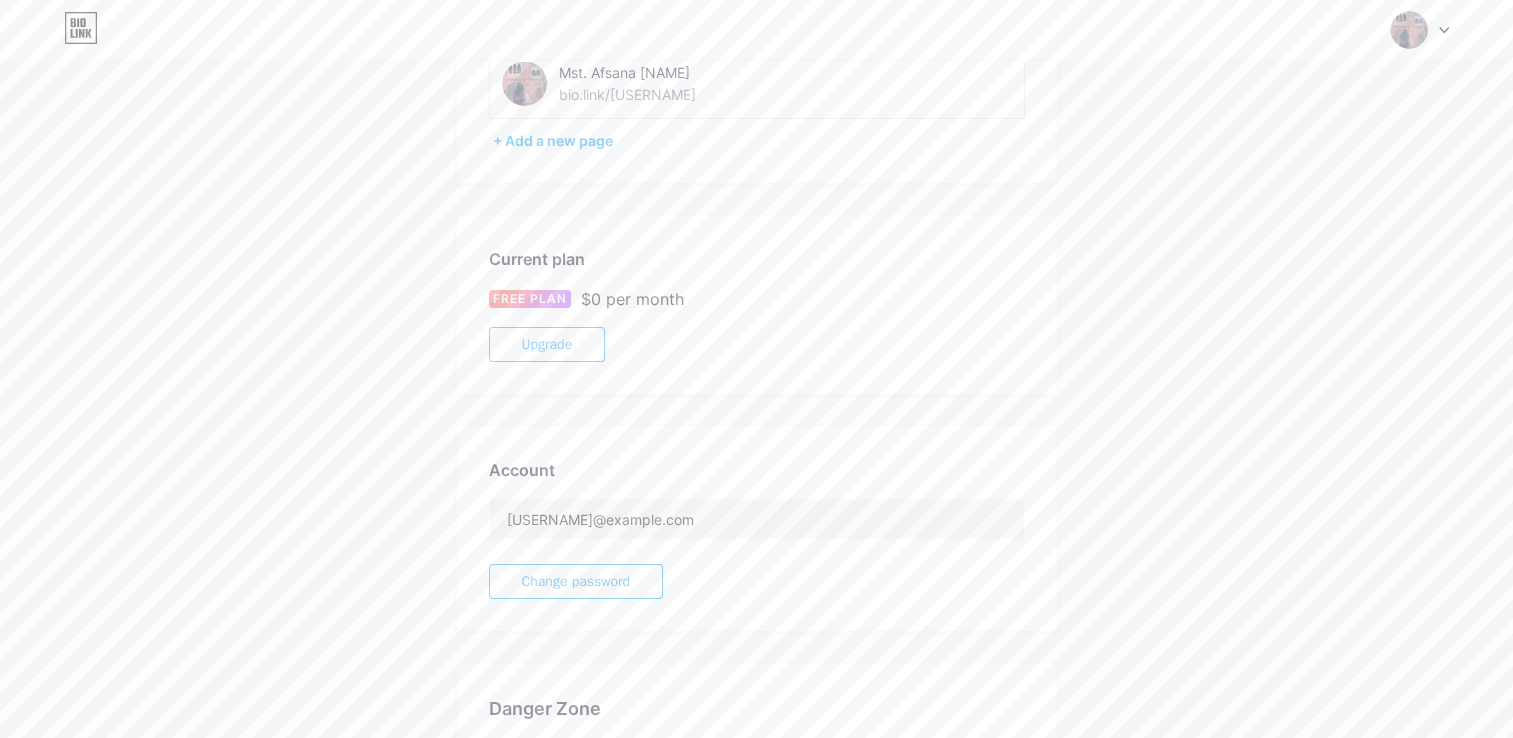 scroll, scrollTop: 0, scrollLeft: 0, axis: both 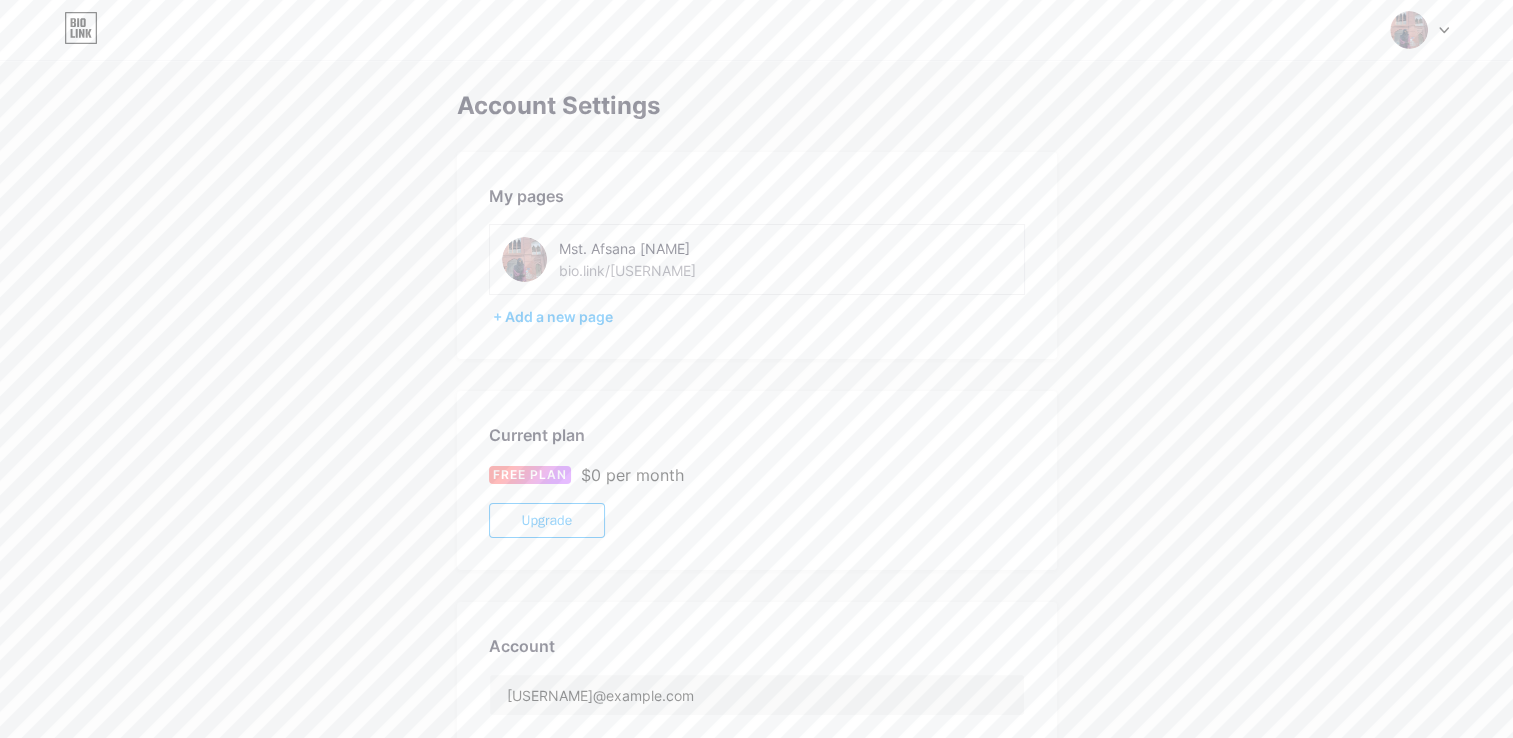 click at bounding box center (524, 259) 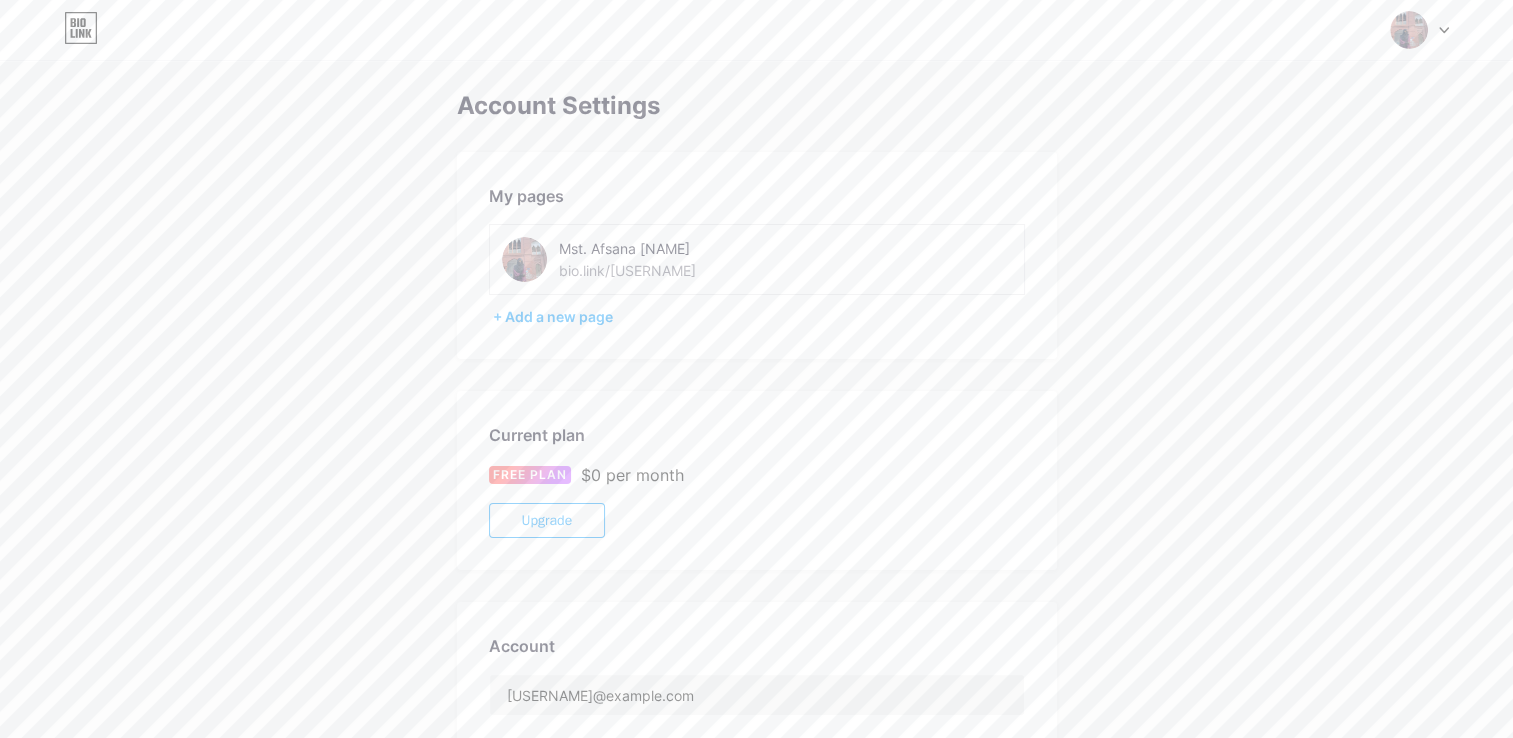 click at bounding box center (524, 259) 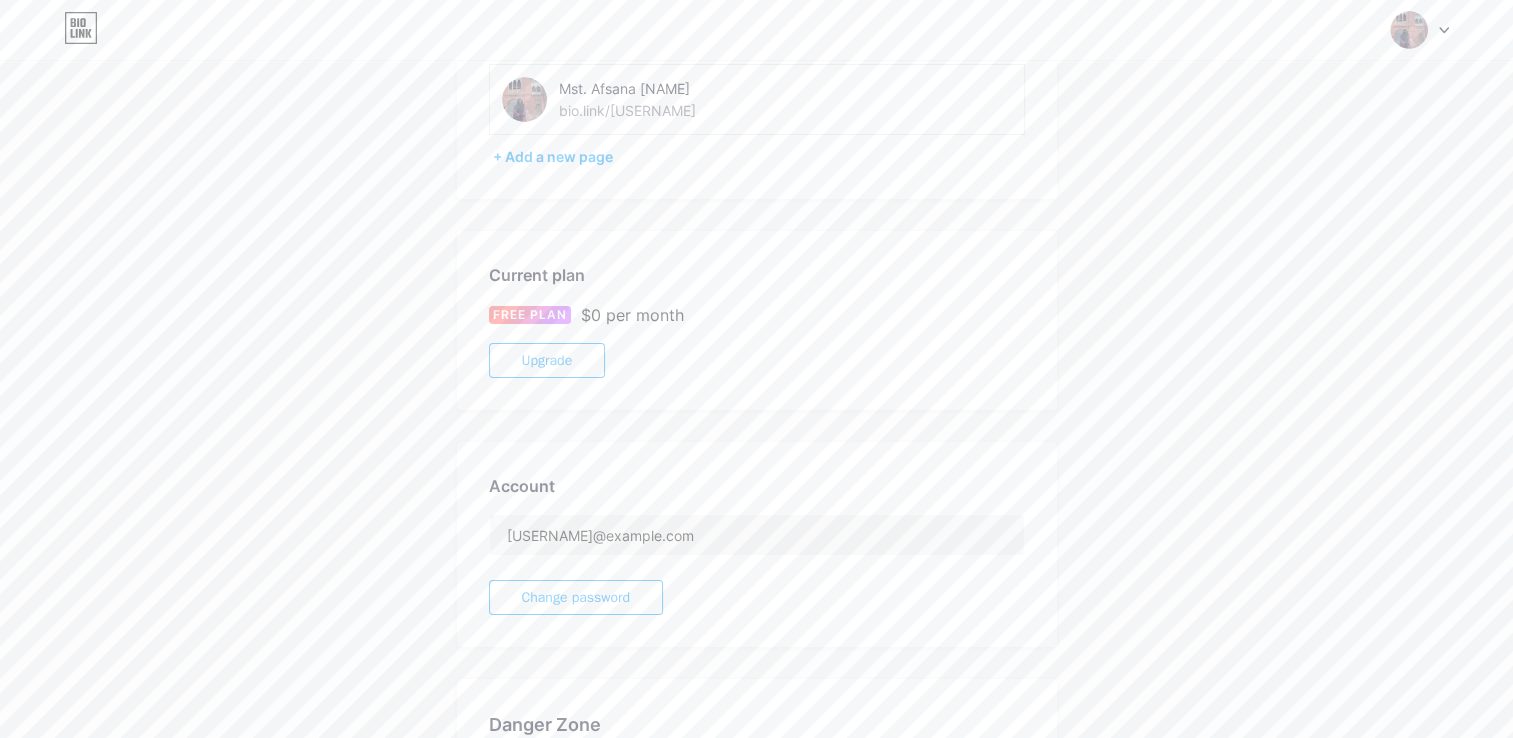 scroll, scrollTop: 160, scrollLeft: 0, axis: vertical 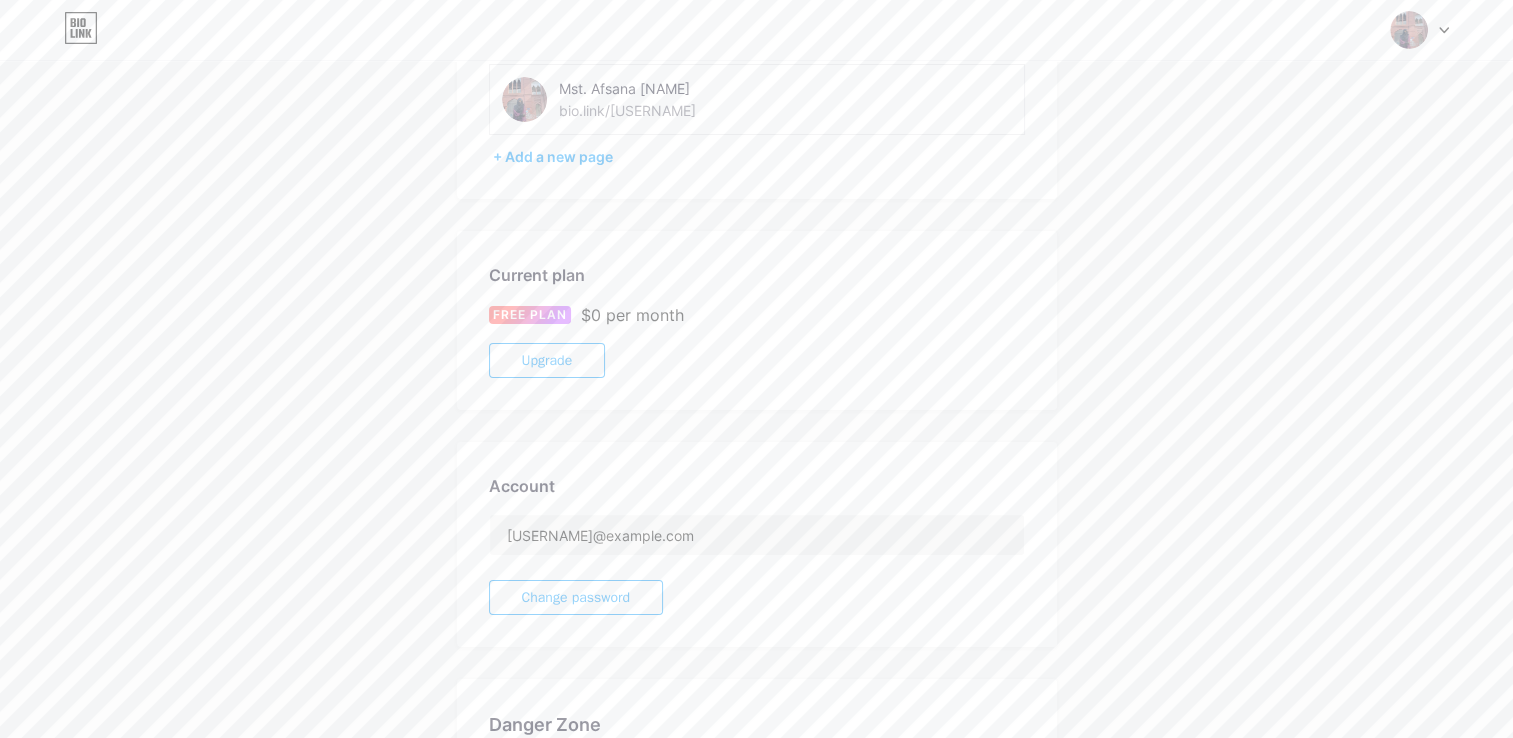 click at bounding box center [1420, 30] 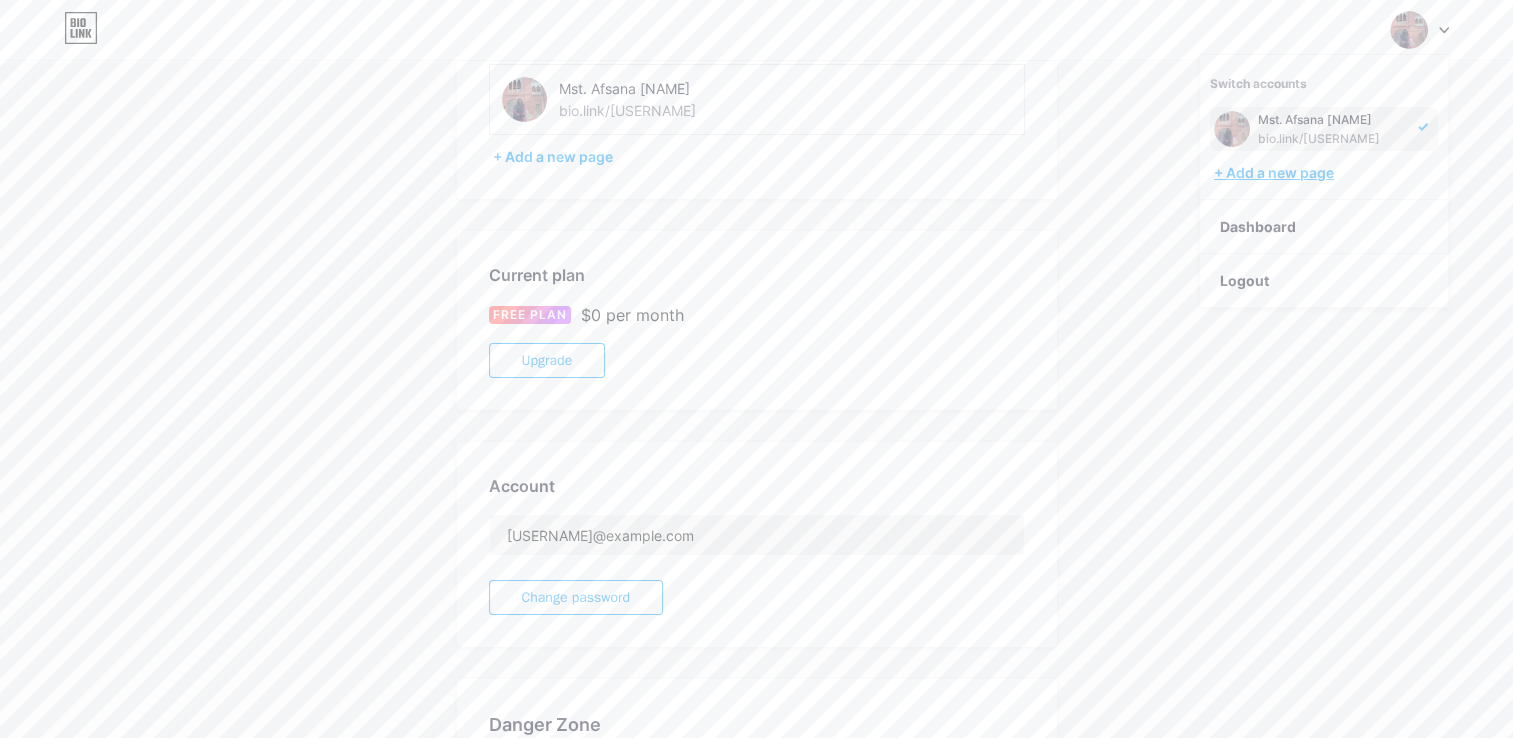click on "+ Add a new page" at bounding box center (1326, 173) 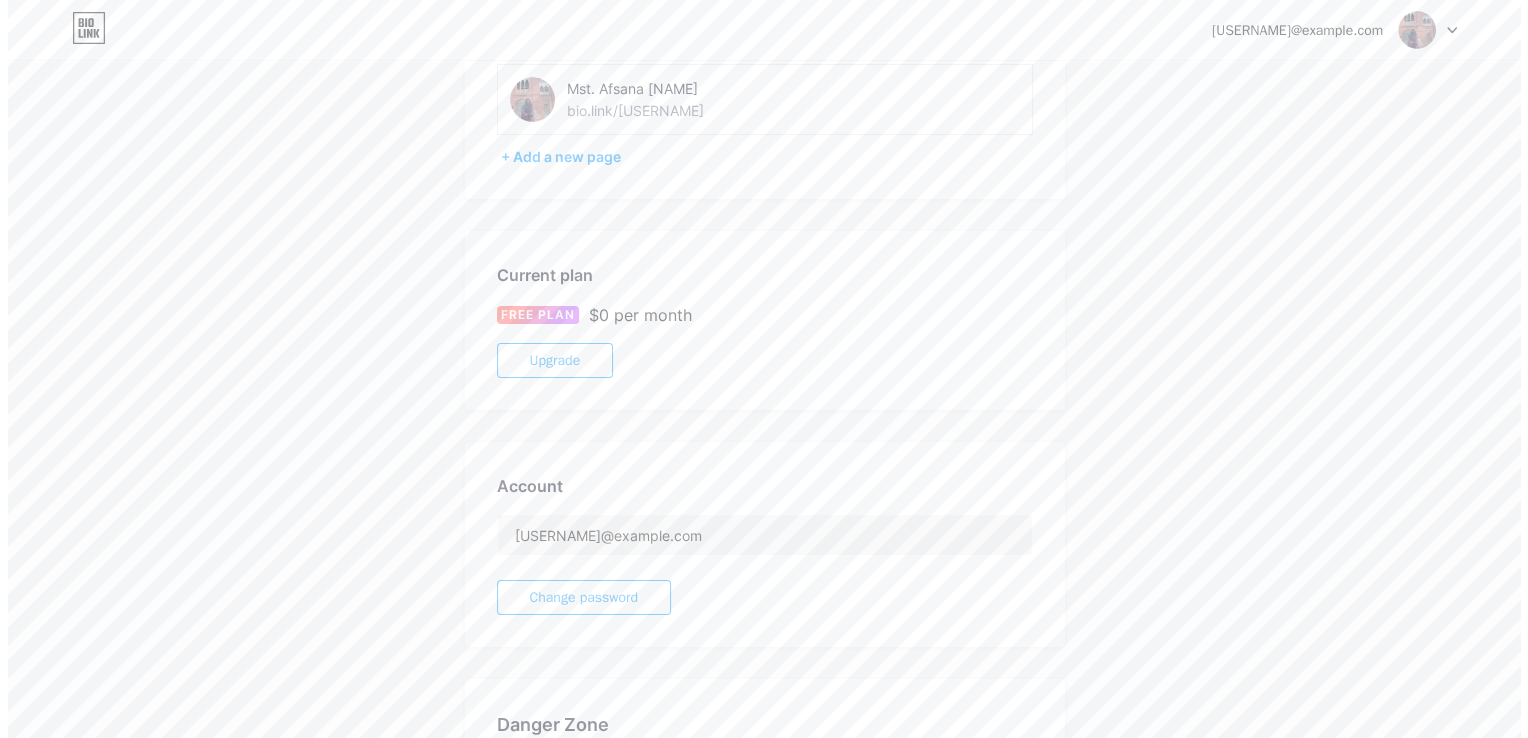 scroll, scrollTop: 0, scrollLeft: 0, axis: both 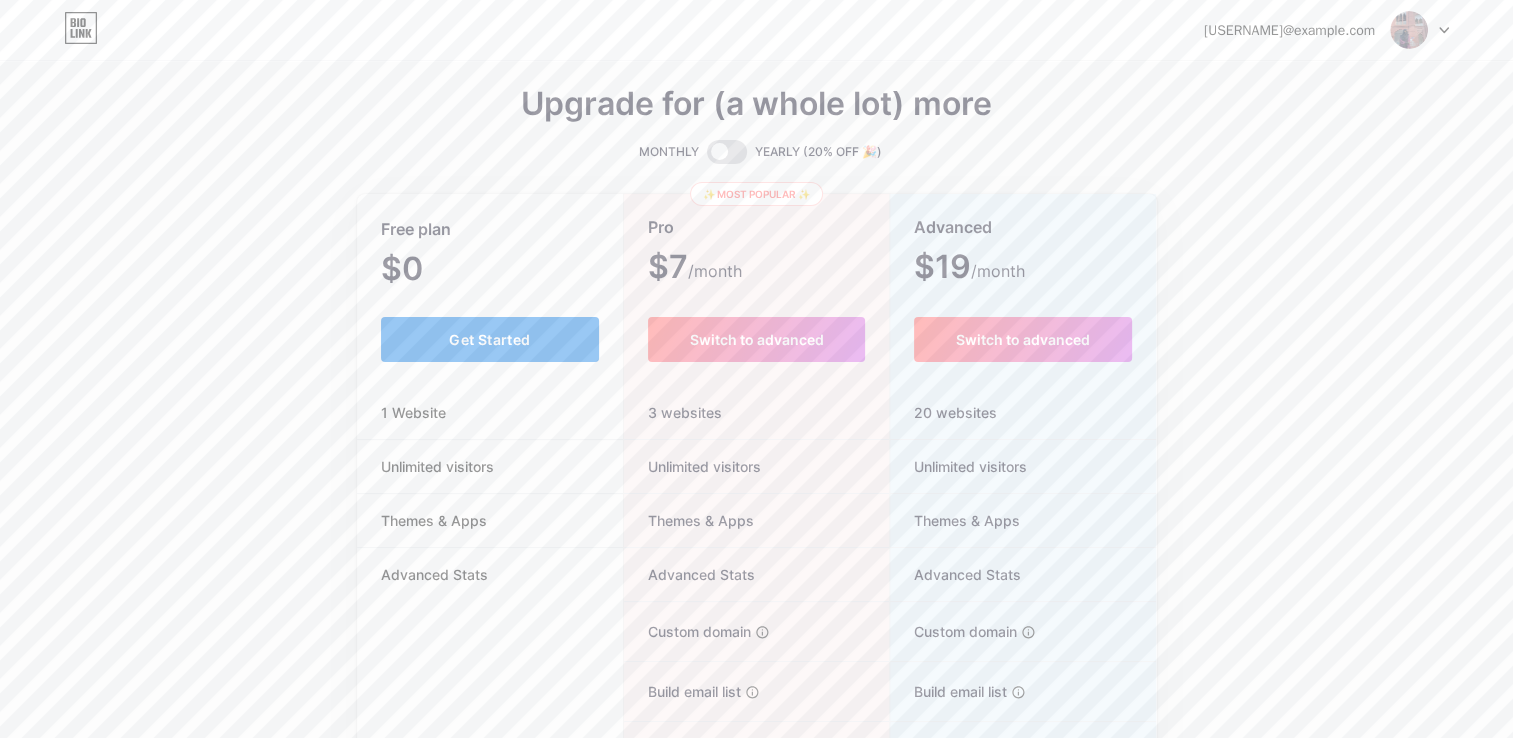 click on "Get Started" at bounding box center [490, 339] 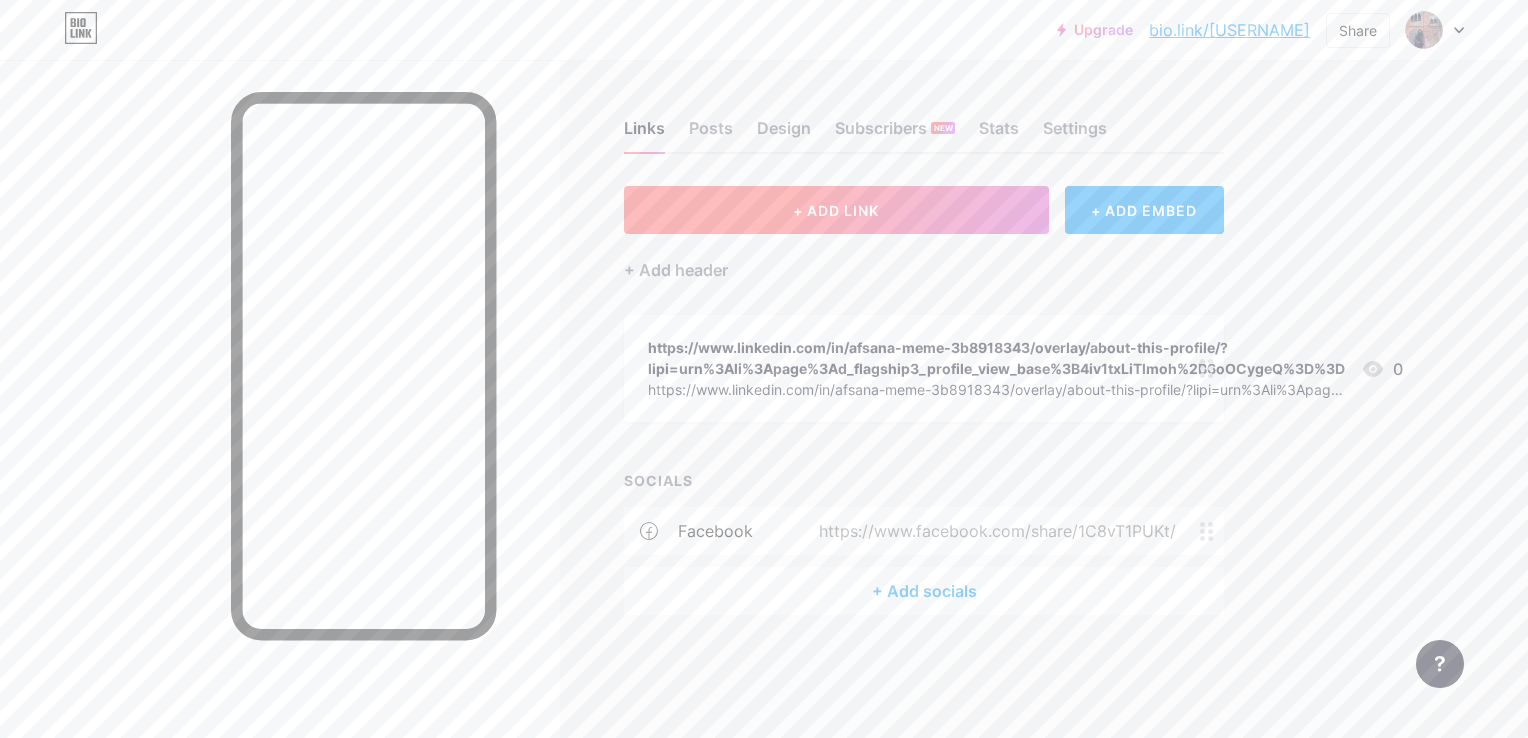 click on "+ ADD LINK" at bounding box center [836, 210] 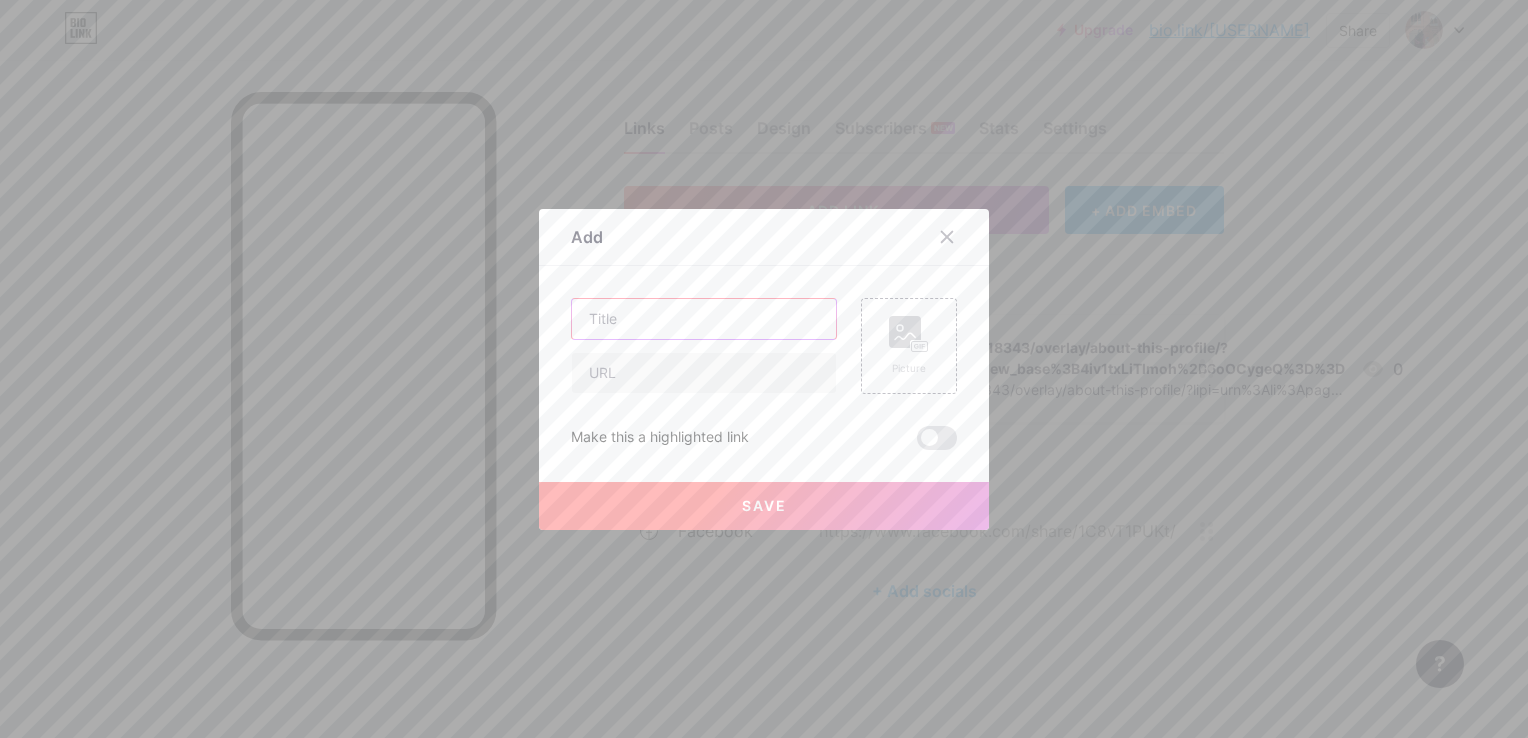 click at bounding box center (704, 319) 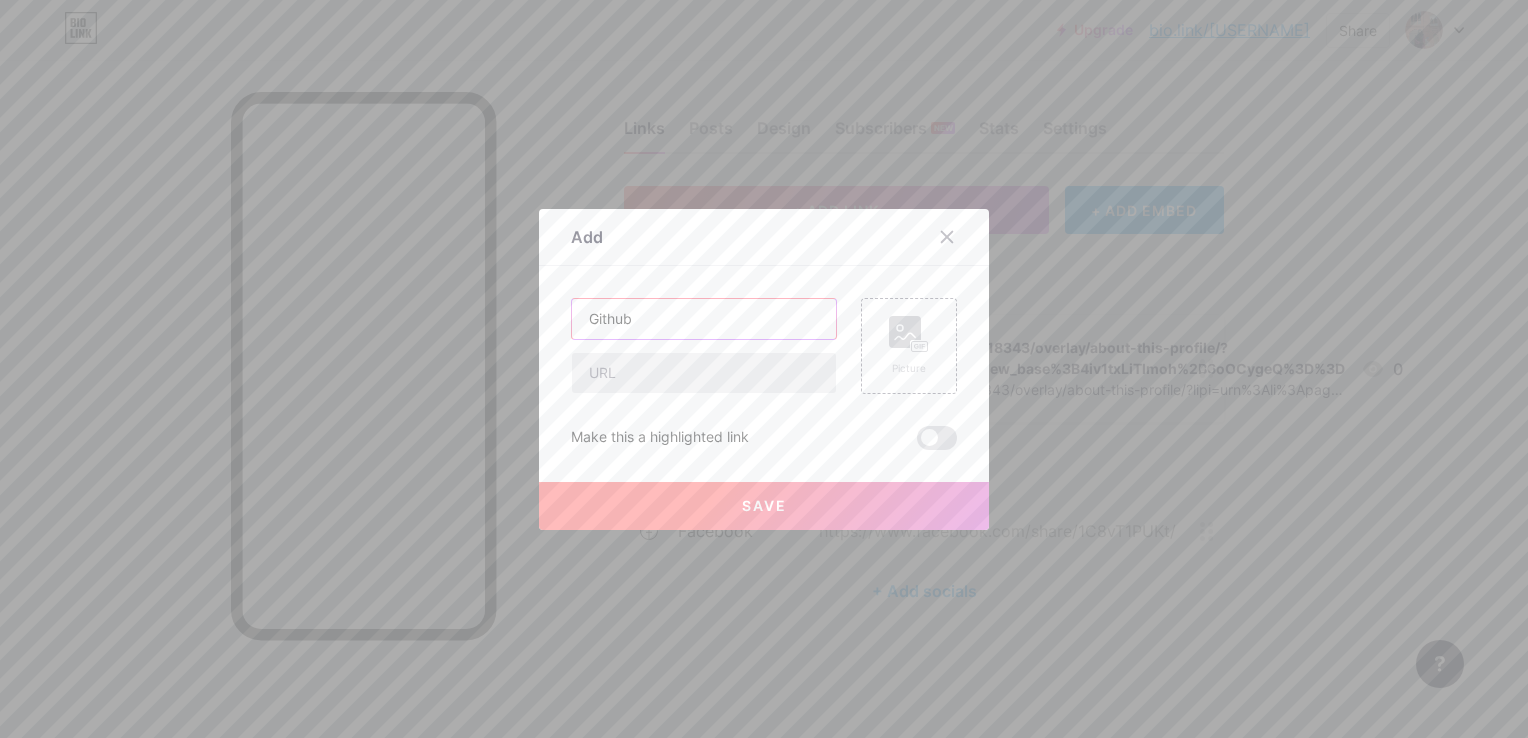 type on "Github" 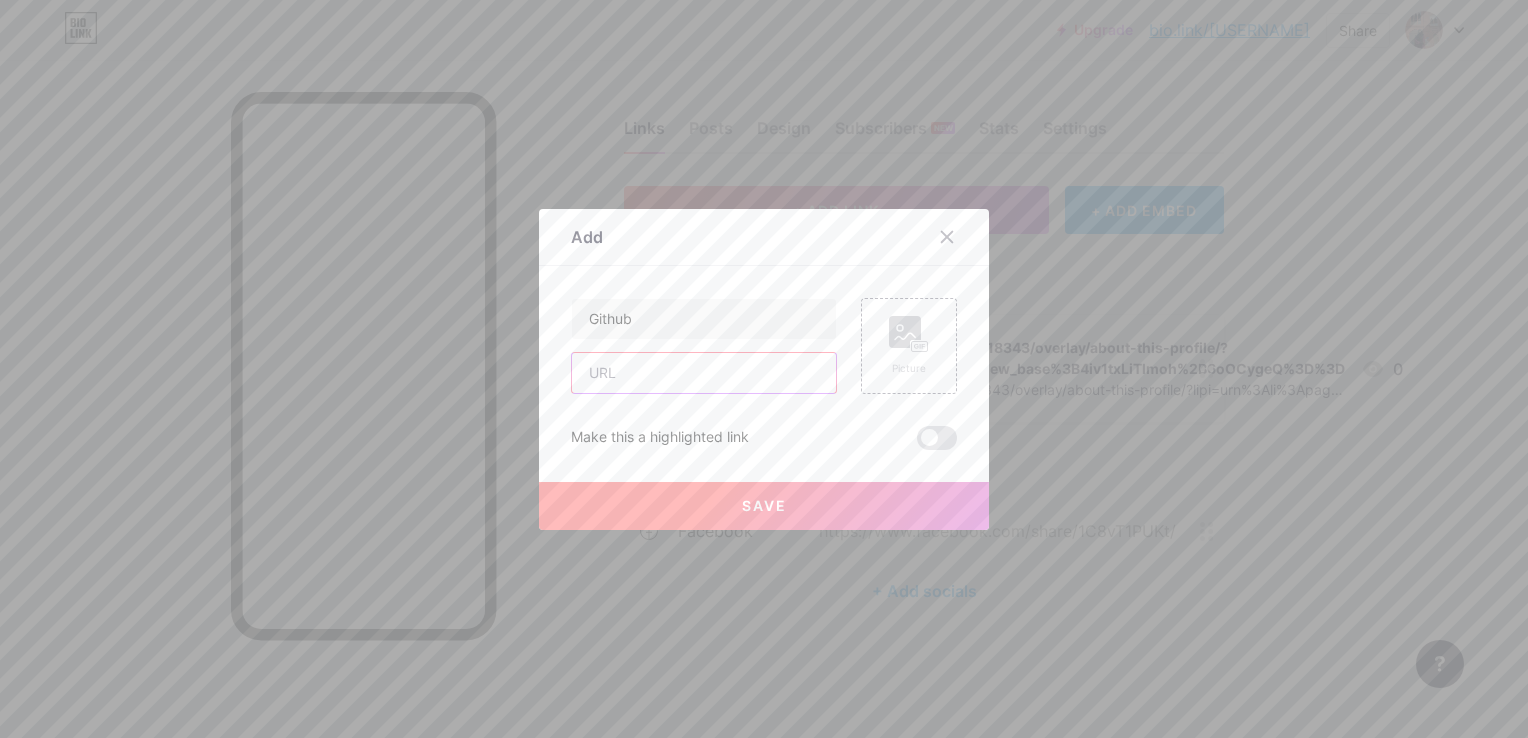 paste on "https://github.com/Mimi56759/AMR-KAP-Study" 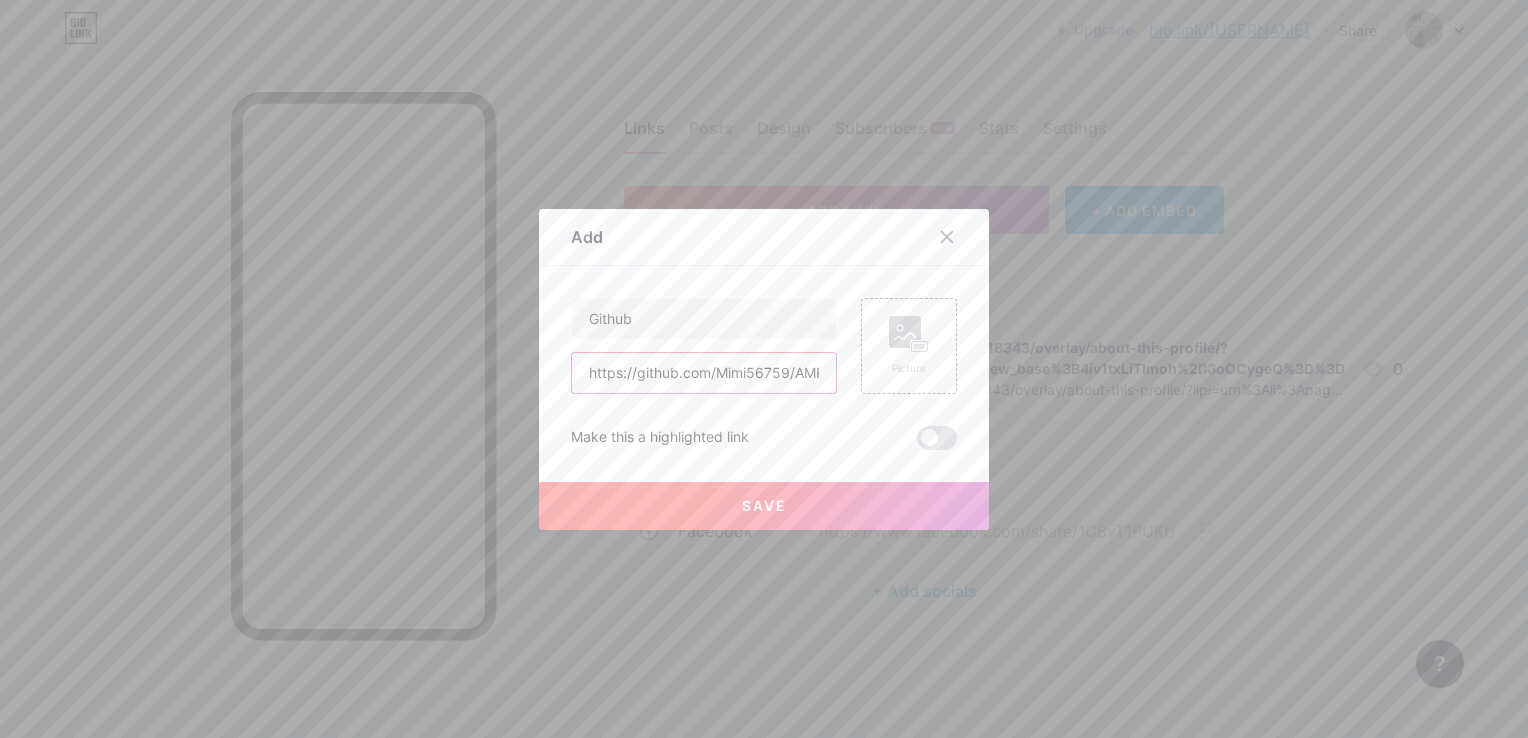 scroll, scrollTop: 0, scrollLeft: 84, axis: horizontal 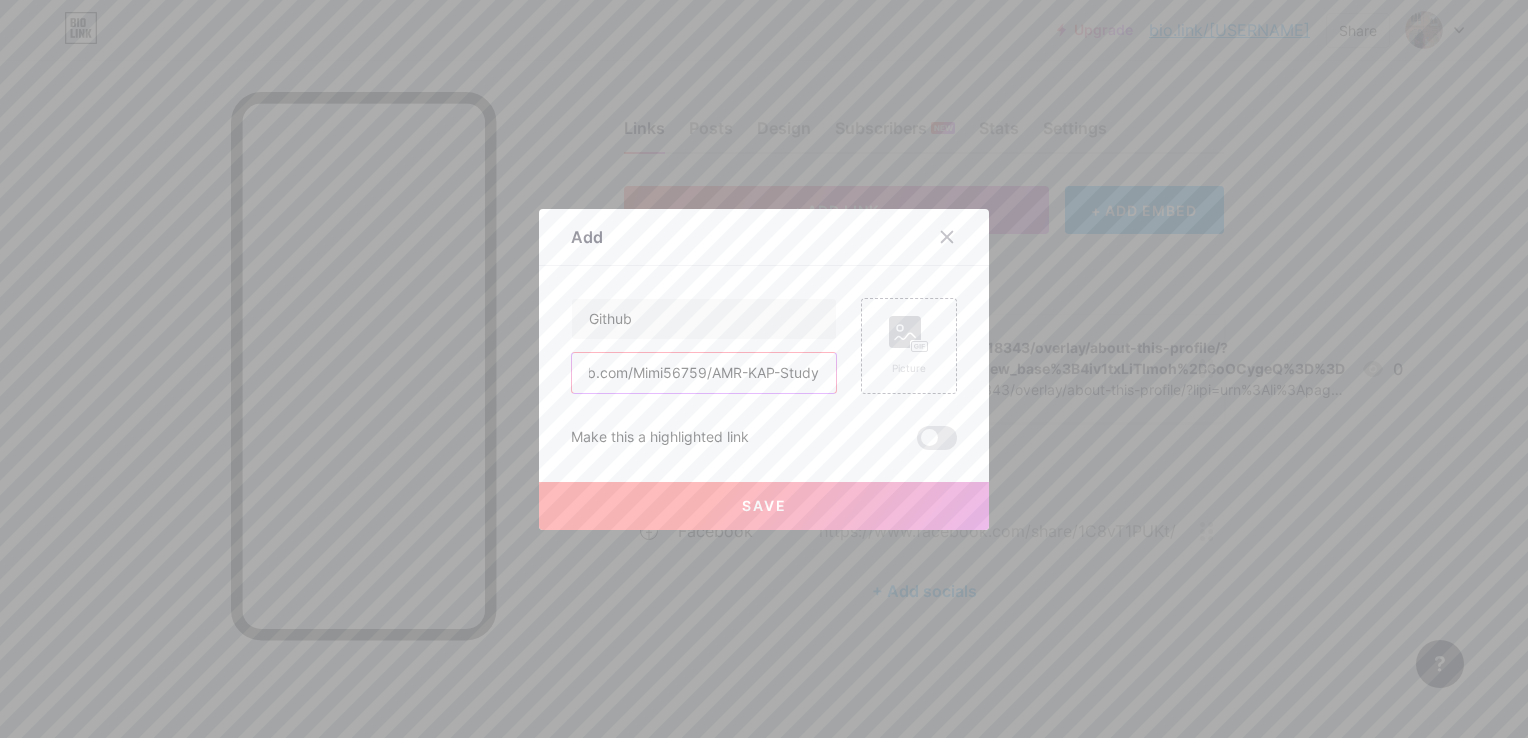 type on "https://github.com/Mimi56759/AMR-KAP-Study" 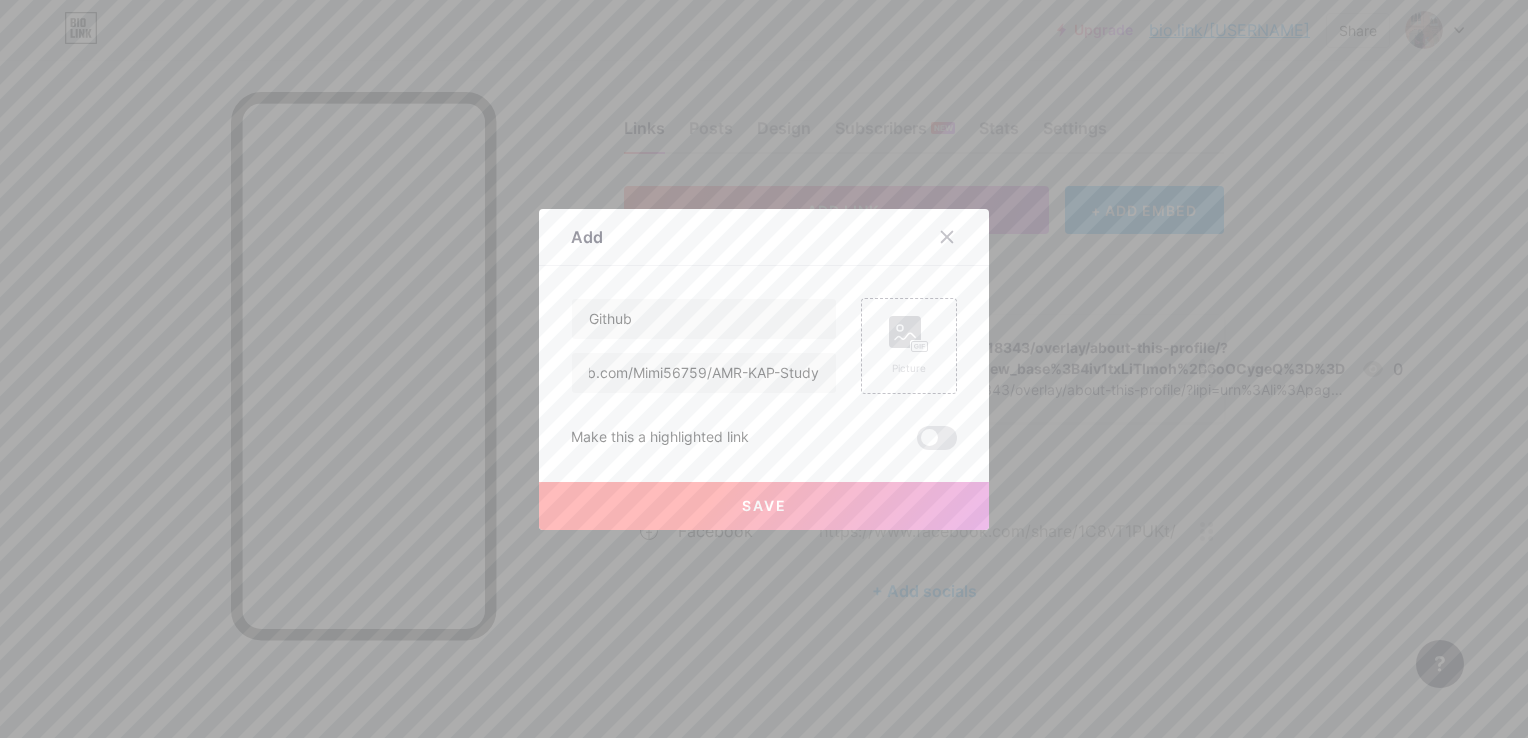 scroll, scrollTop: 0, scrollLeft: 0, axis: both 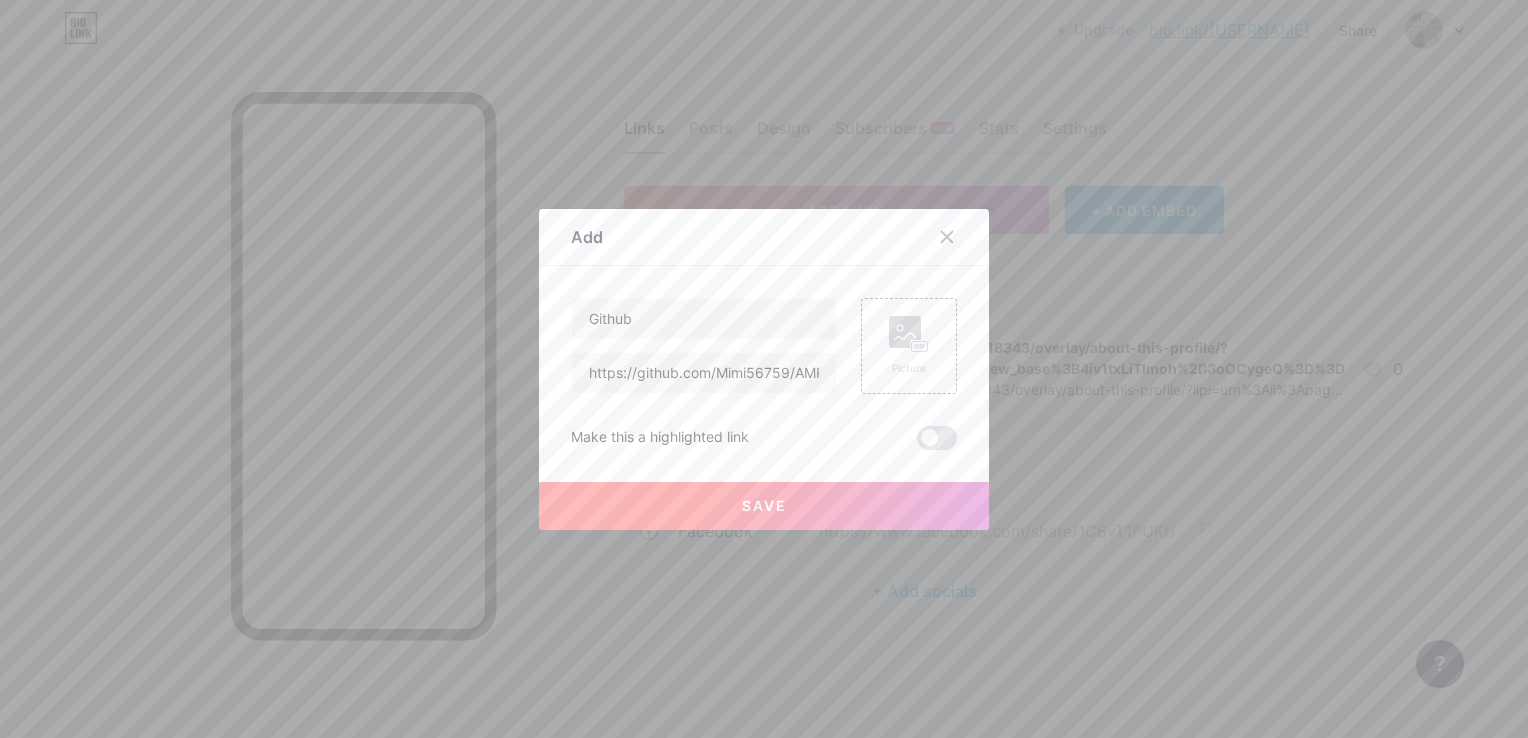 click on "Save" at bounding box center (764, 505) 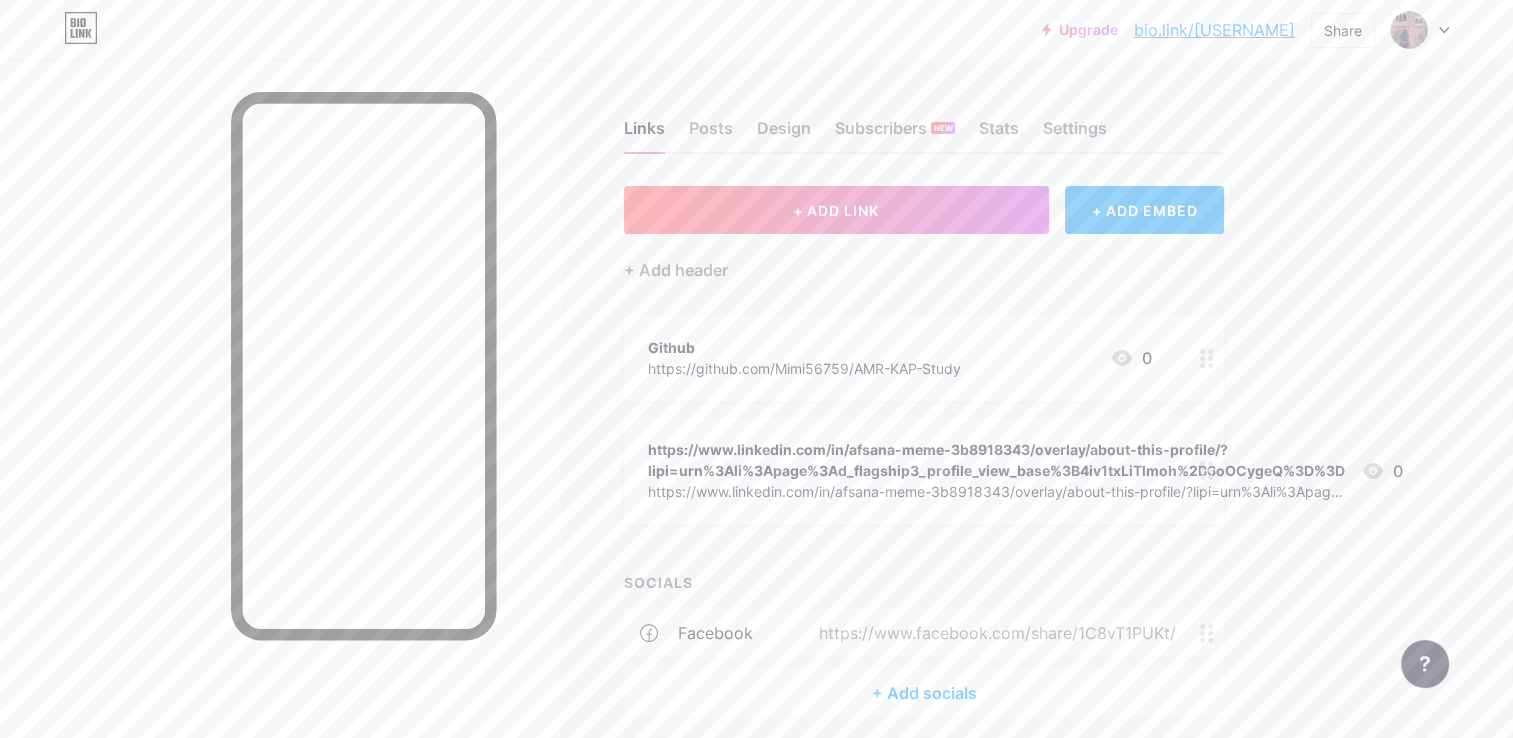 click on "https://www.linkedin.com/in/afsana-meme-3b8918343/overlay/about-this-profile/?lipi=urn%3Ali%3Apage%3Ad_flagship3_profile_view_base%3B4iv1txLiTlmoh%2B6oOCygeQ%3D%3D" at bounding box center [804, 347] 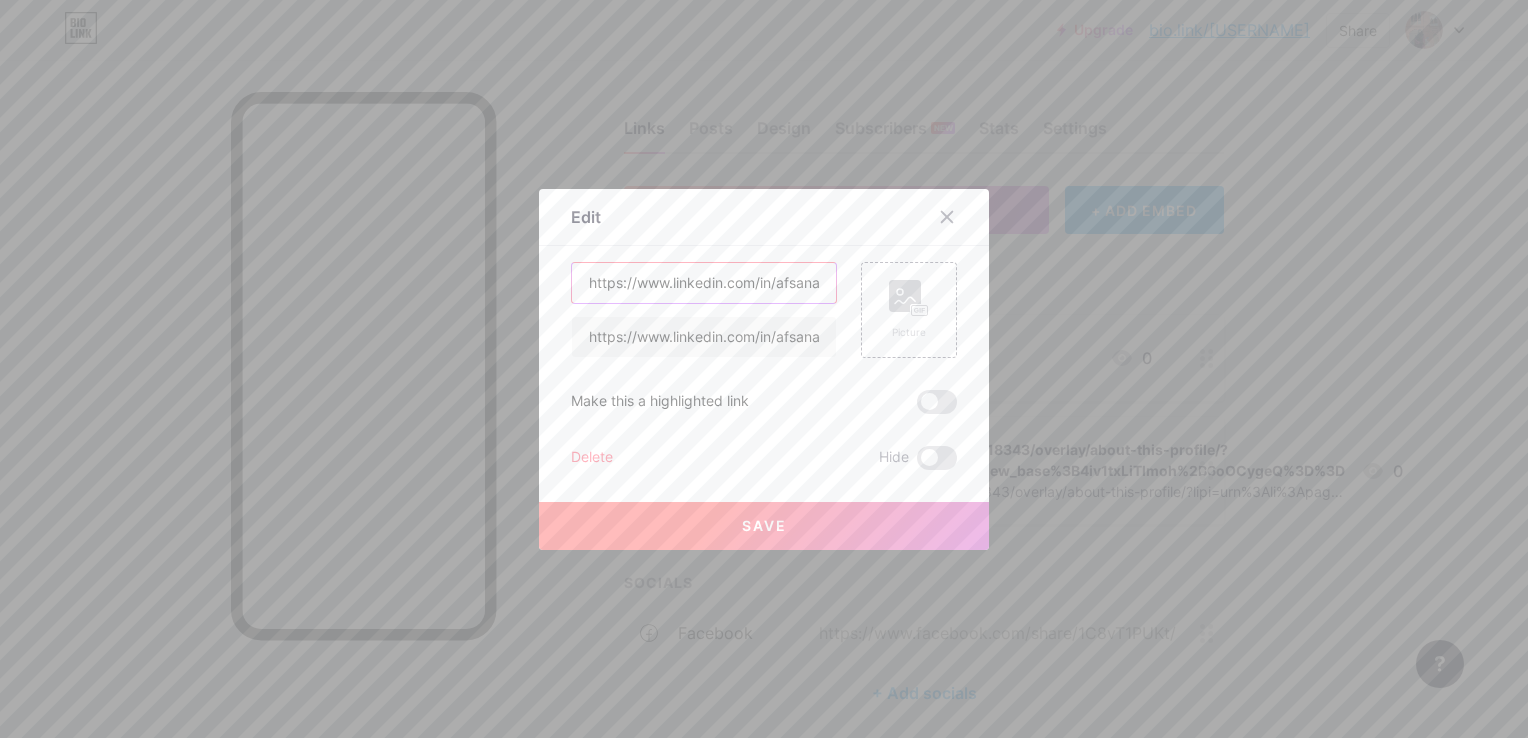 click on "https://www.linkedin.com/in/afsana-meme-3b8918343/overlay/about-this-profile/?lipi=urn%3Ali%3Apage%3Ad_flagship3_profile_view_base%3B4iv1txLiTlmoh%2B6oOCygeQ%3D%3D" at bounding box center (704, 283) 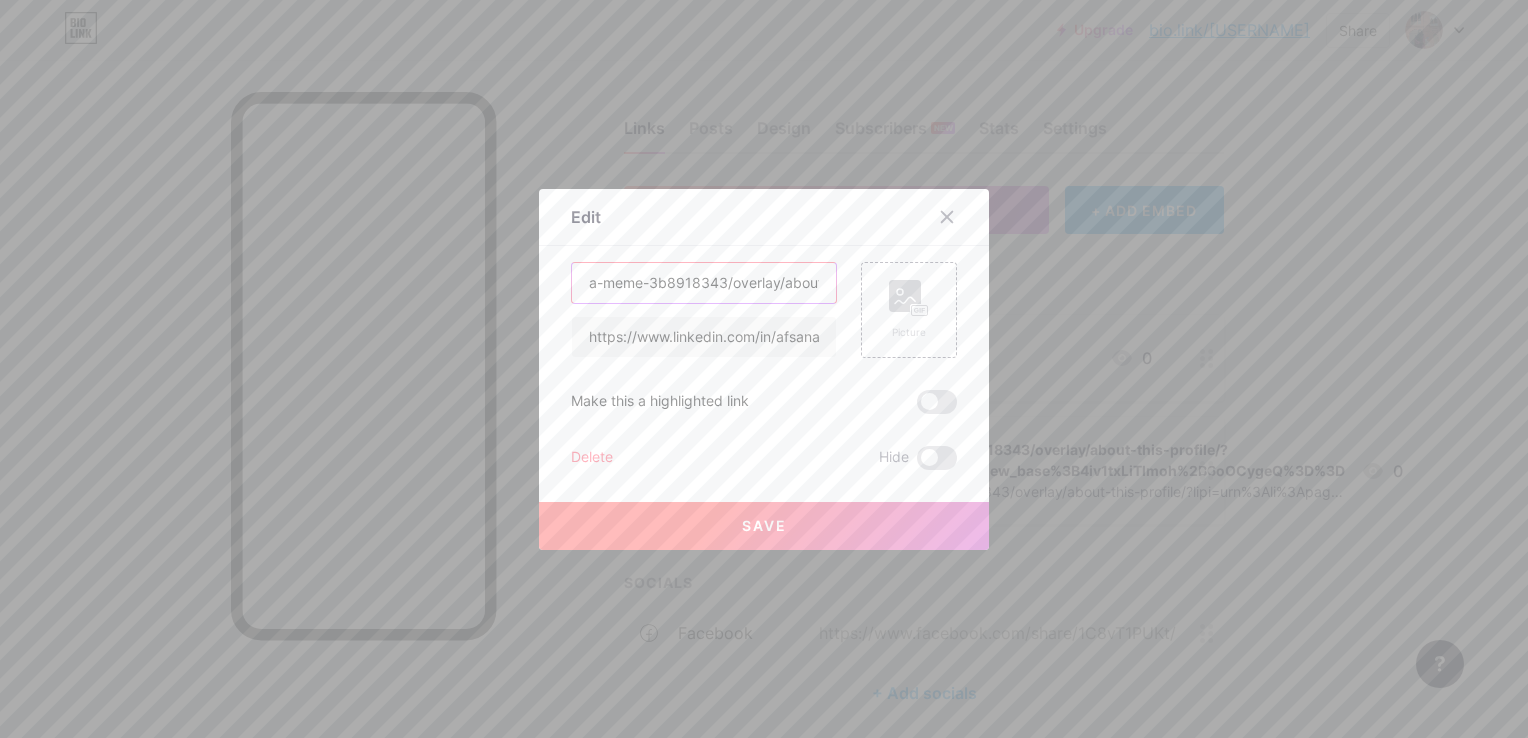 click on "a-meme-3b8918343/overlay/about-this-profile/?lipi=urn%3Ali%3Apage%3Ad_flagship3_profile_view_base%3B4iv1txLiTlmoh%2B6oOCygeQ%3D%3D" at bounding box center (704, 283) 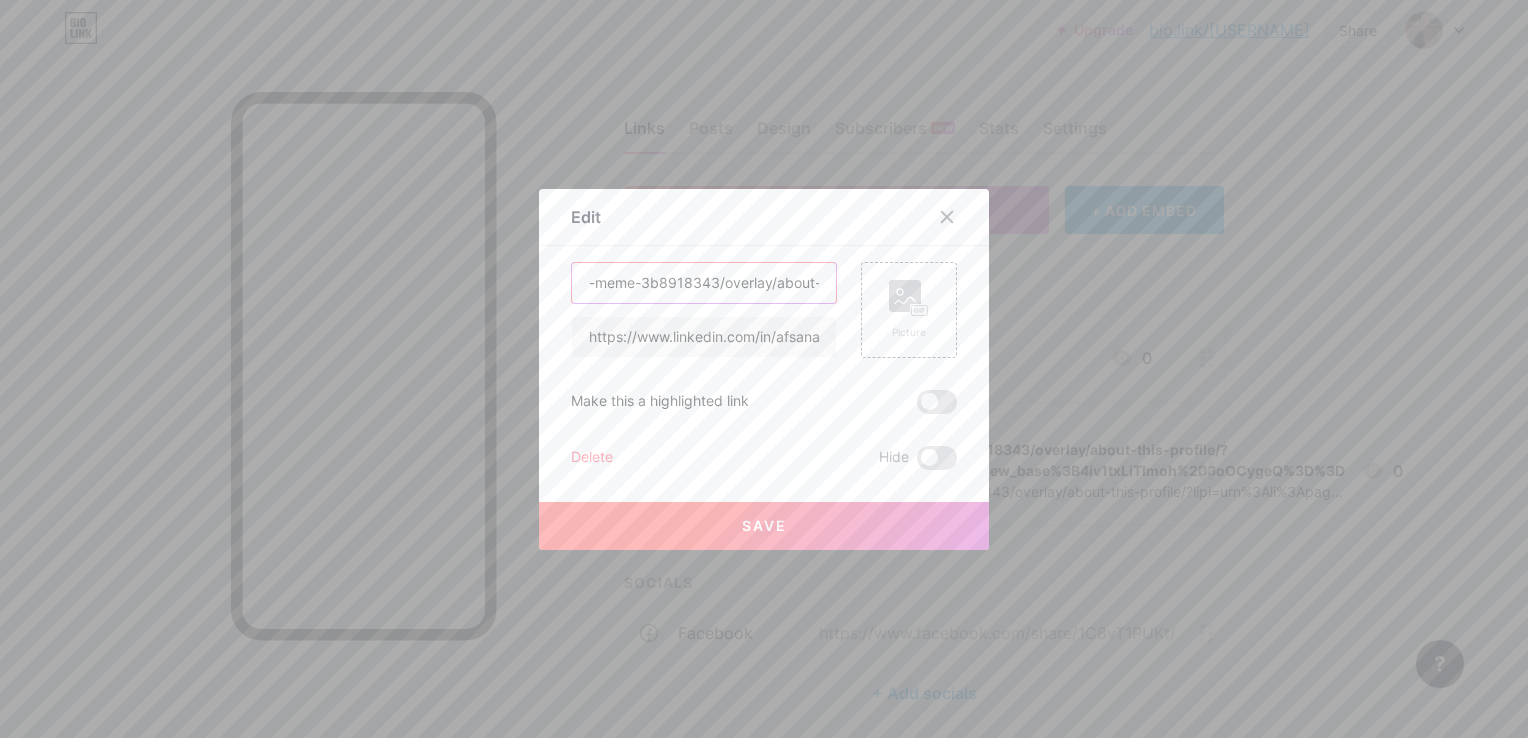 drag, startPoint x: 812, startPoint y: 278, endPoint x: 763, endPoint y: 292, distance: 50.96077 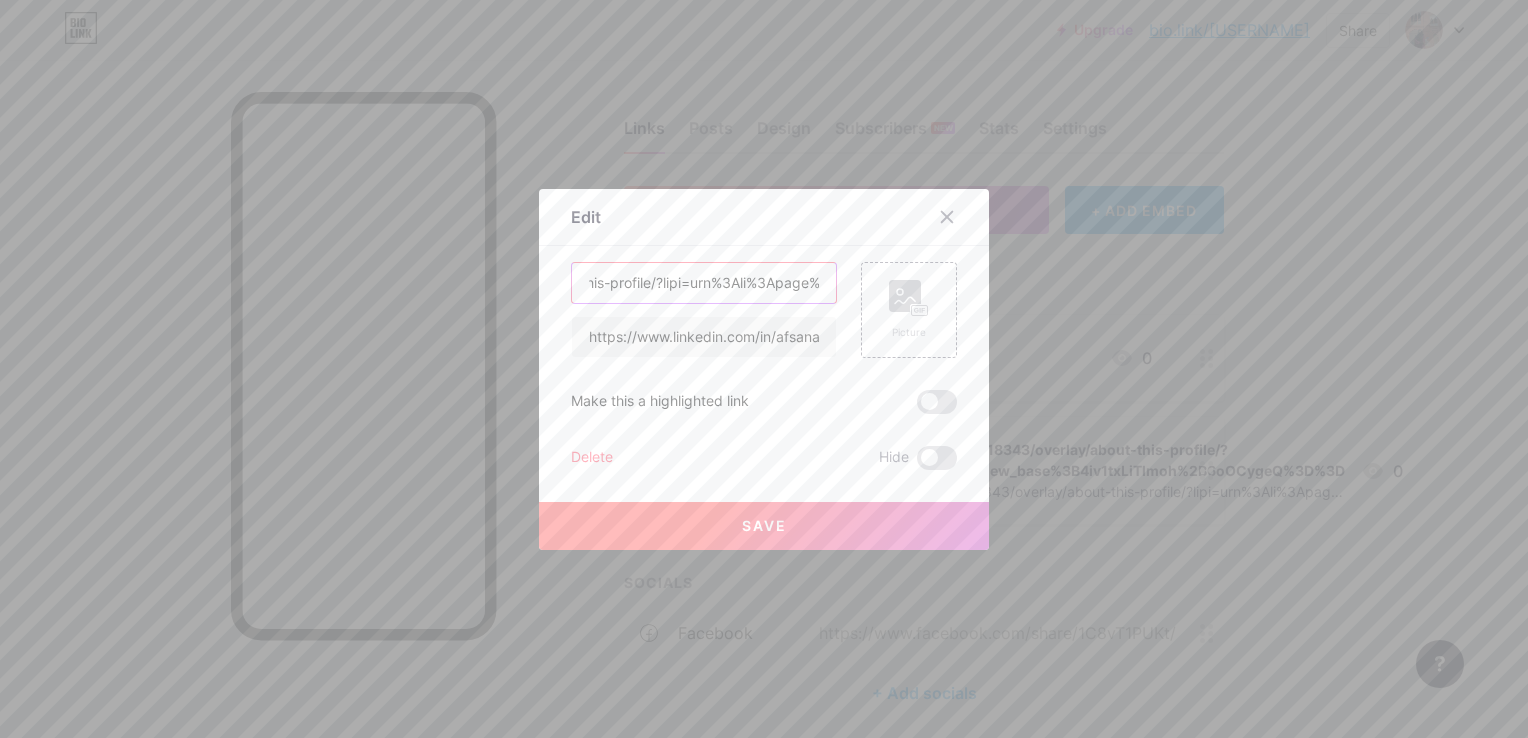 scroll, scrollTop: 0, scrollLeft: 0, axis: both 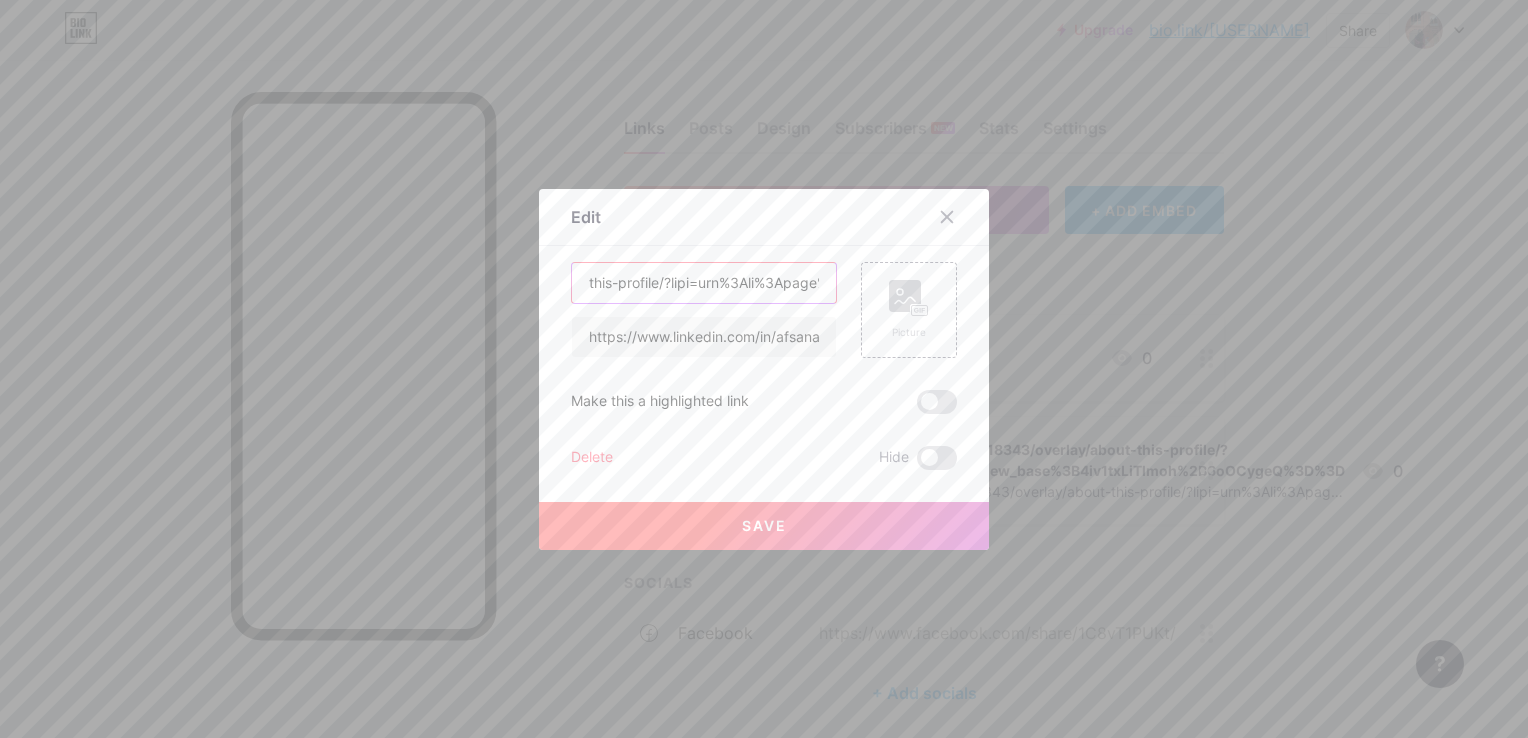 click on "this-profile/?lipi=urn%3Ali%3Apage%3Ad_flagship3_profile_view_base%3B4iv1txLiTlmoh%2B6oOCygeQ%3D%3D" at bounding box center (704, 283) 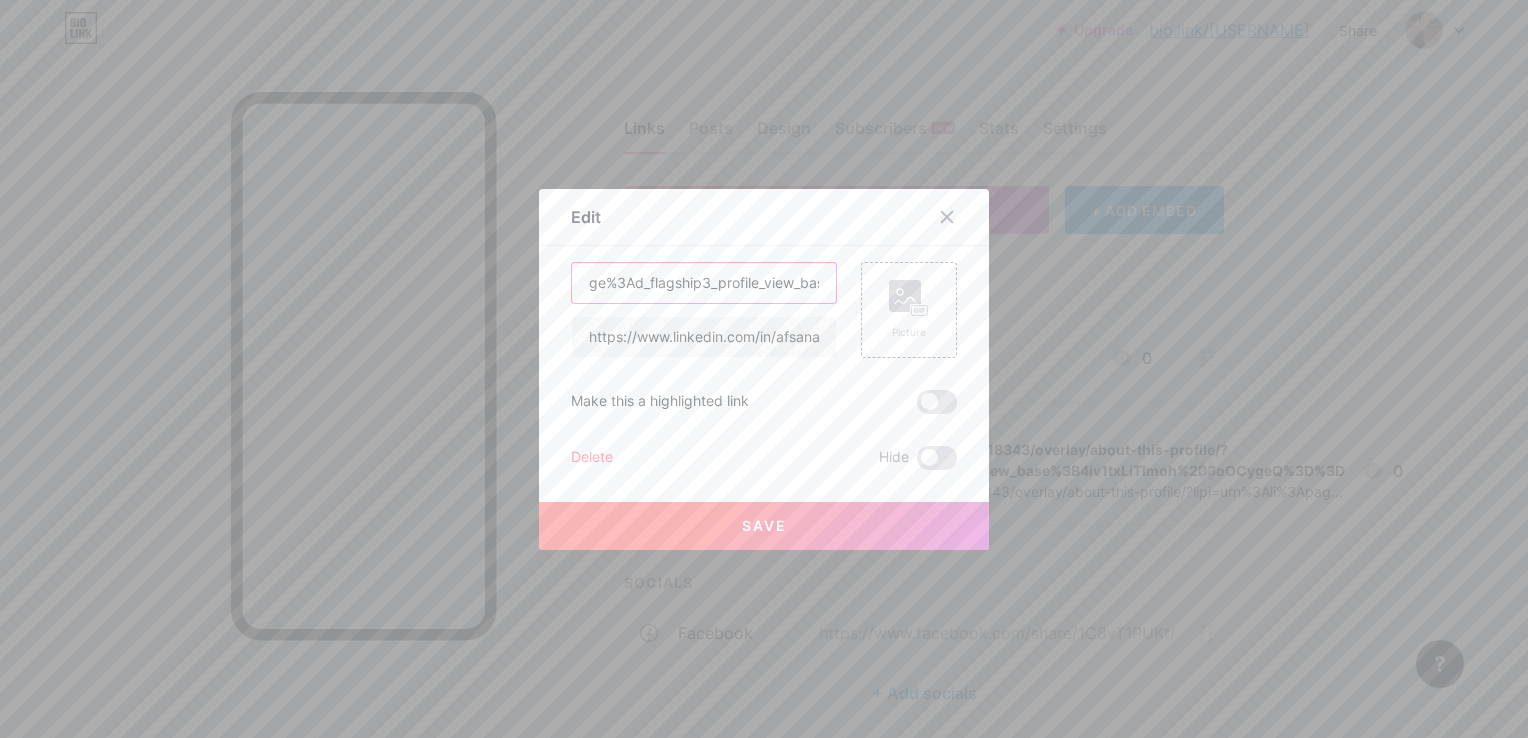 click on "ge%3Ad_flagship3_profile_view_base%3B4iv1txLiTlmoh%2B6oOCygeQ%3D%3D" at bounding box center (704, 283) 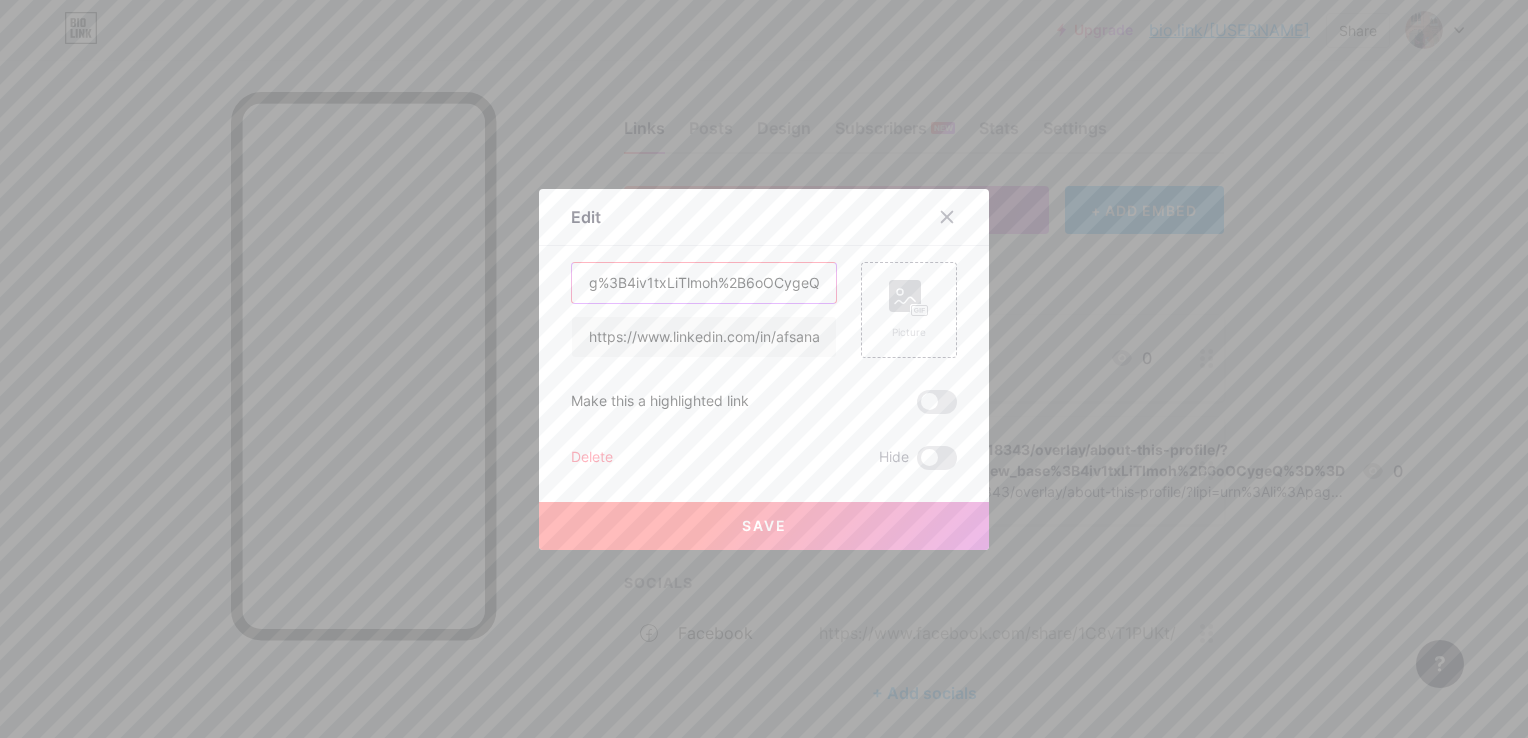 click on "g%3B4iv1txLiTlmoh%2B6oOCygeQ%3D%3D" at bounding box center (704, 283) 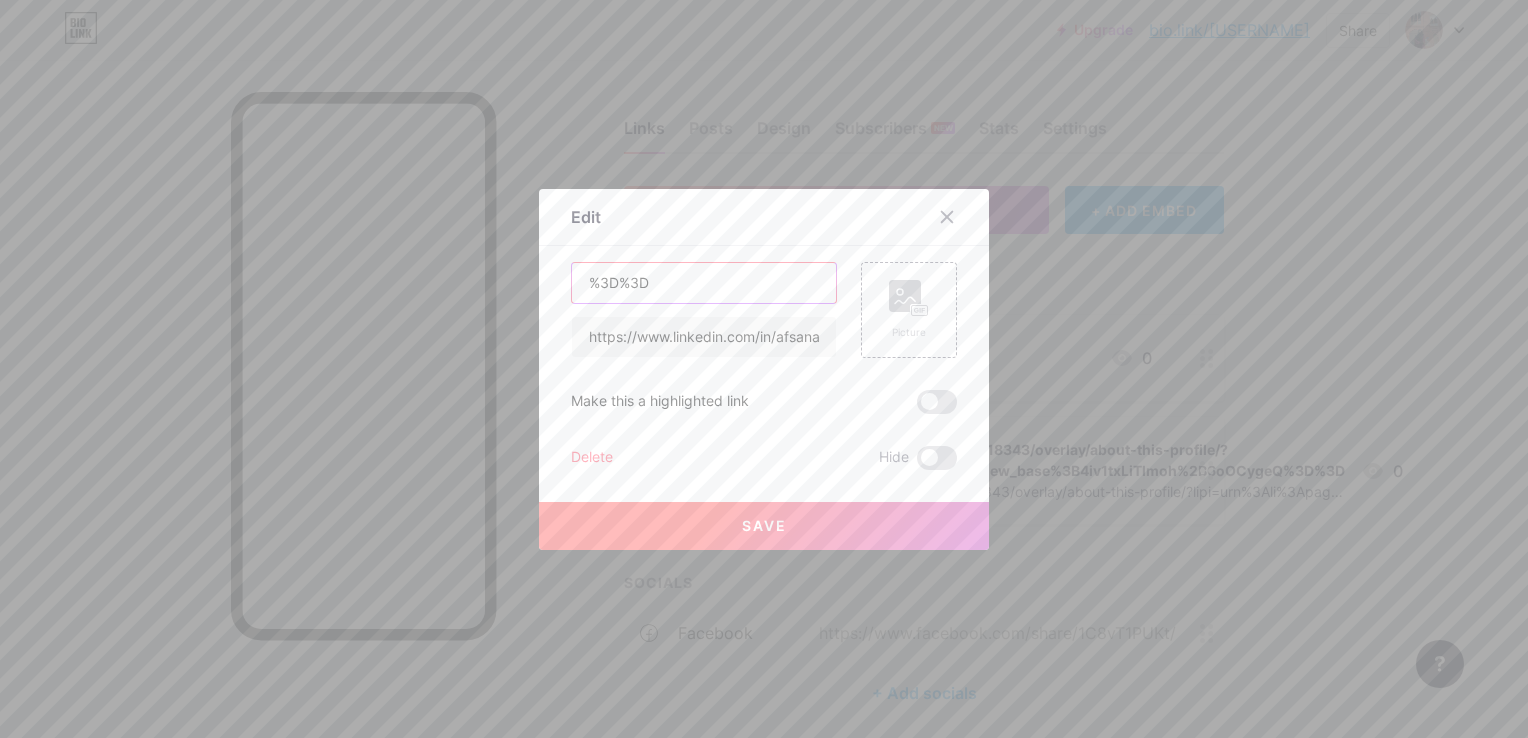 click on "%3D%3D" at bounding box center [704, 283] 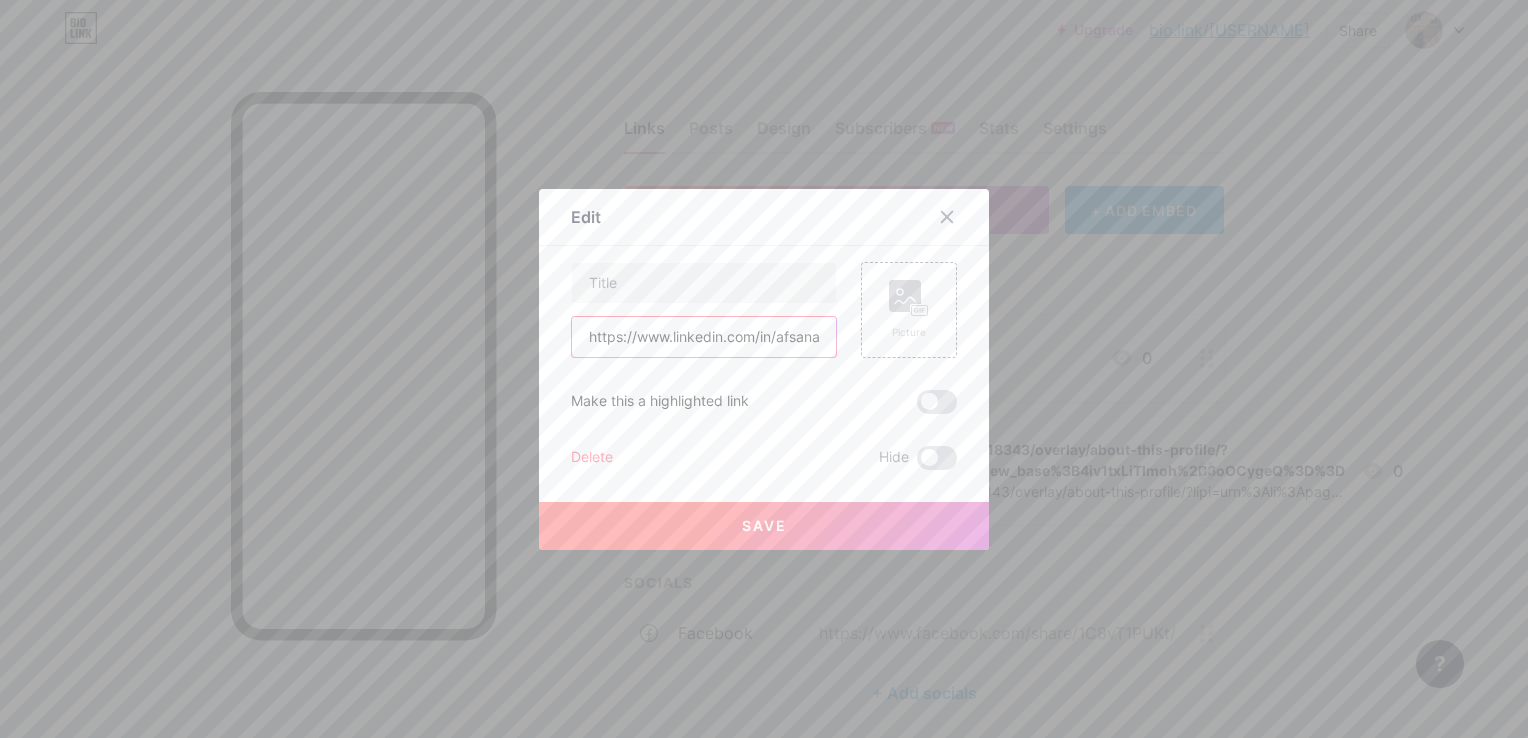click on "https://www.linkedin.com/in/afsana-meme-3b8918343/overlay/about-this-profile/?lipi=urn%3Ali%3Apage%3Ad_flagship3_profile_view_base%3B4iv1txLiTlmoh%2B6oOCygeQ%3D%3D" at bounding box center [704, 337] 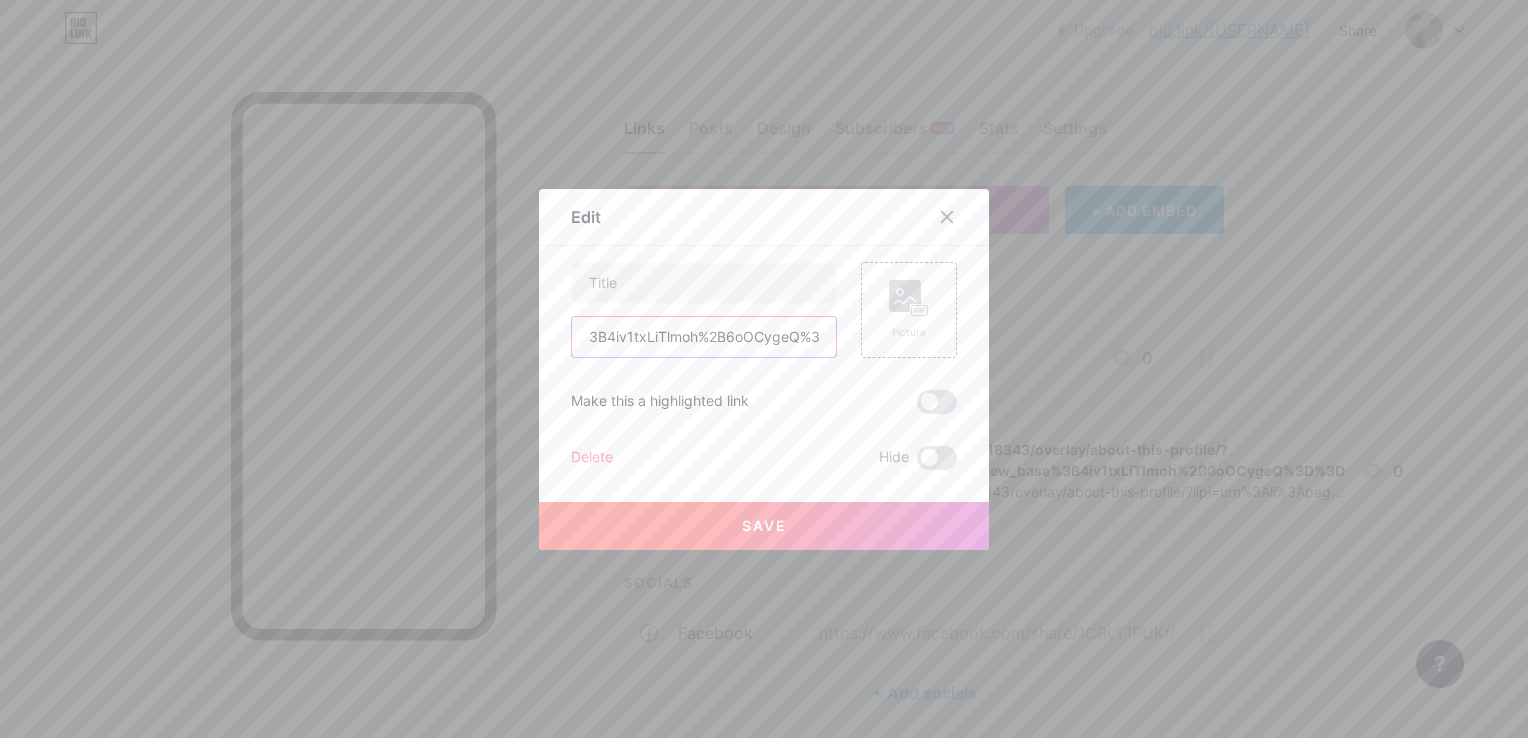 scroll, scrollTop: 0, scrollLeft: 979, axis: horizontal 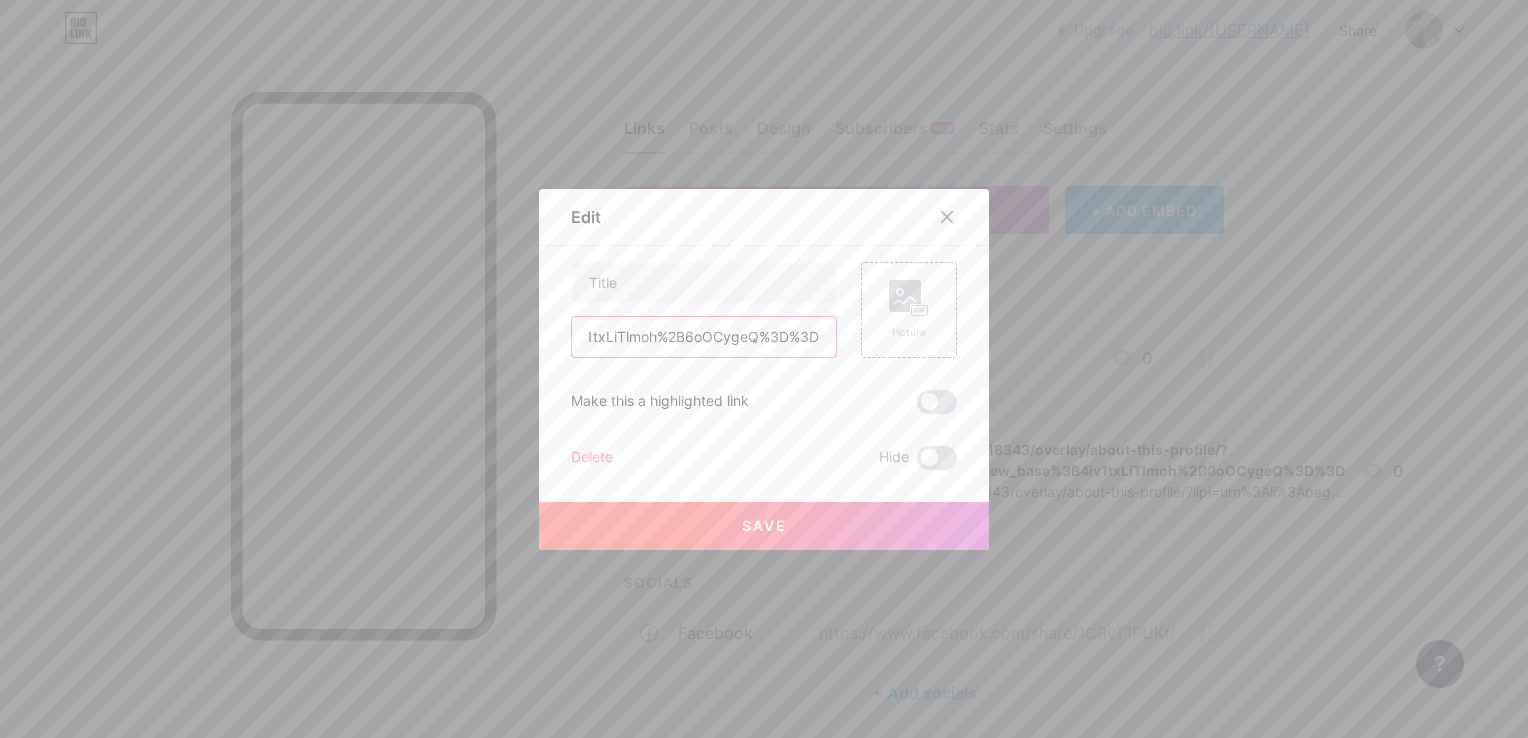 drag, startPoint x: 570, startPoint y: 334, endPoint x: 814, endPoint y: 353, distance: 244.73863 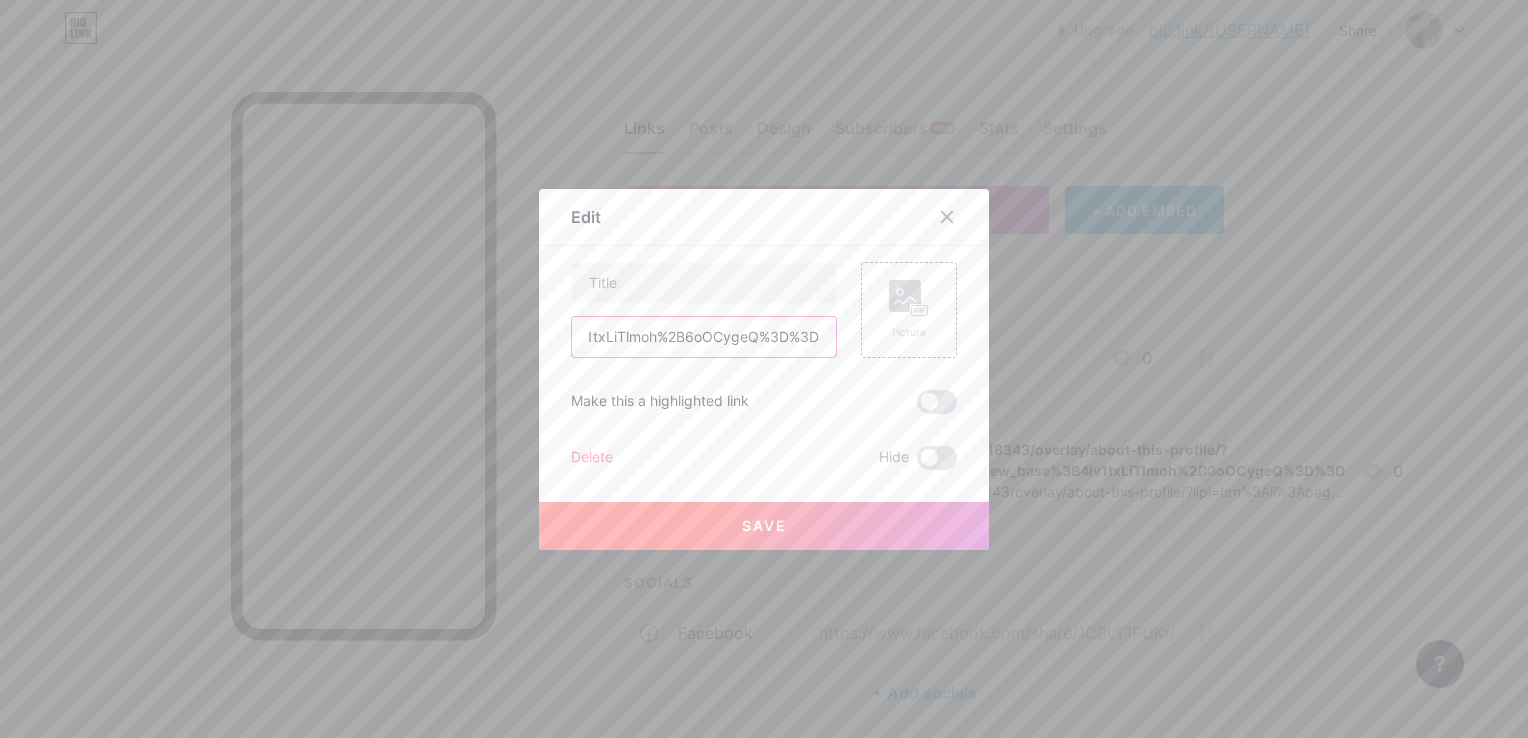 click on "https://www.linkedin.com/in/afsana-meme-3b8918343/overlay/about-this-profile/?lipi=urn%3Ali%3Apage%3Ad_flagship3_profile_view_base%3B4iv1txLiTlmoh%2B6oOCygeQ%3D%3D" at bounding box center [704, 337] 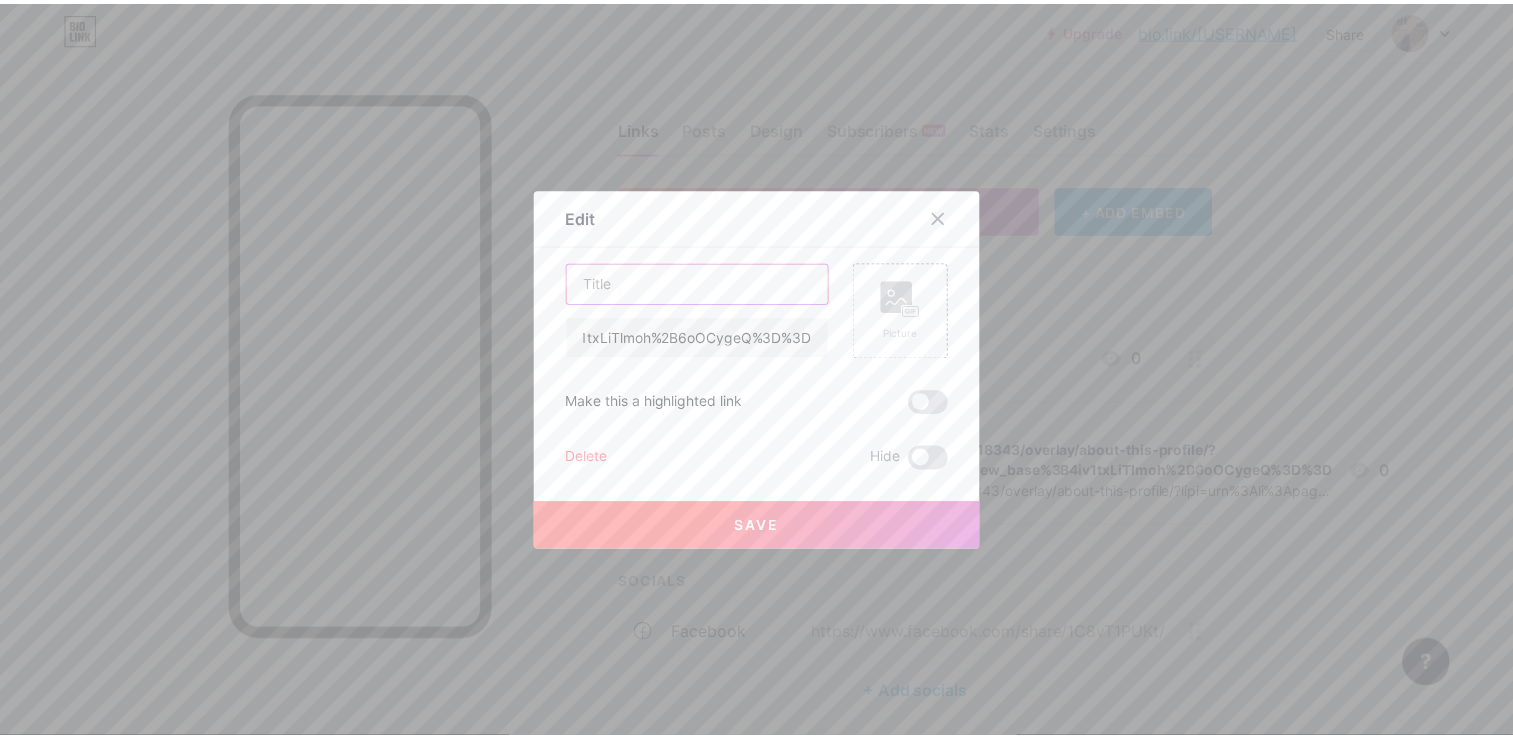 scroll, scrollTop: 0, scrollLeft: 0, axis: both 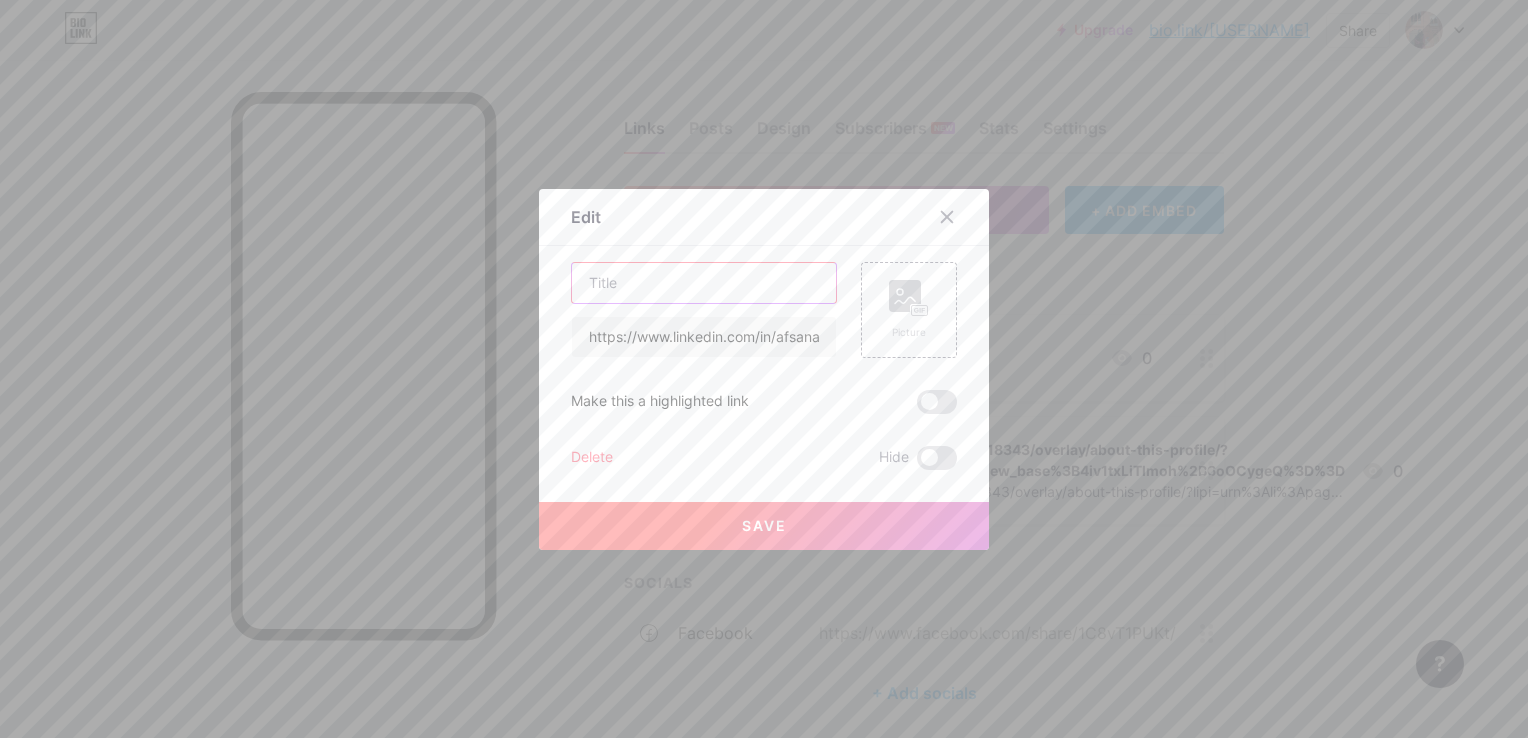 click at bounding box center (704, 283) 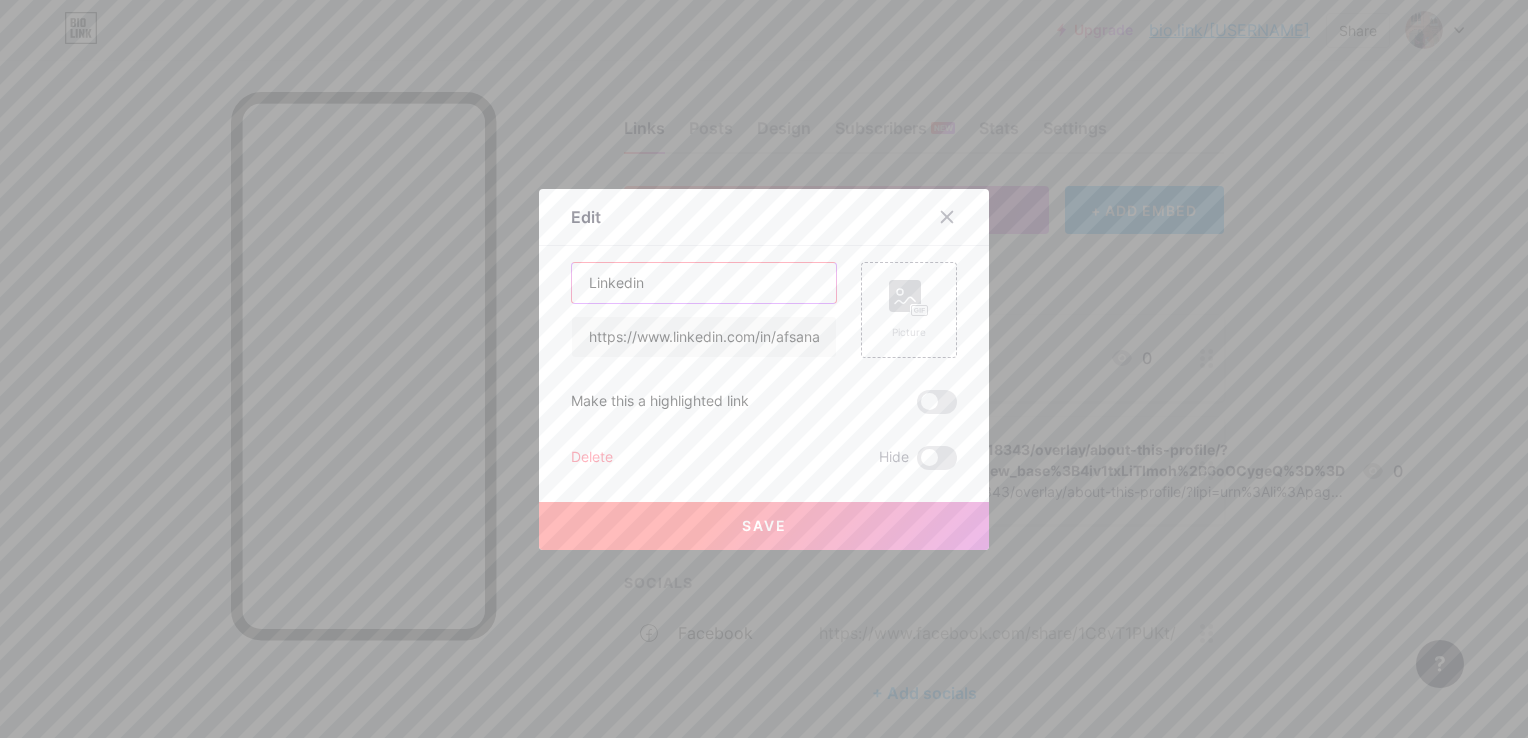 type on "Linkedin" 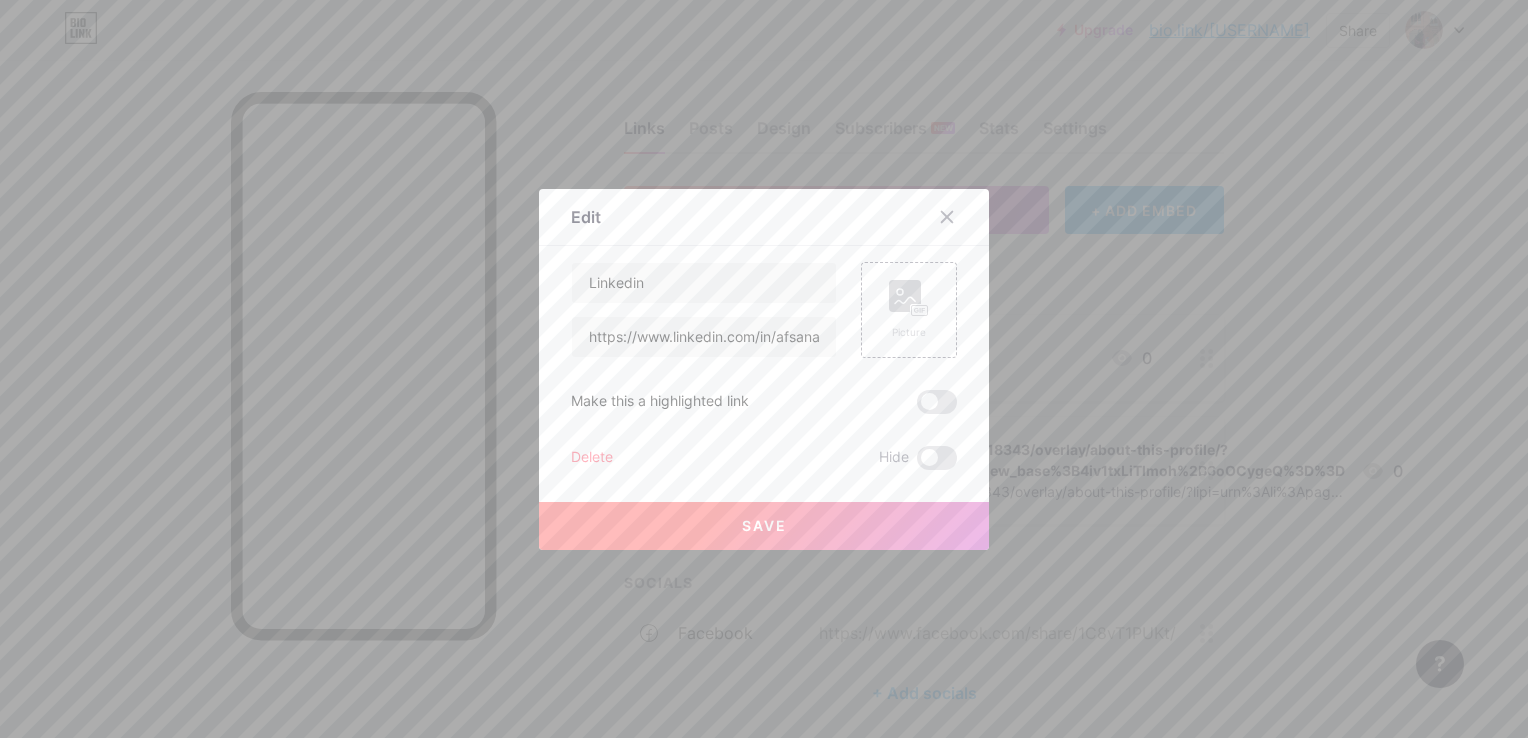 click on "Save" at bounding box center [764, 525] 